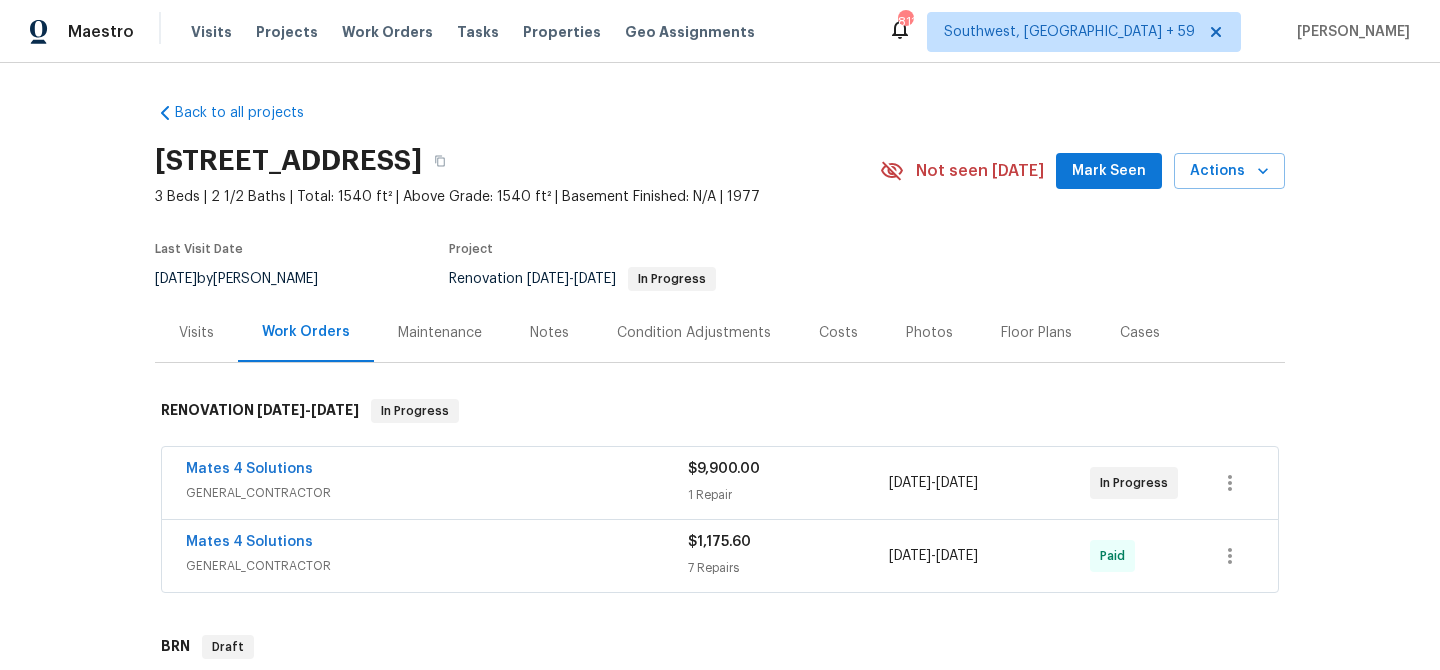 scroll, scrollTop: 0, scrollLeft: 0, axis: both 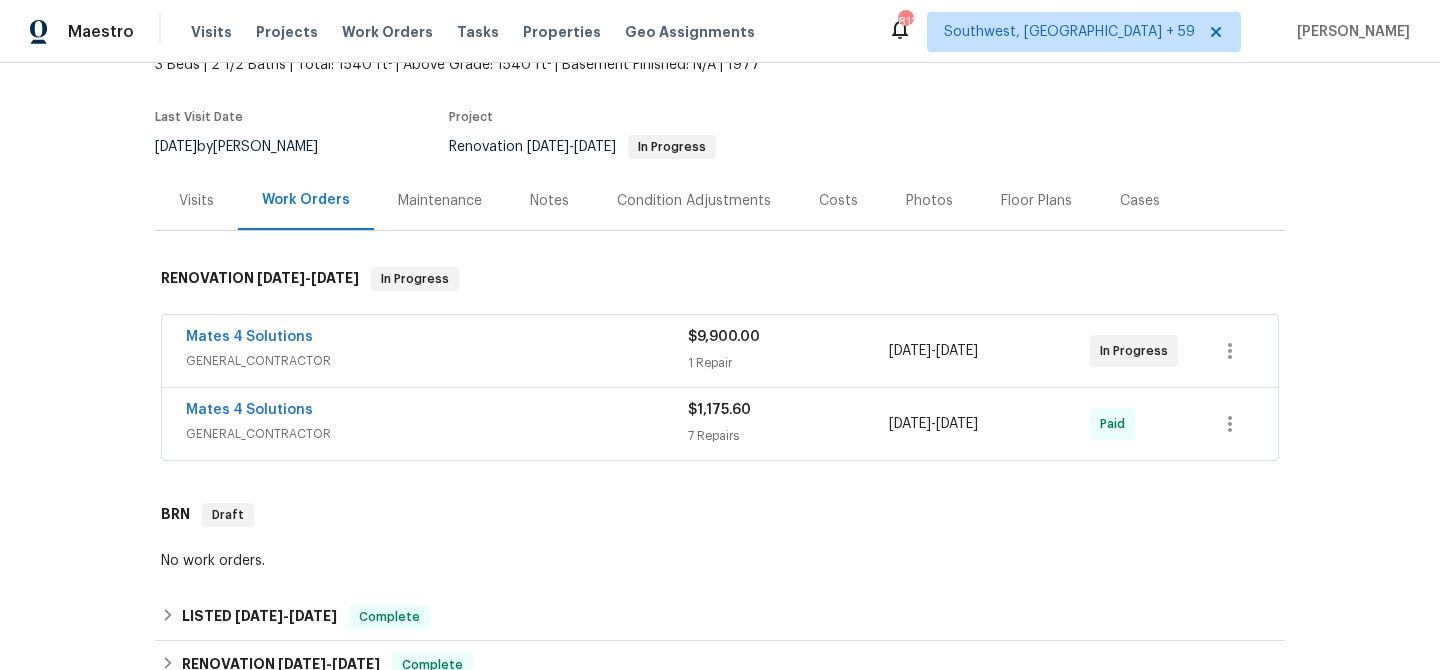 click on "GENERAL_CONTRACTOR" at bounding box center [437, 361] 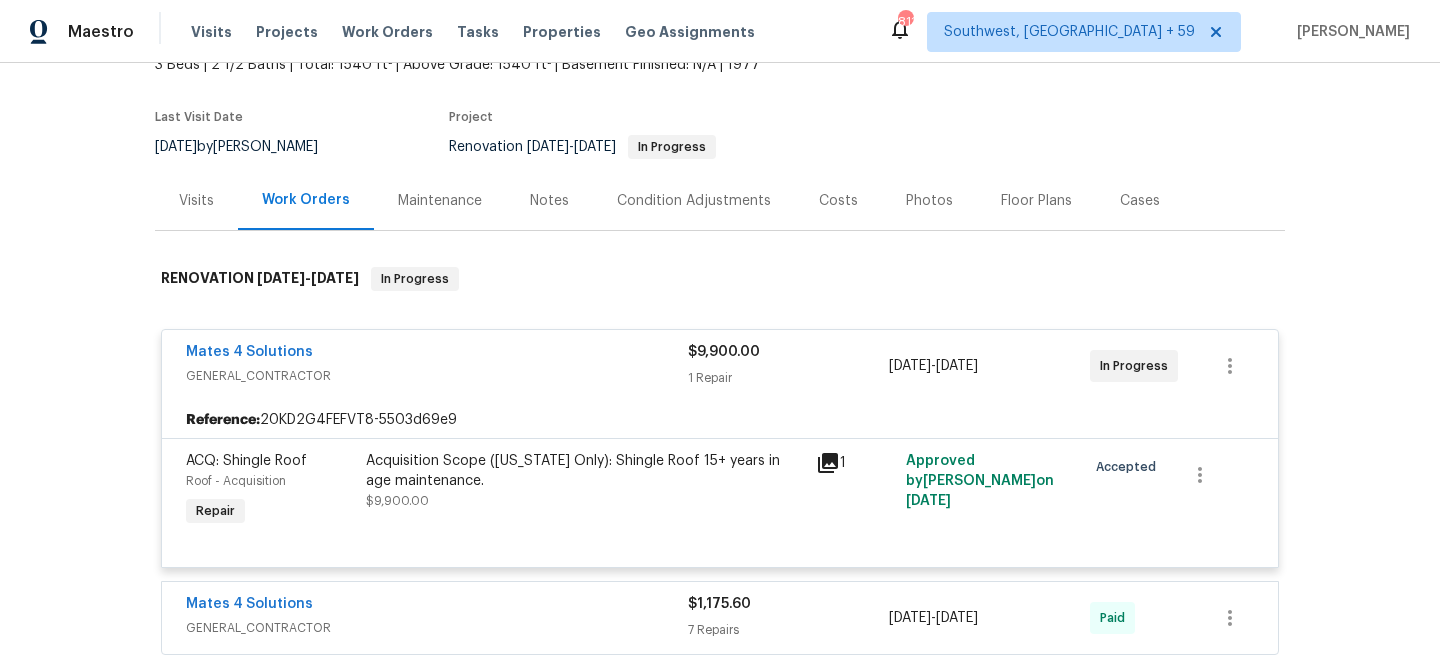 scroll, scrollTop: 226, scrollLeft: 0, axis: vertical 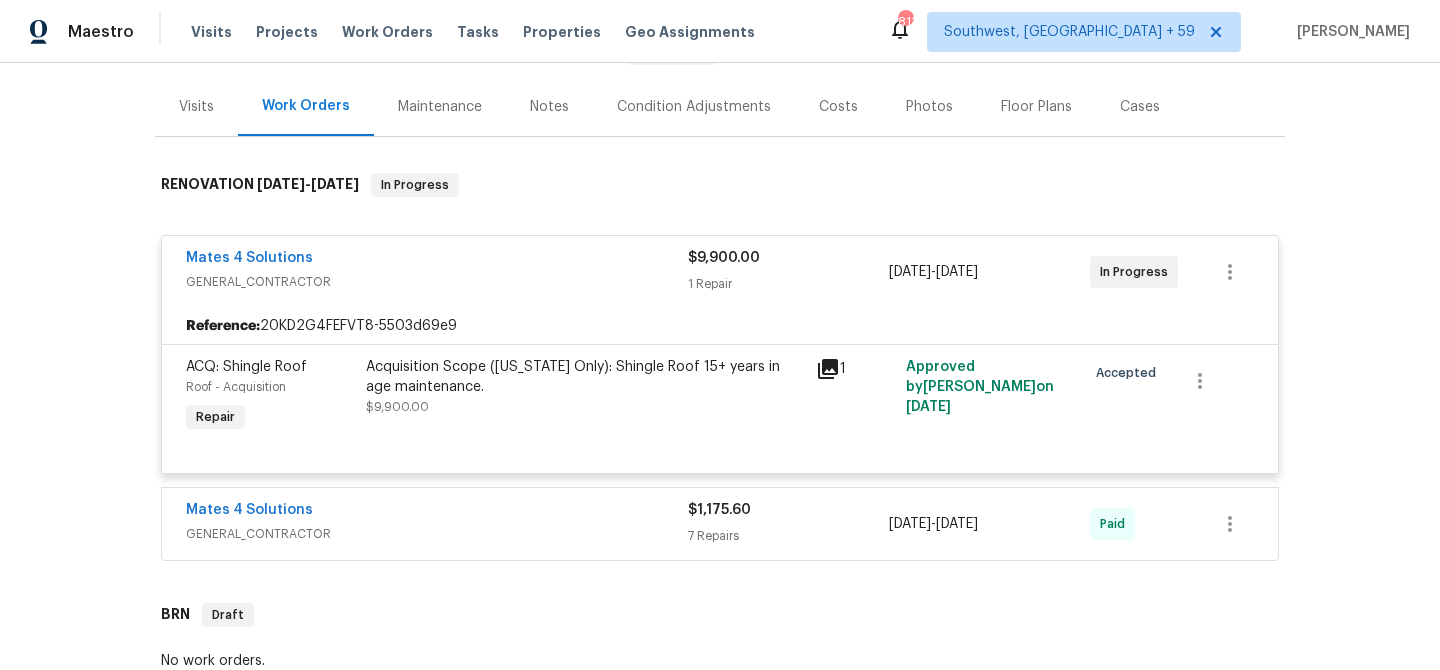 click on "Mates 4 Solutions" at bounding box center (437, 512) 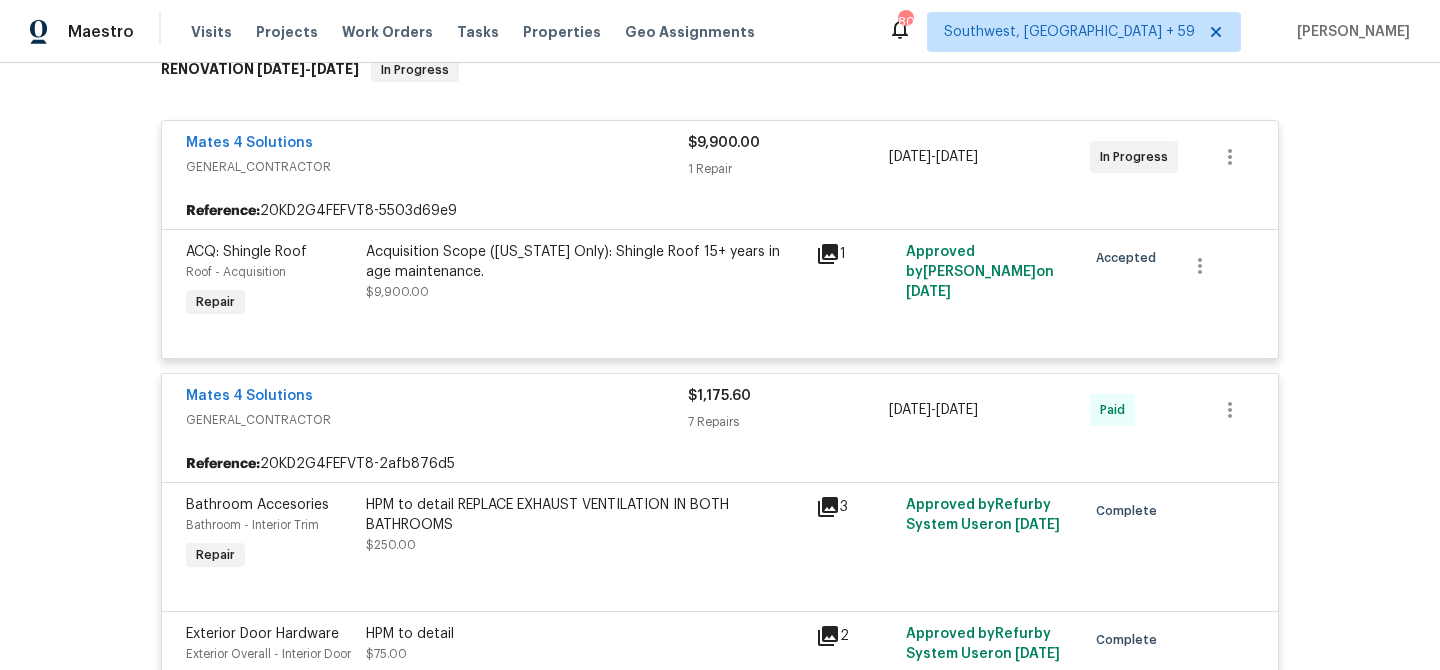 scroll, scrollTop: 329, scrollLeft: 0, axis: vertical 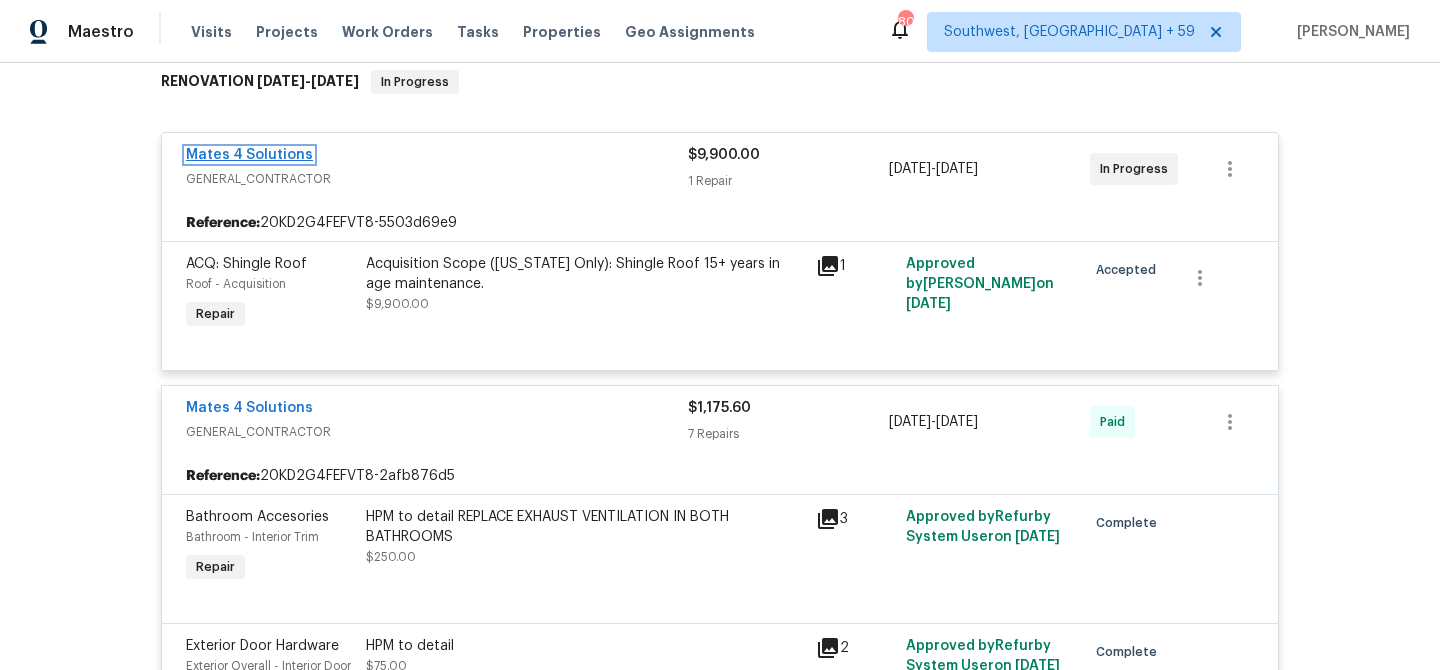 click on "Mates 4 Solutions" at bounding box center (249, 155) 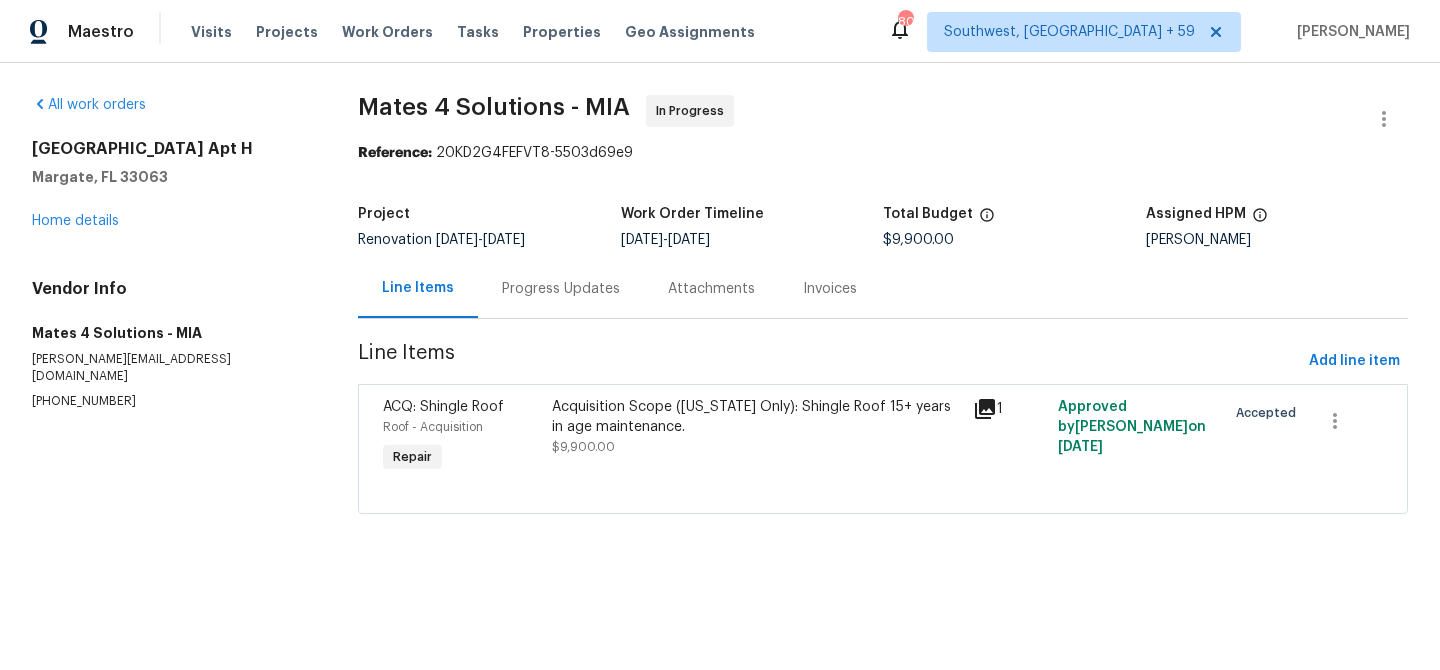 click on "Progress Updates" at bounding box center (561, 289) 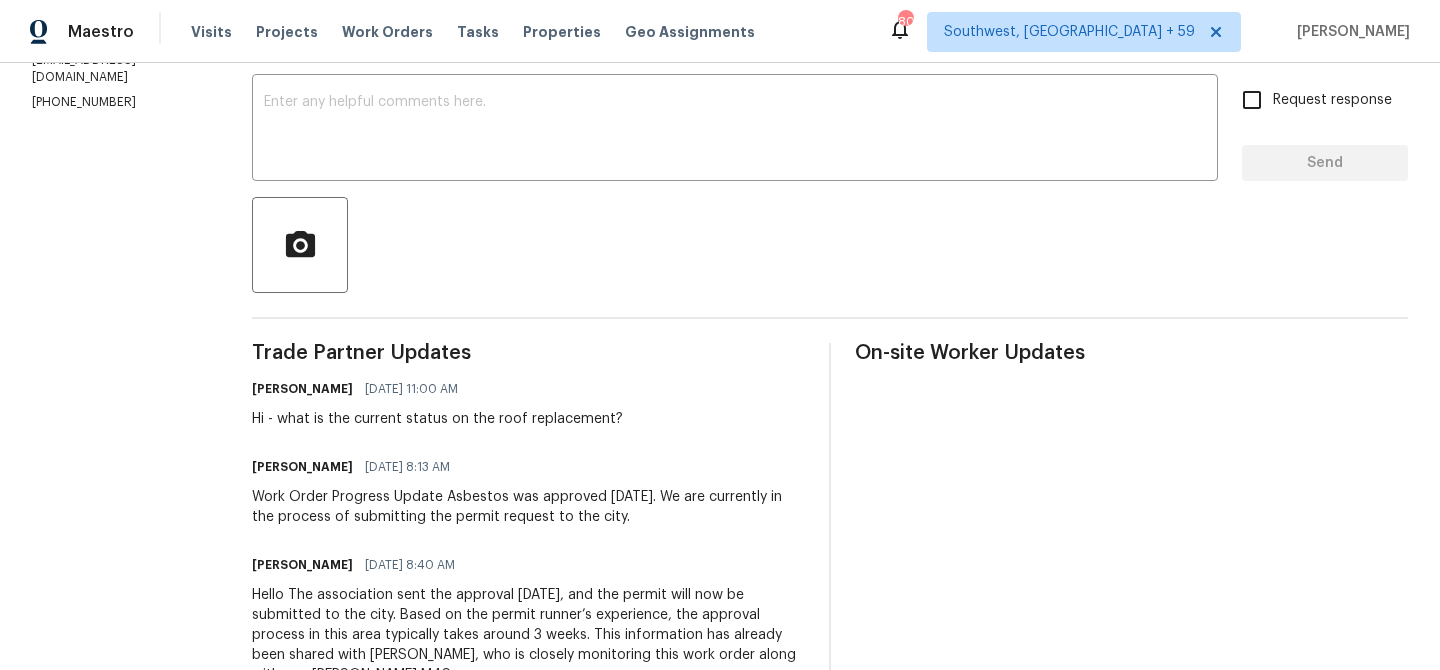 scroll, scrollTop: 340, scrollLeft: 0, axis: vertical 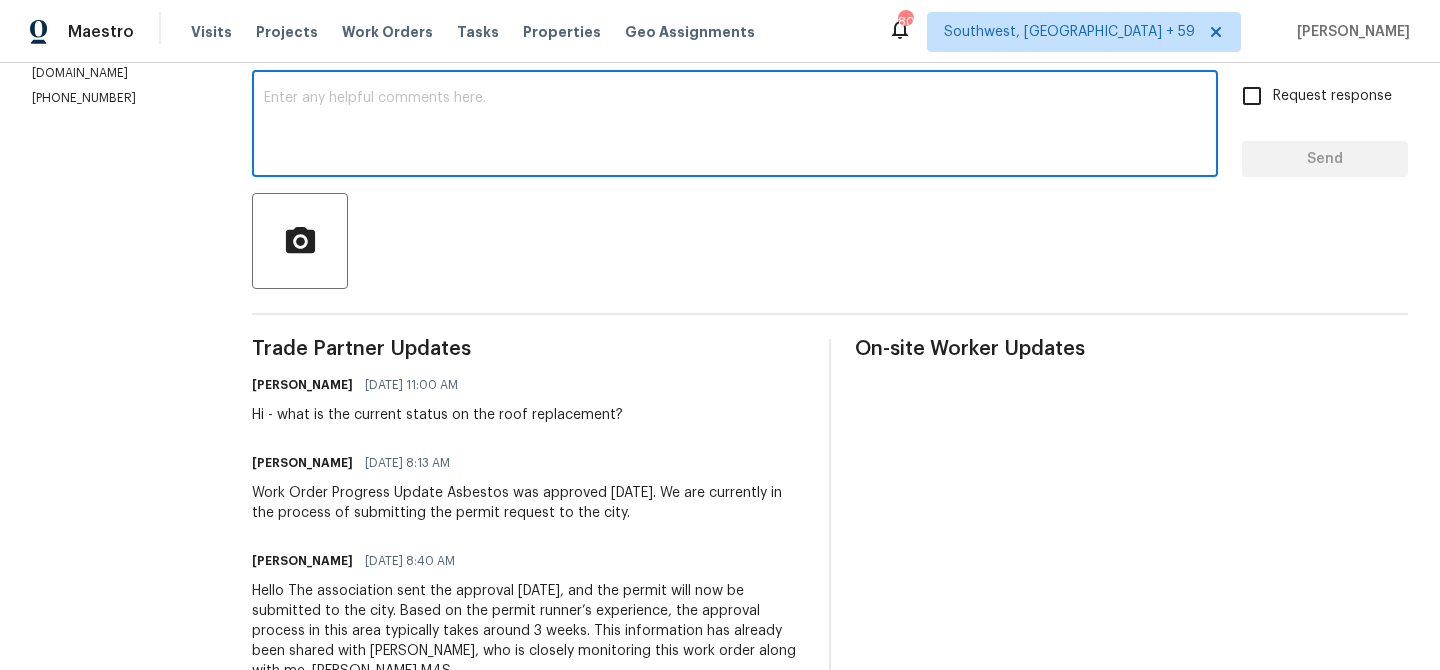 click at bounding box center (735, 126) 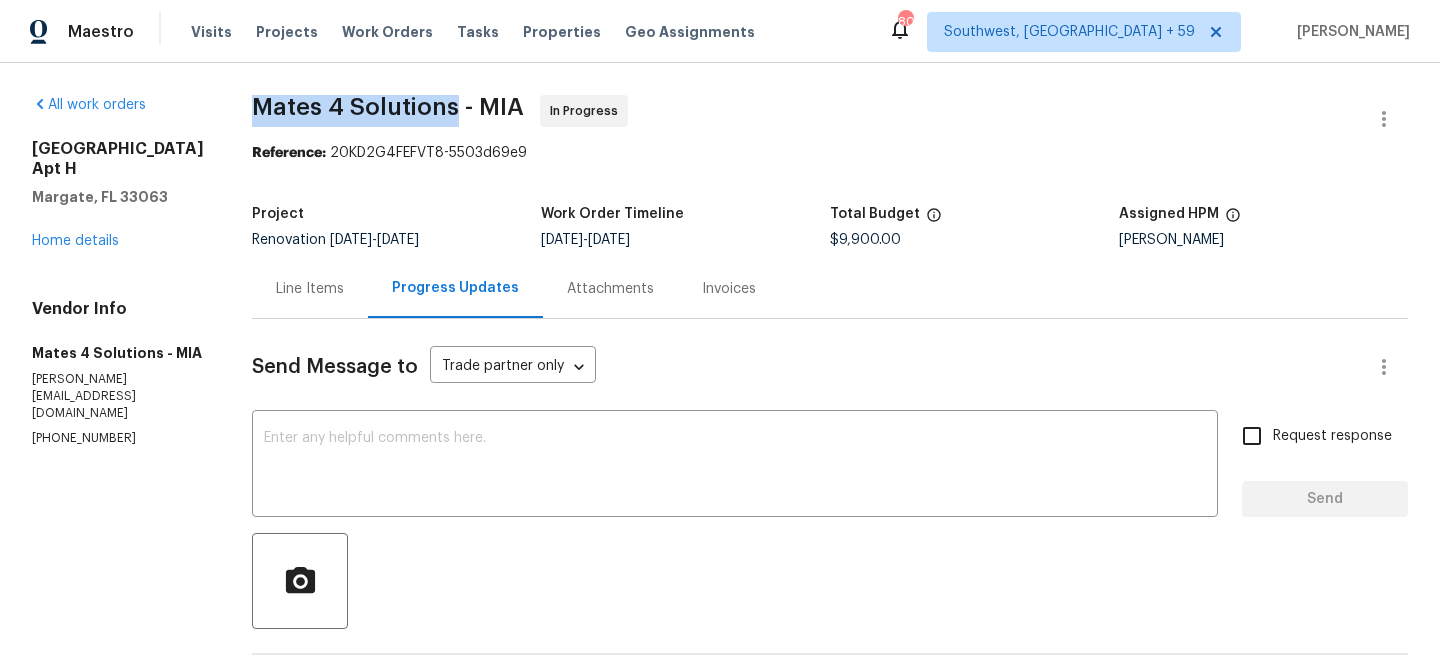 drag, startPoint x: 245, startPoint y: 112, endPoint x: 456, endPoint y: 108, distance: 211.03792 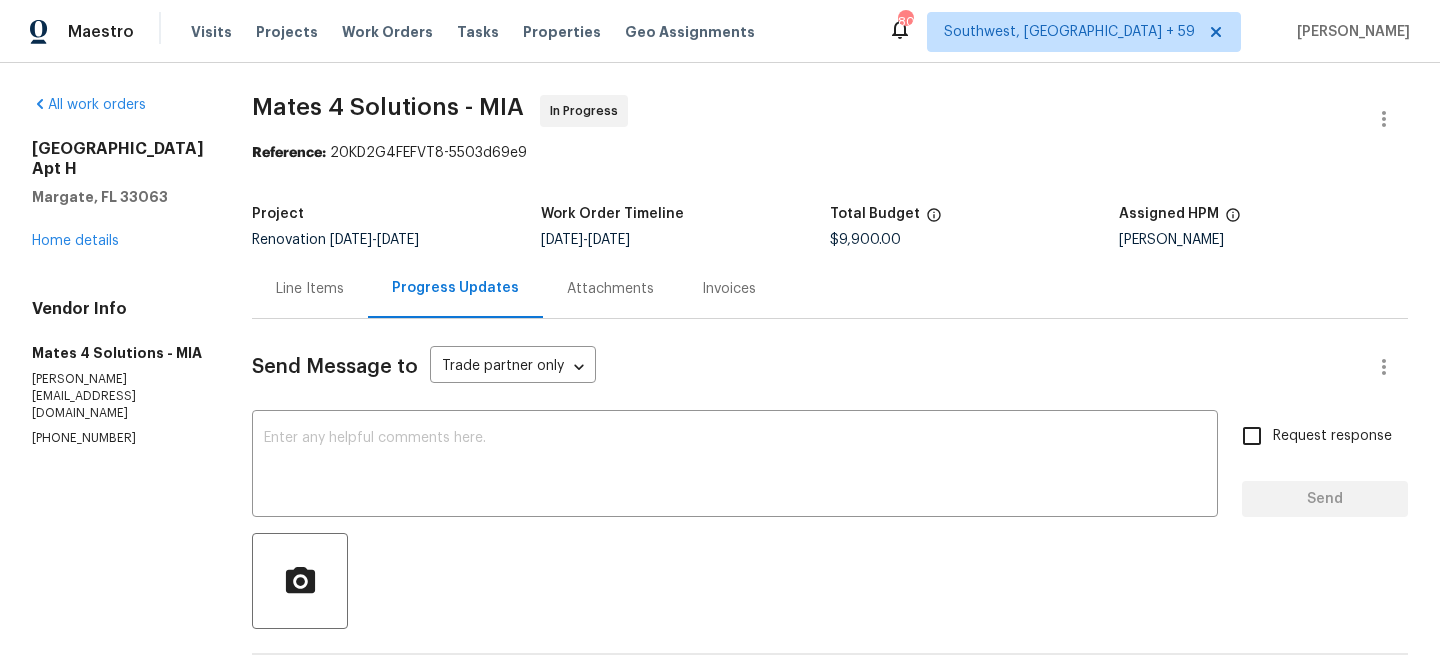 click on "Mates 4 Solutions - MIA In Progress" at bounding box center (806, 119) 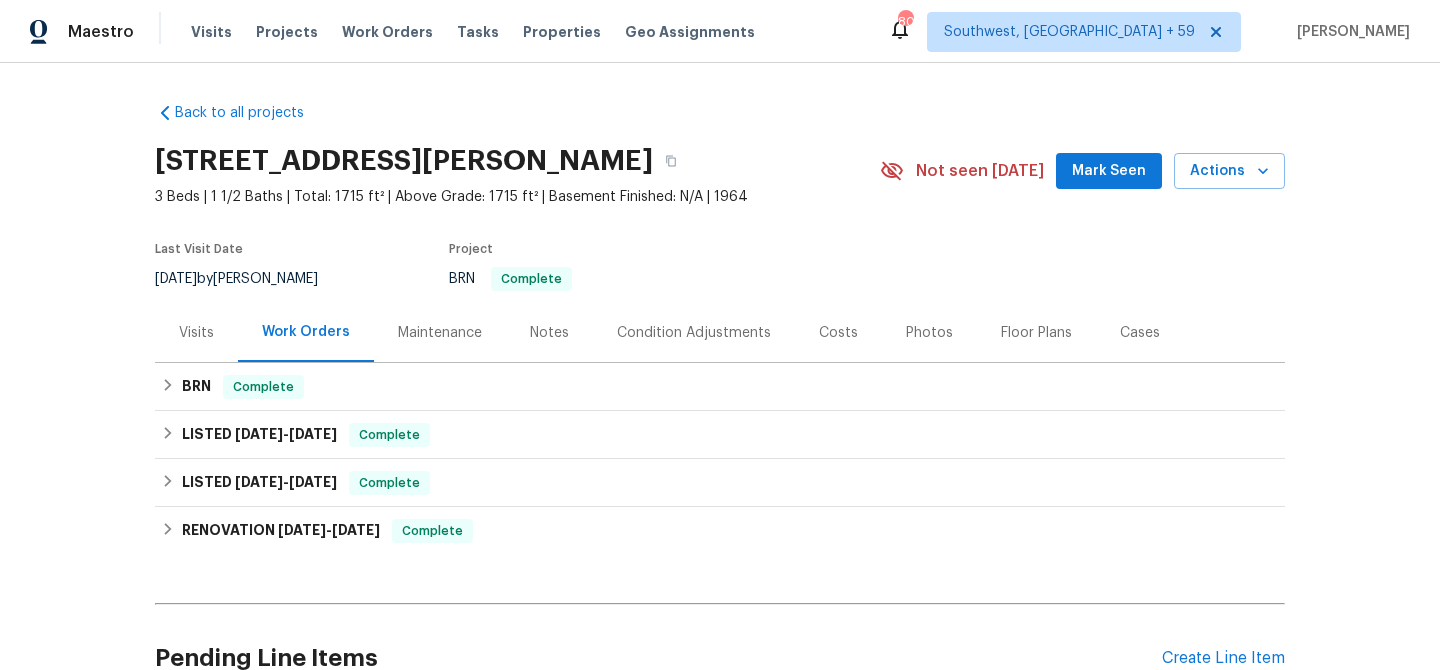 scroll, scrollTop: 0, scrollLeft: 0, axis: both 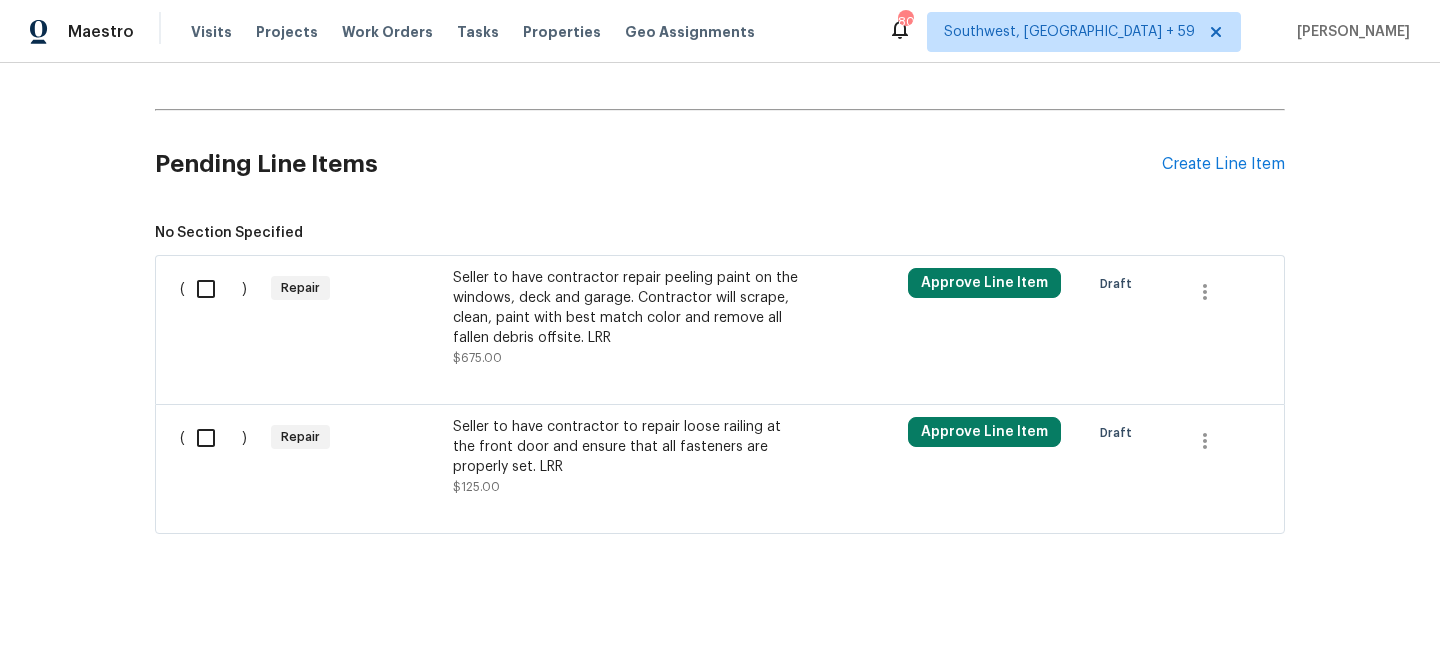 click on "Seller to have contractor repair peeling paint on the windows, deck and garage.  Contractor will scrape, clean, paint with best match color and remove all fallen debris offsite.  LRR" at bounding box center [629, 308] 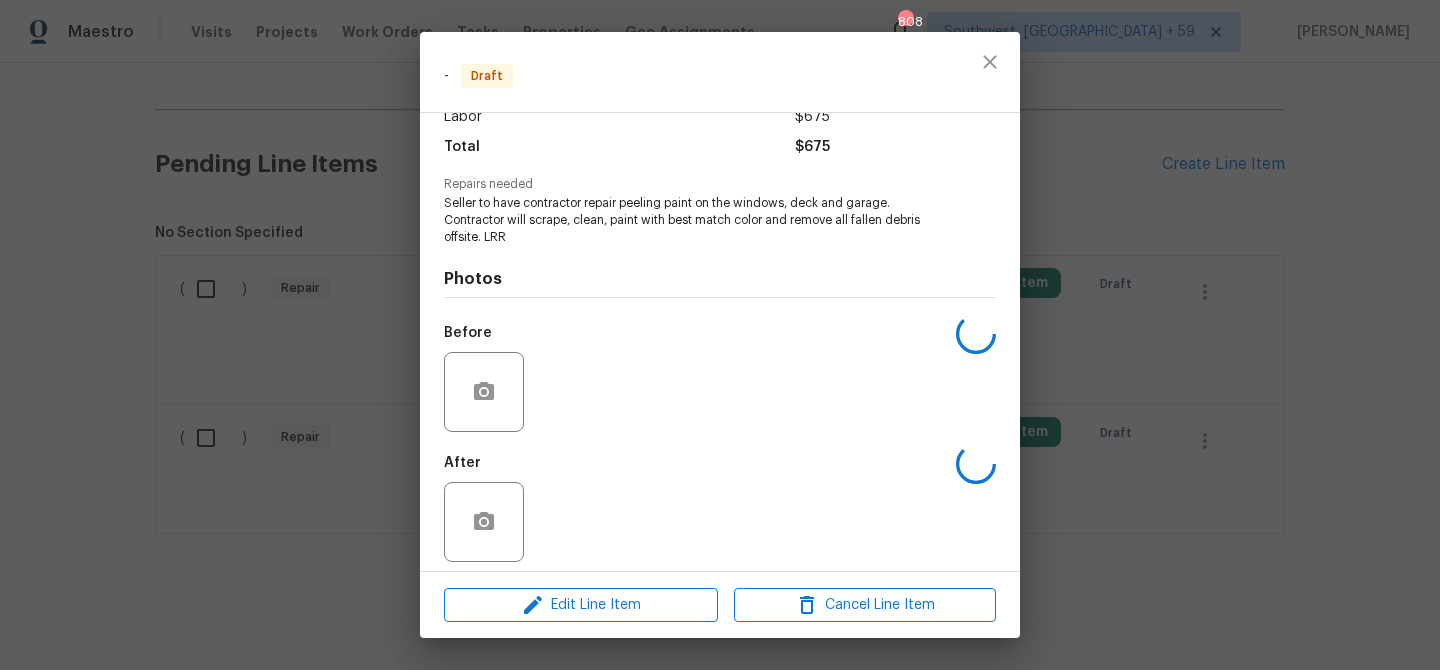 scroll, scrollTop: 162, scrollLeft: 0, axis: vertical 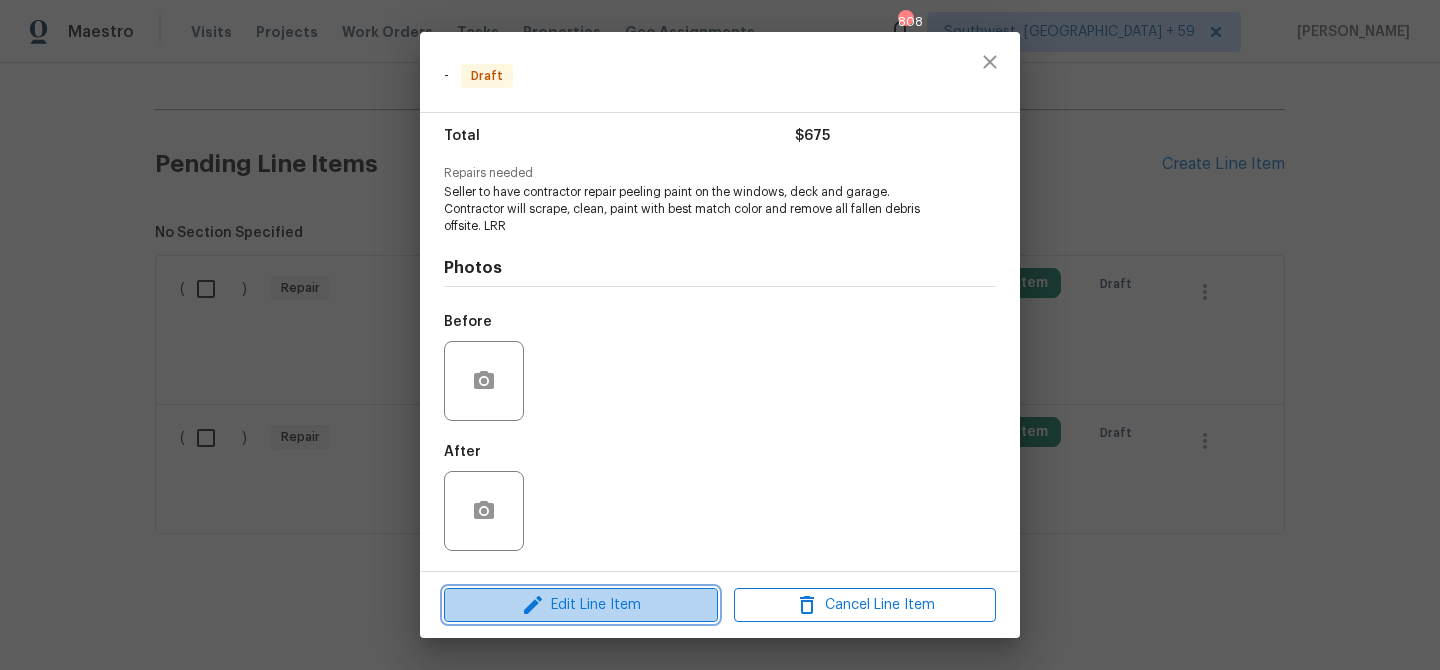 click on "Edit Line Item" at bounding box center [581, 605] 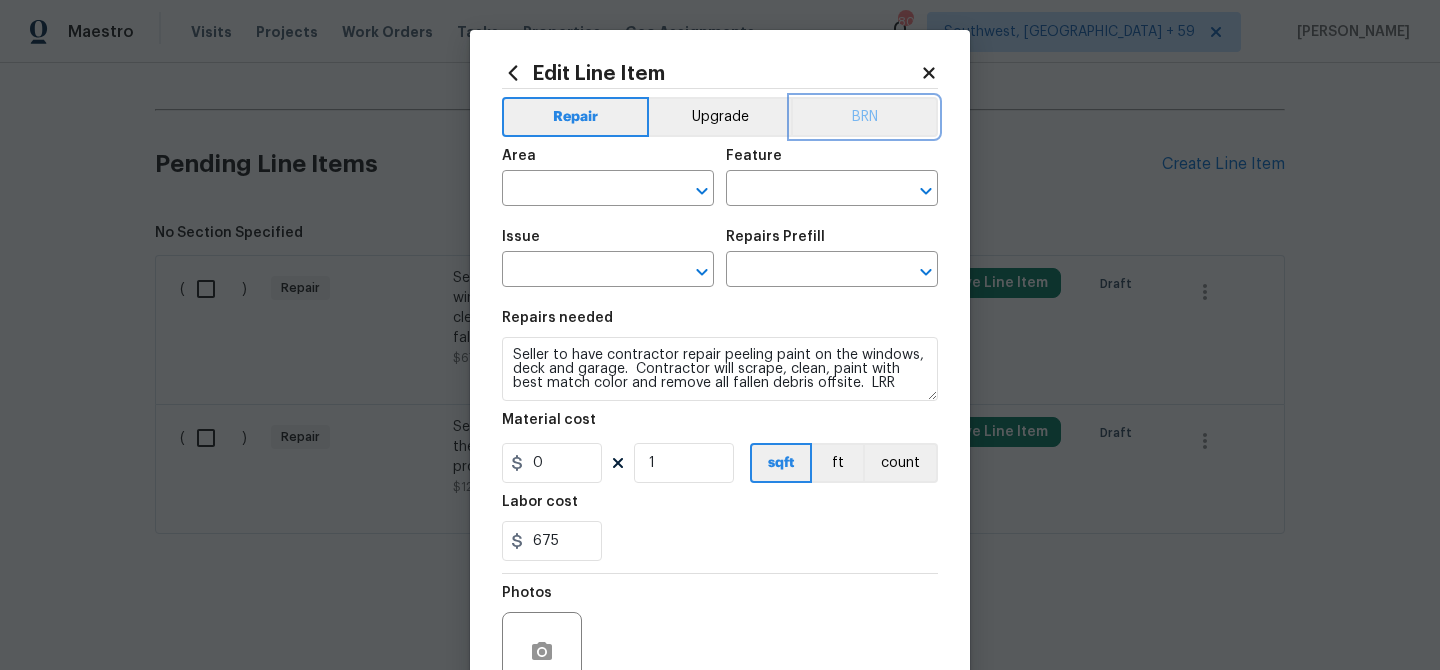 click on "BRN" at bounding box center [864, 117] 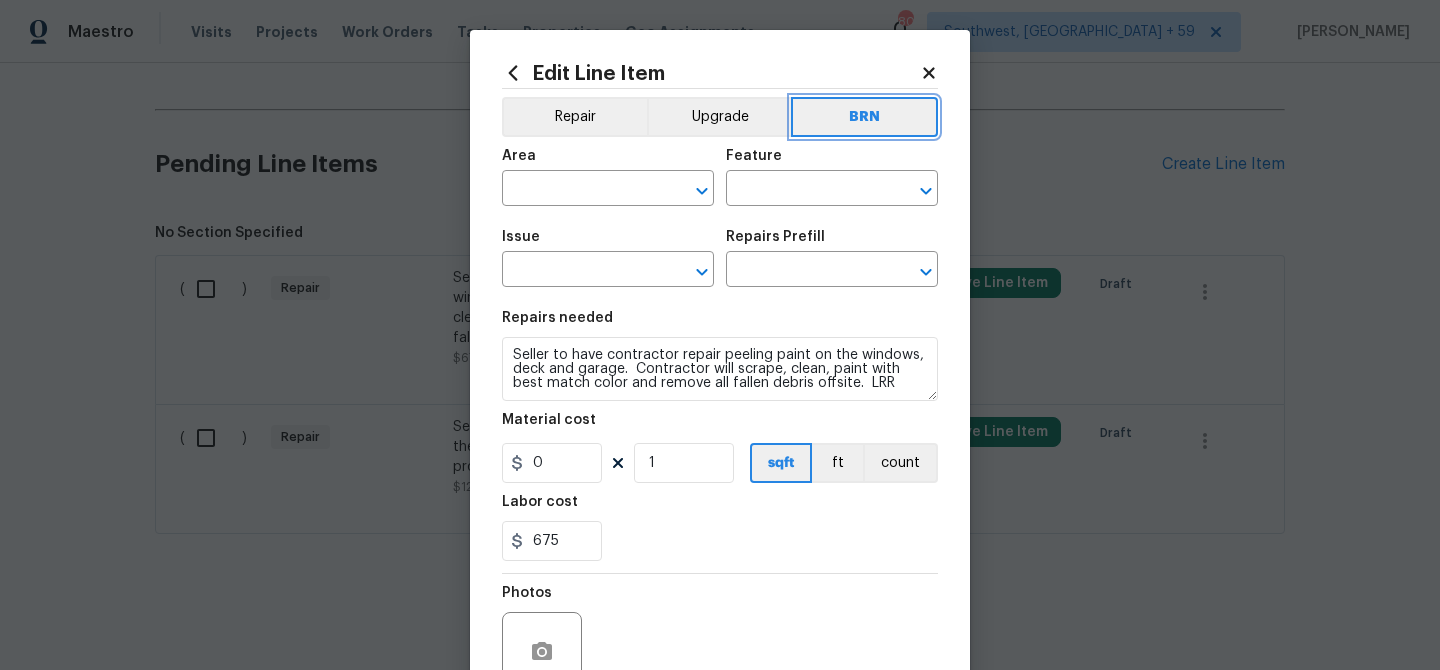 scroll, scrollTop: 46, scrollLeft: 0, axis: vertical 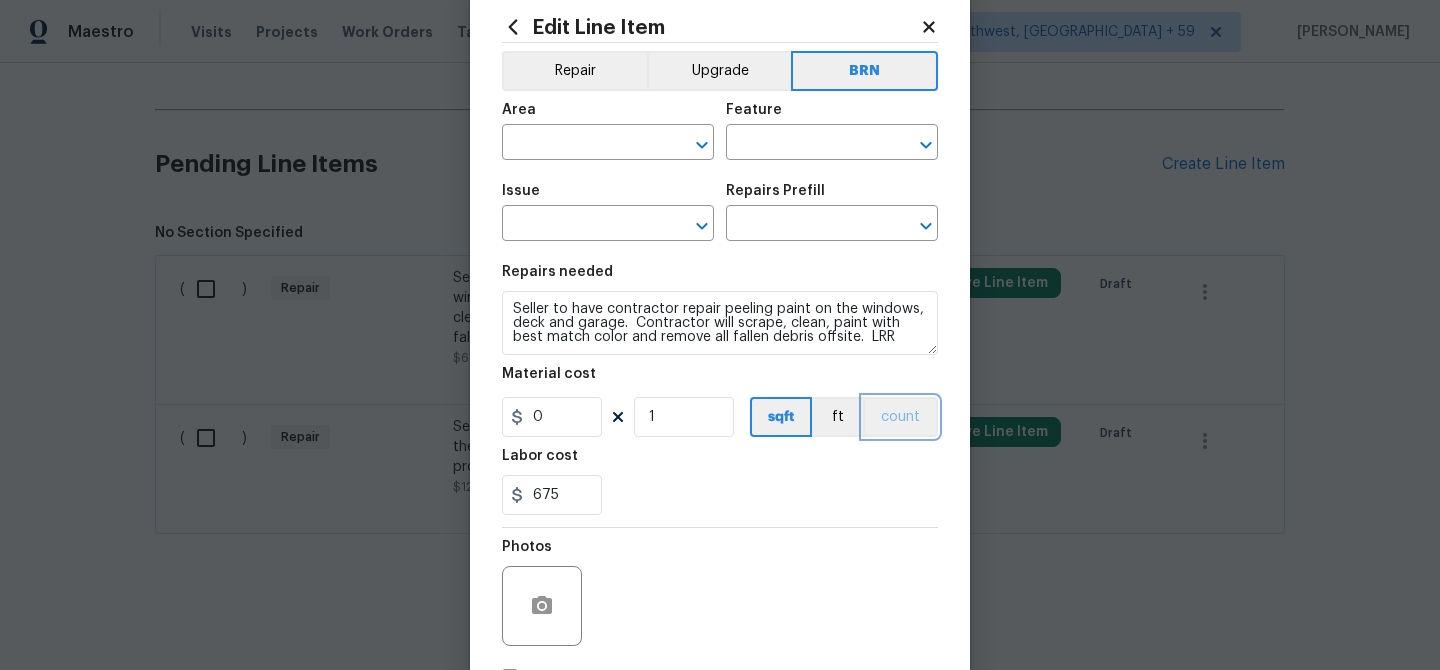 click on "count" at bounding box center [900, 417] 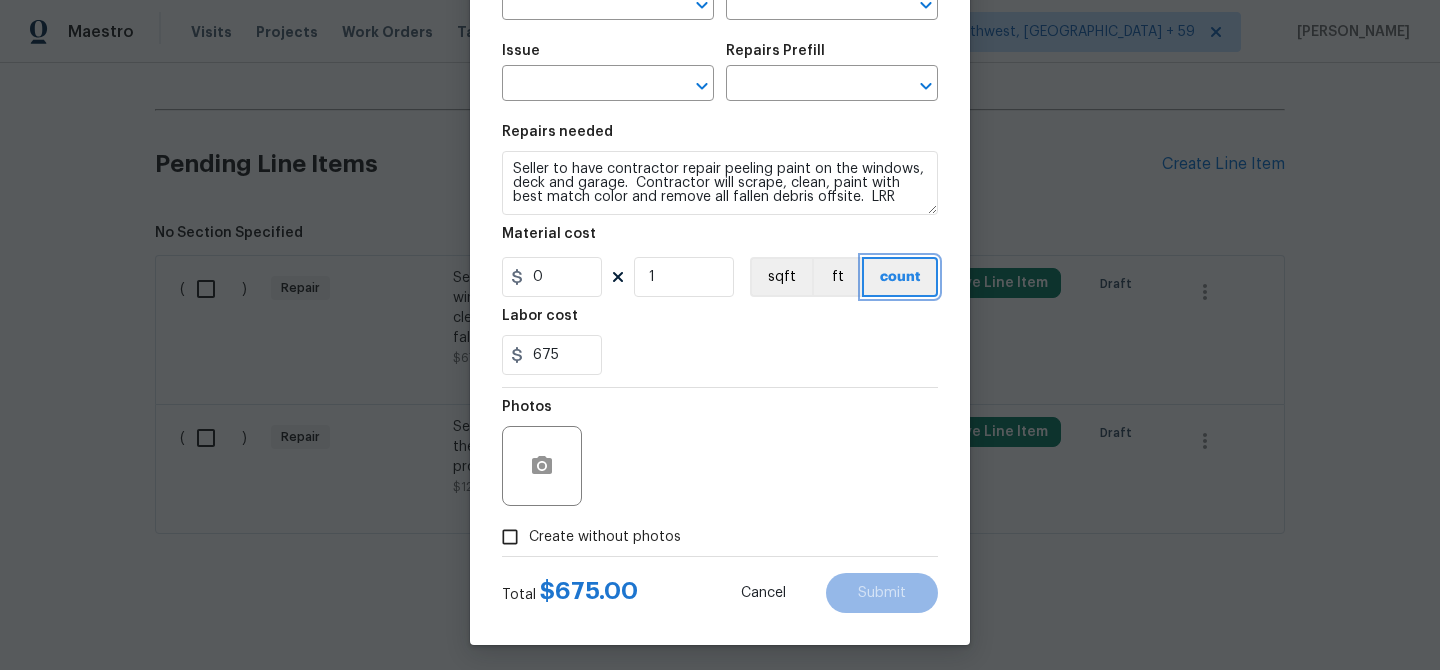 scroll, scrollTop: 187, scrollLeft: 0, axis: vertical 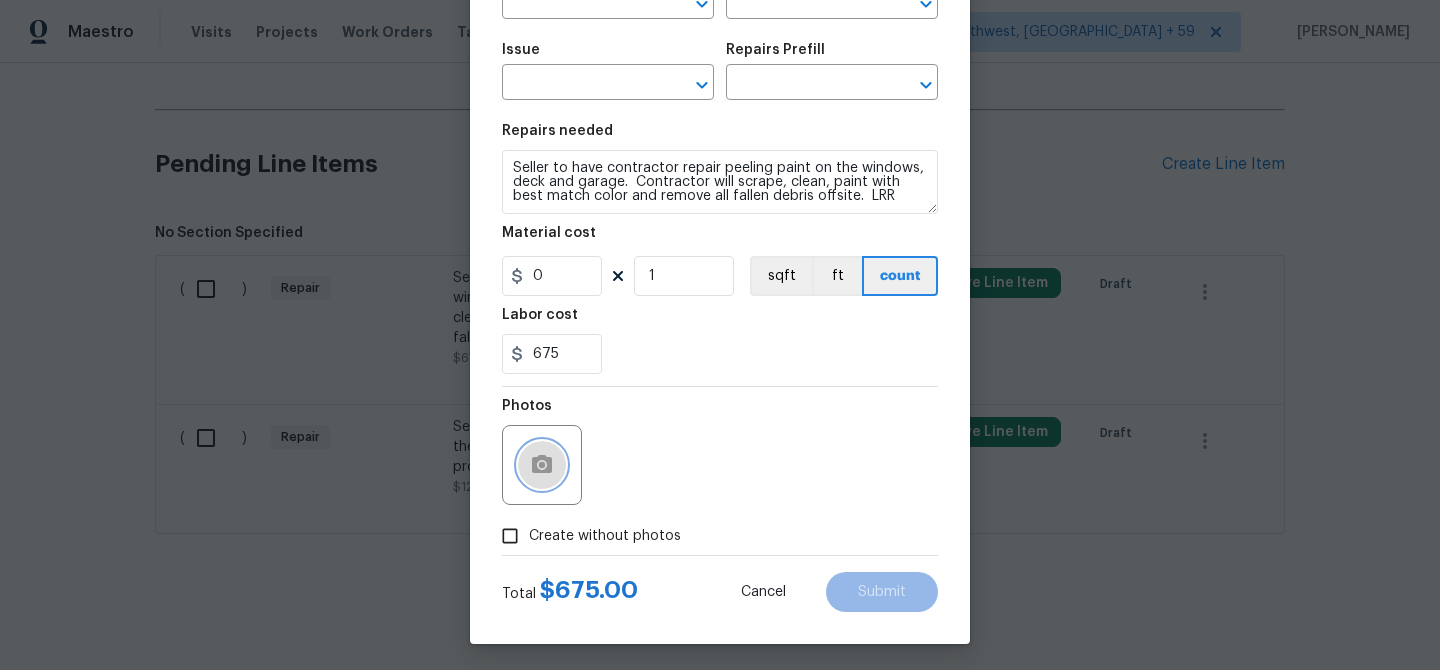 click 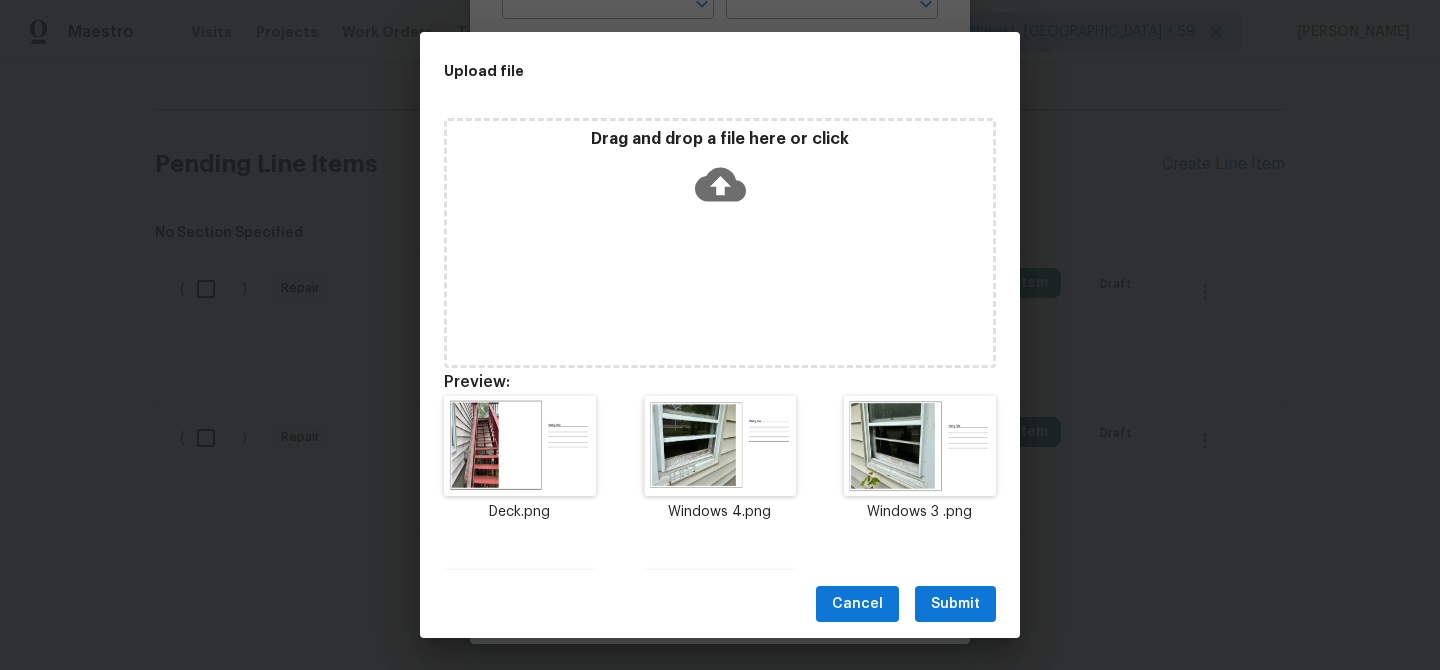 click on "Submit" at bounding box center (955, 604) 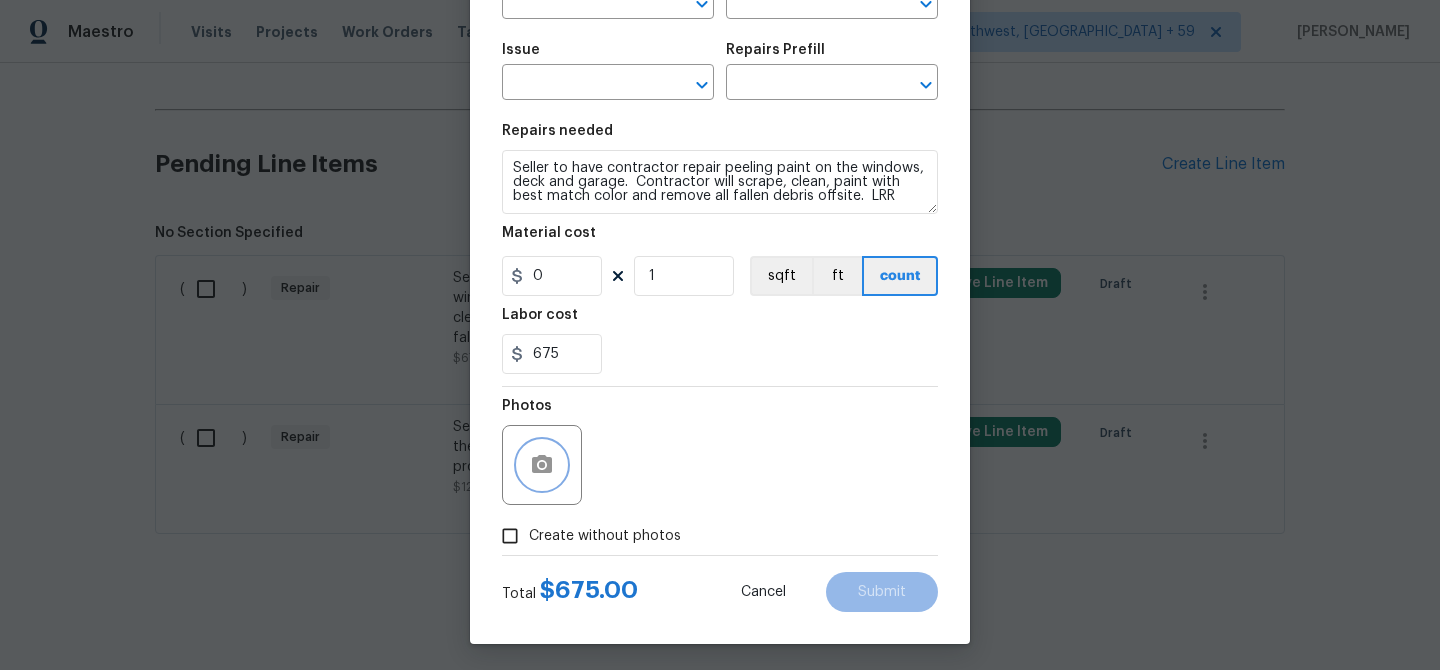 scroll, scrollTop: 0, scrollLeft: 0, axis: both 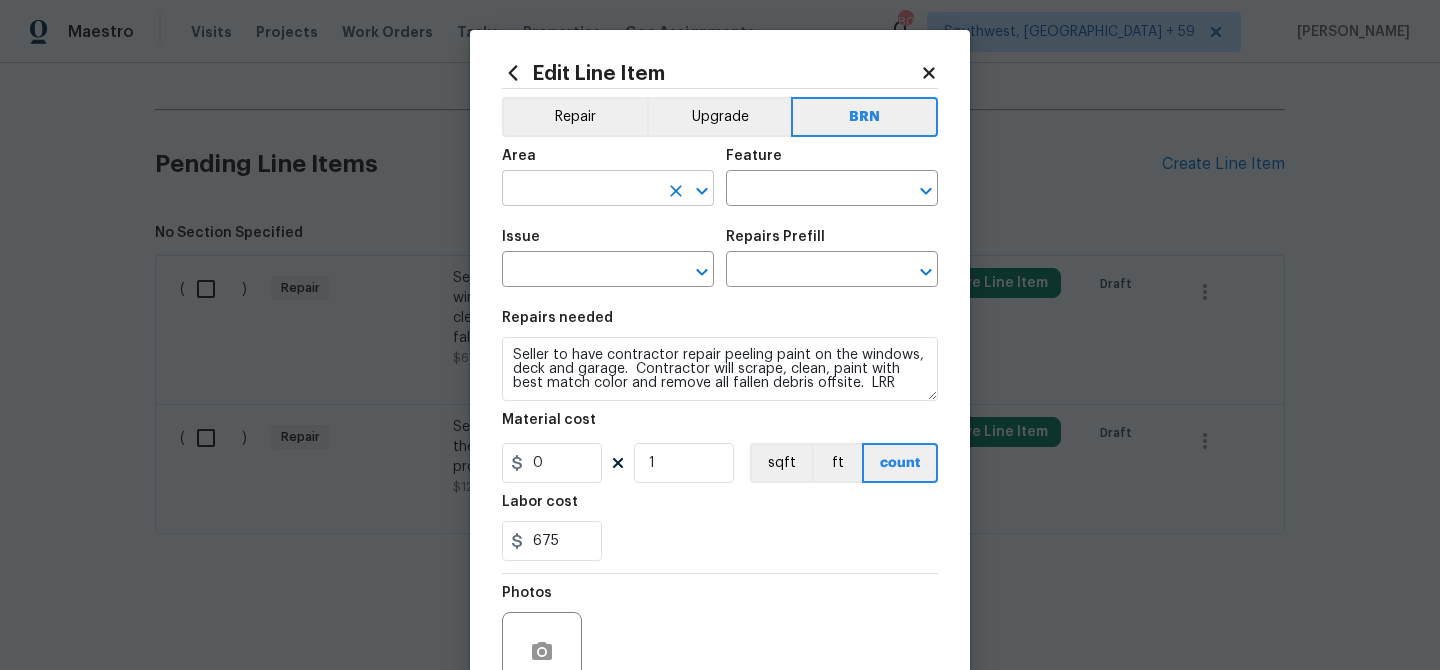 click at bounding box center (580, 190) 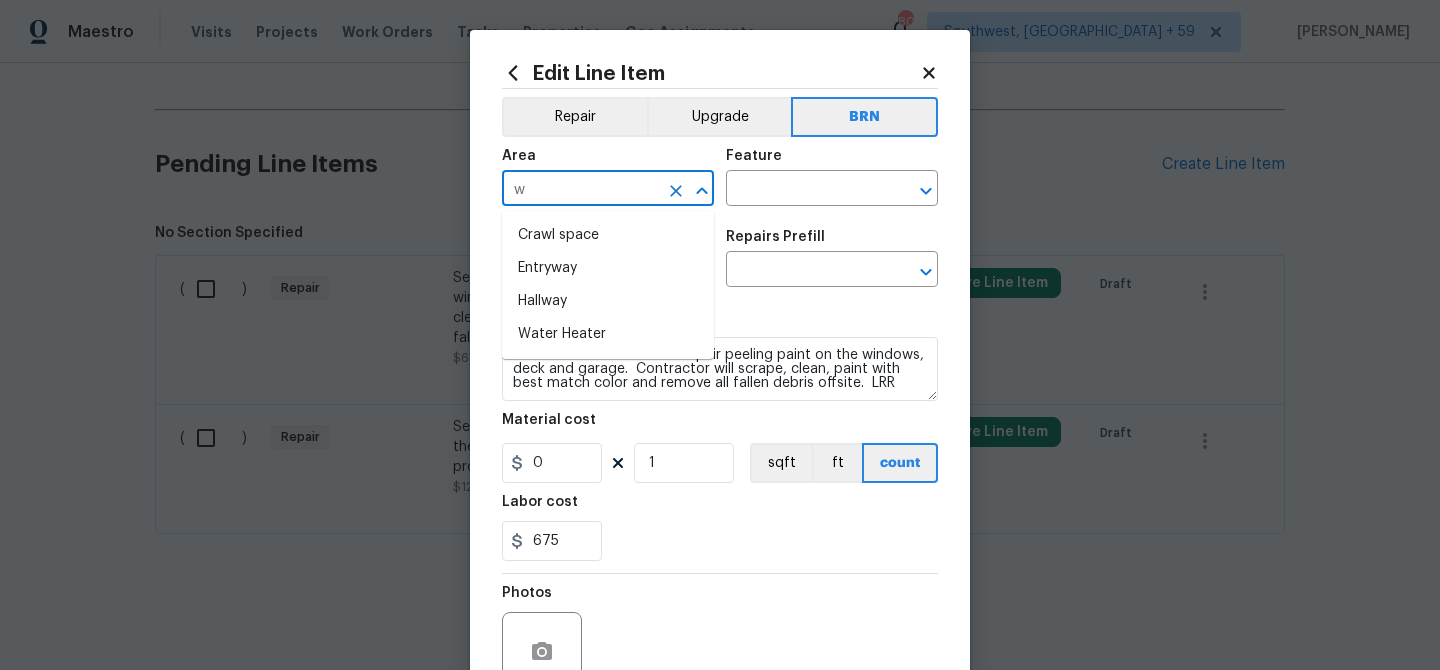 type on "wi" 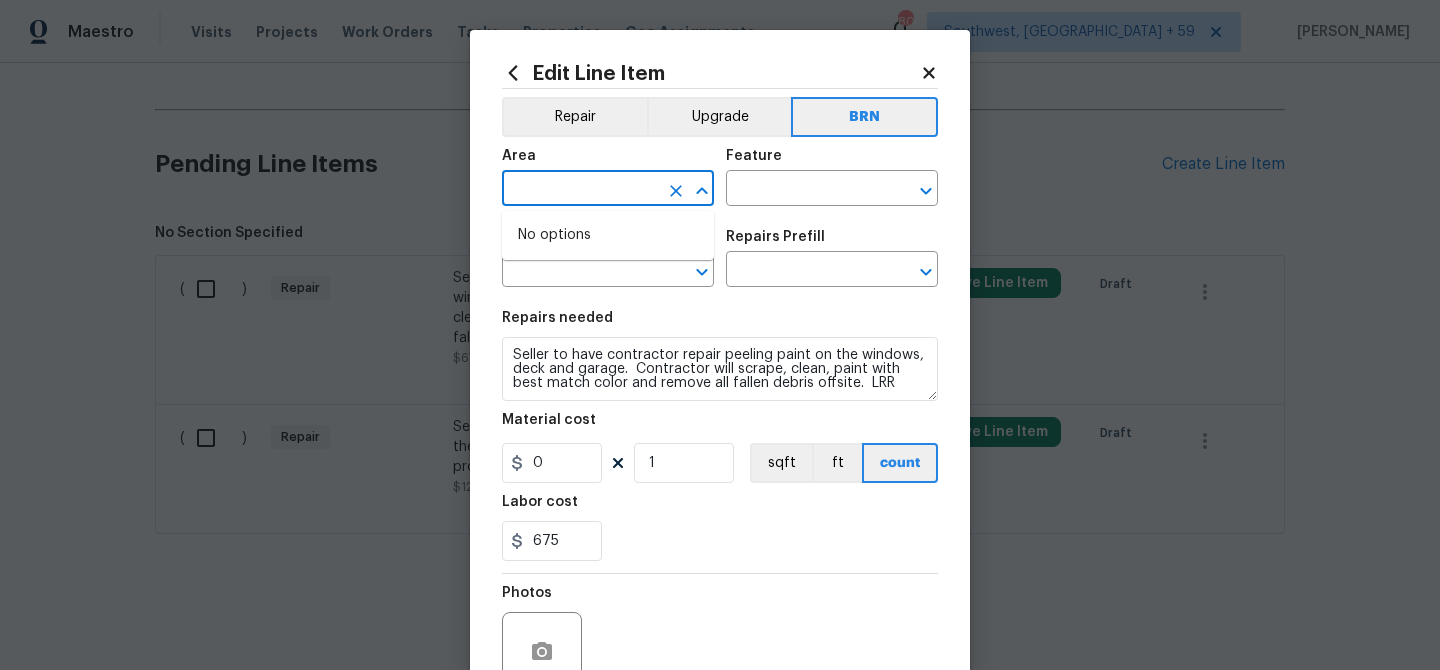 type on "n" 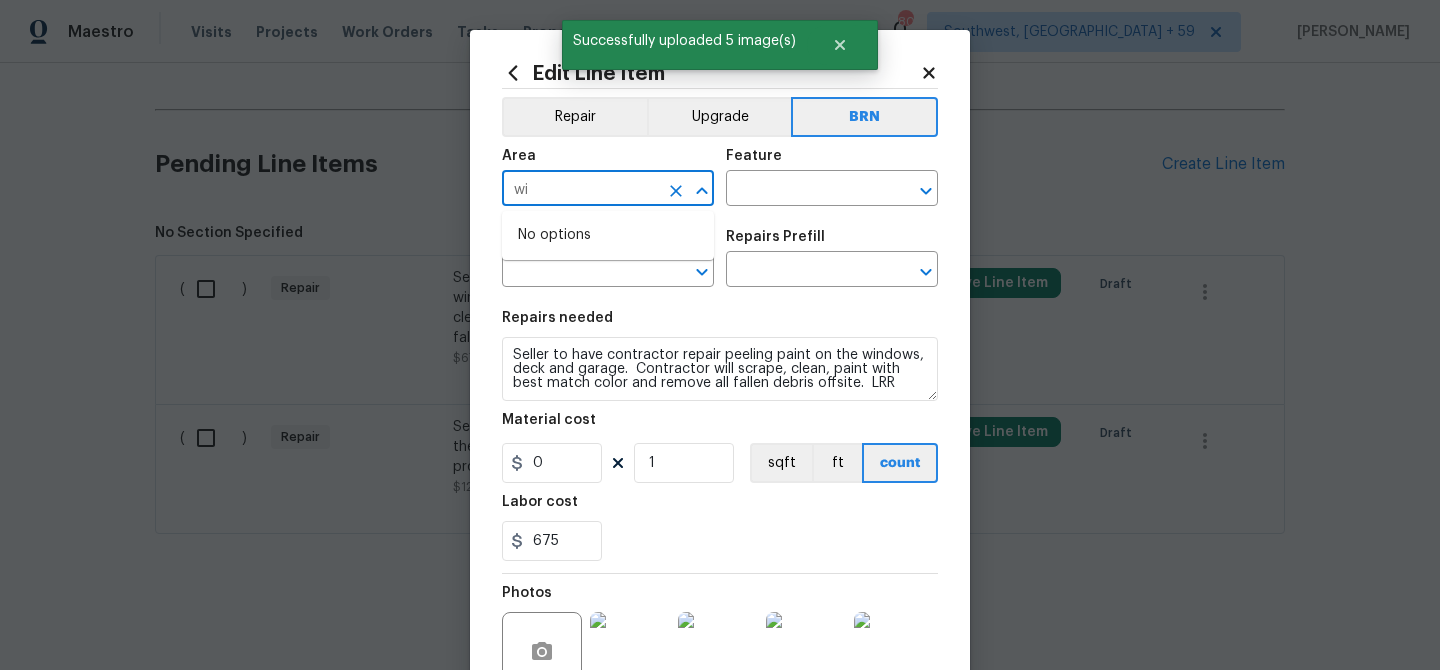 type on "w" 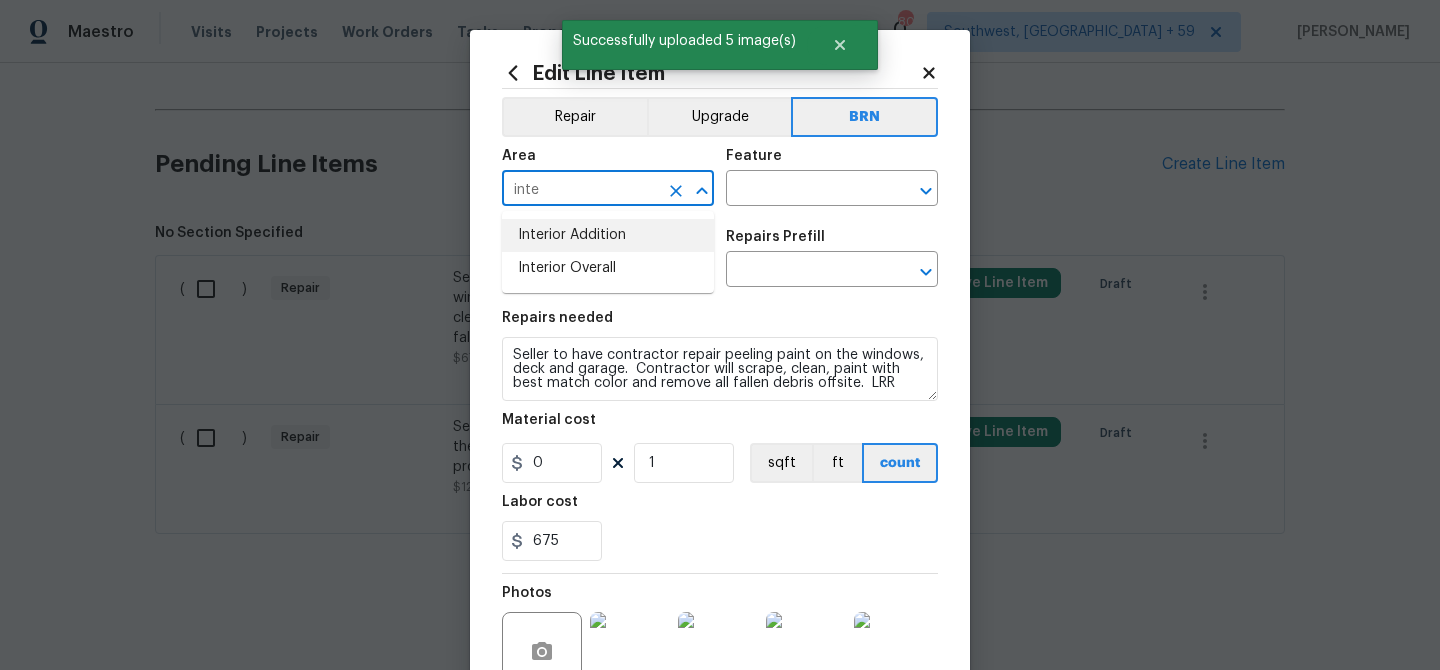 click on "Interior Addition" at bounding box center [608, 235] 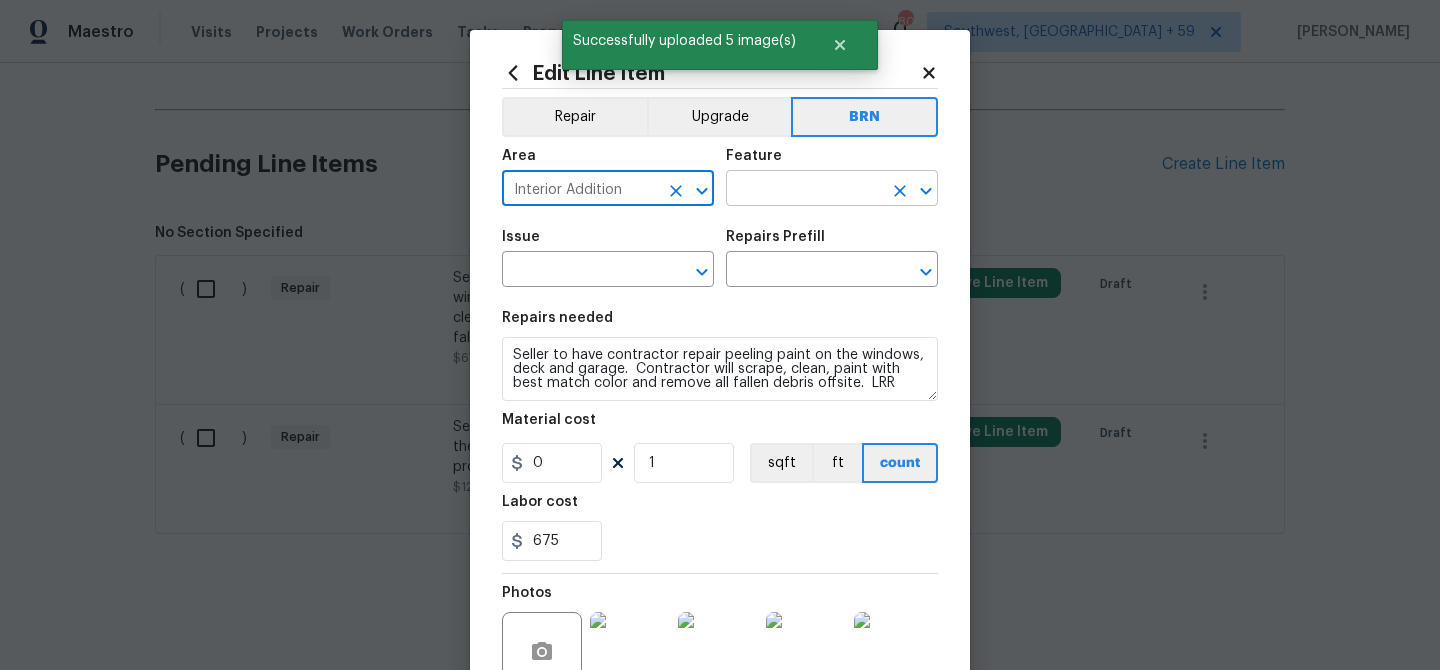 type on "Interior Addition" 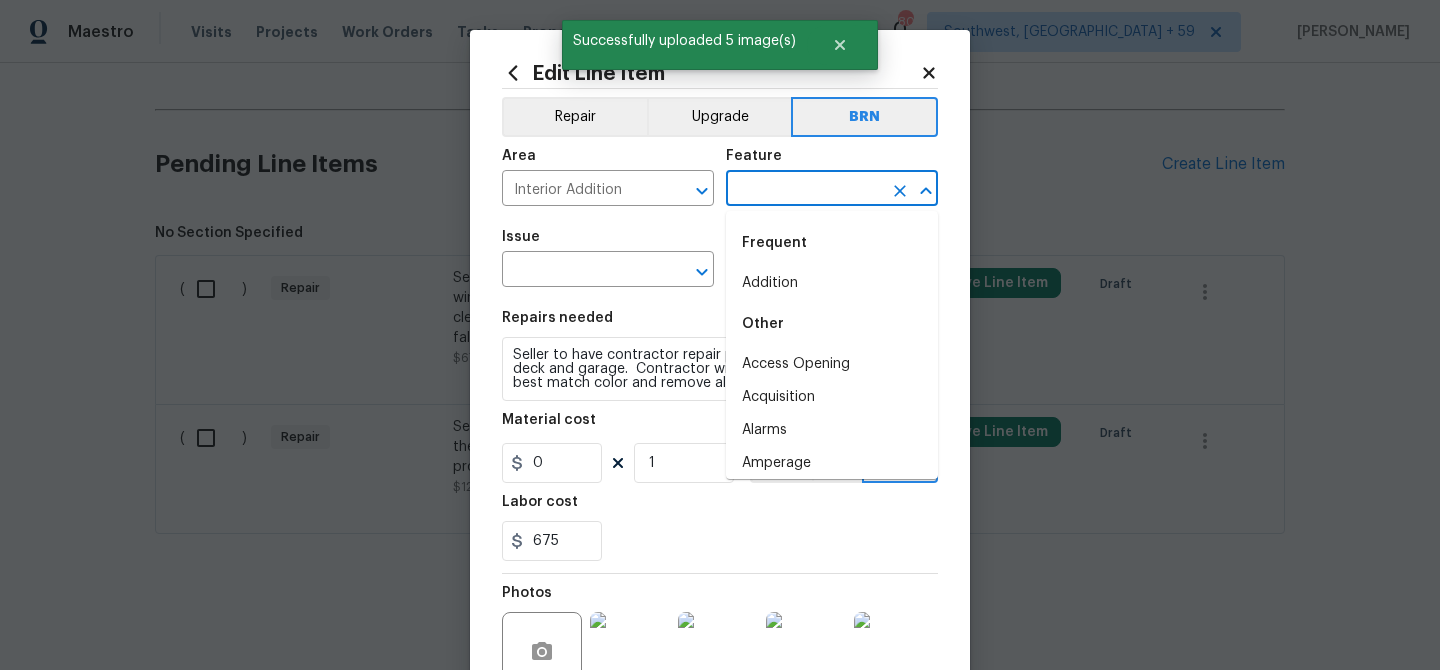click at bounding box center (804, 190) 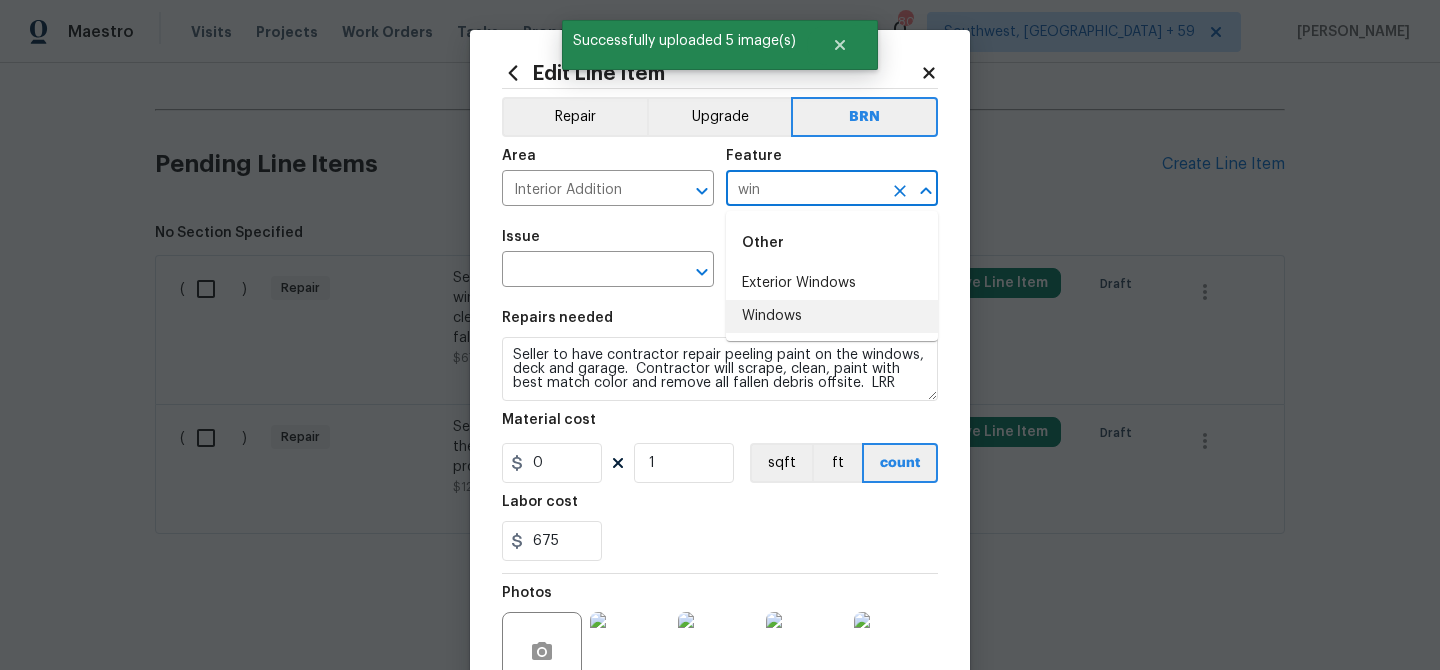 click on "Windows" at bounding box center [832, 316] 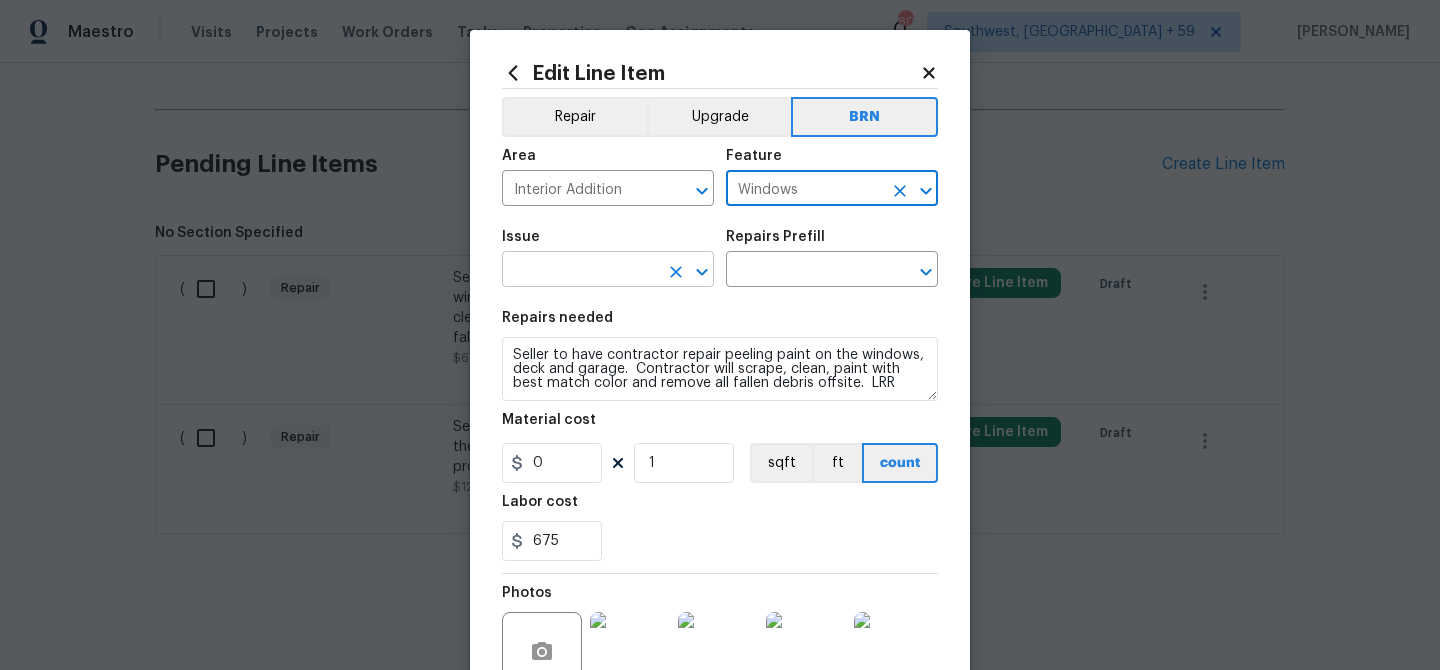 type on "Windows" 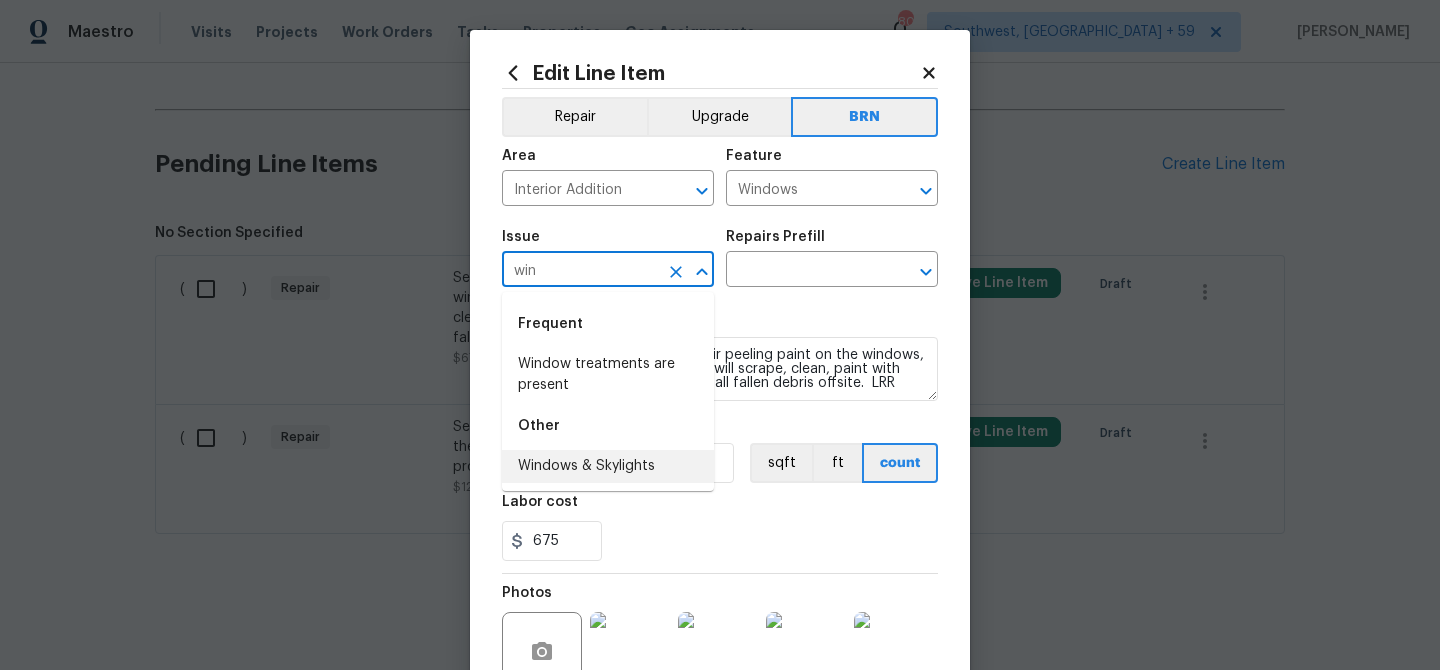 click on "Windows & Skylights" at bounding box center (608, 466) 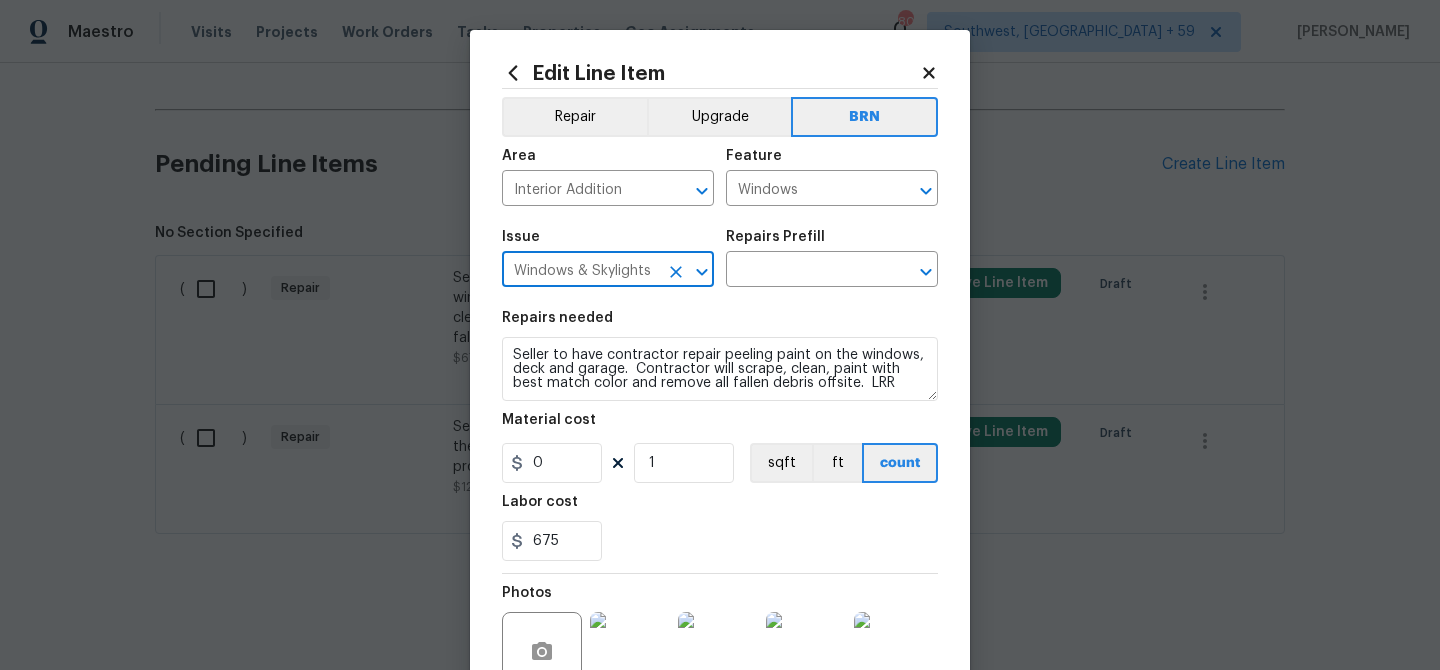 type on "Windows & Skylights" 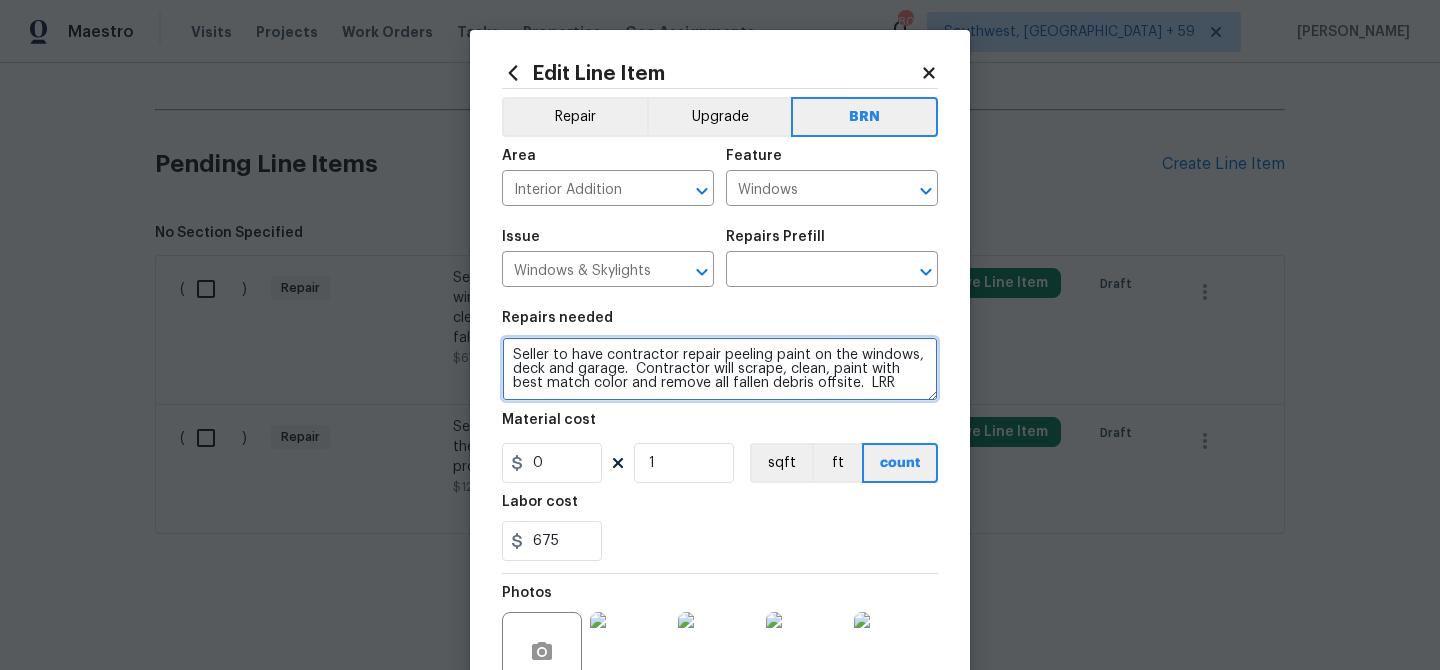 click on "Seller to have contractor repair peeling paint on the windows, deck and garage.  Contractor will scrape, clean, paint with best match color and remove all fallen debris offsite.  LRR" at bounding box center [720, 369] 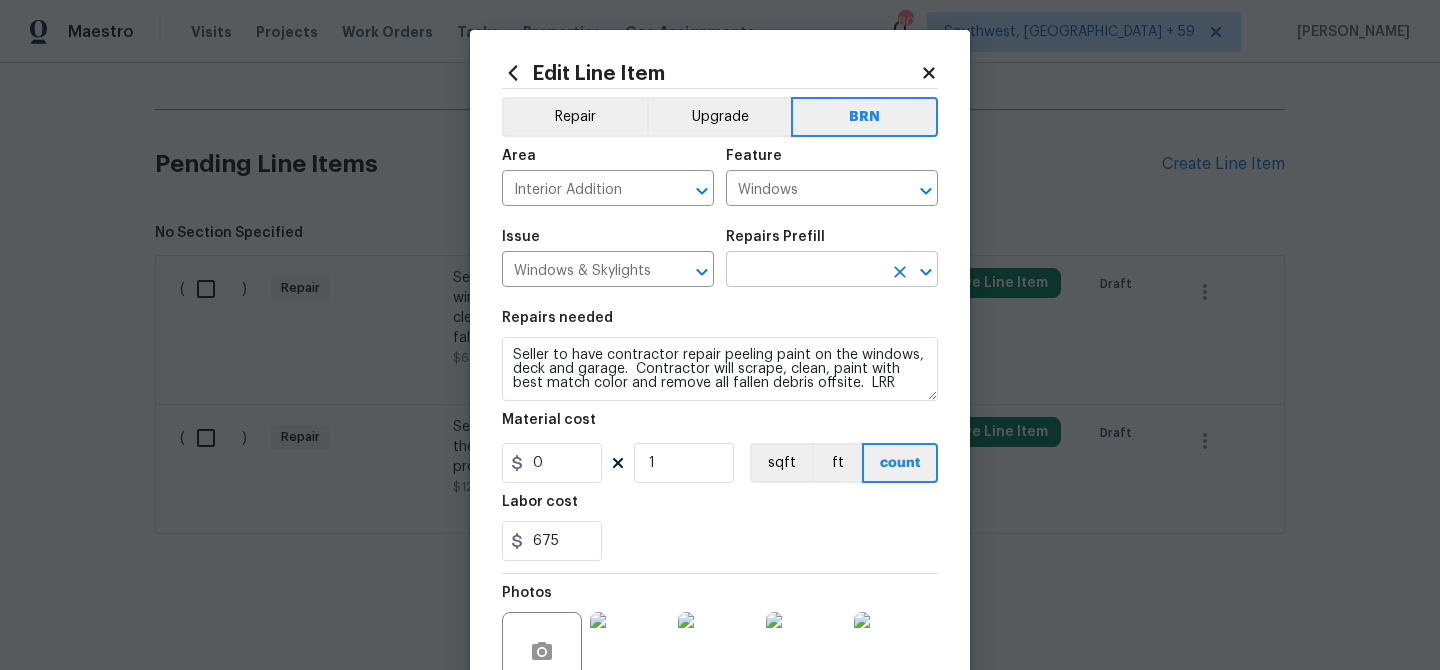 click at bounding box center [804, 271] 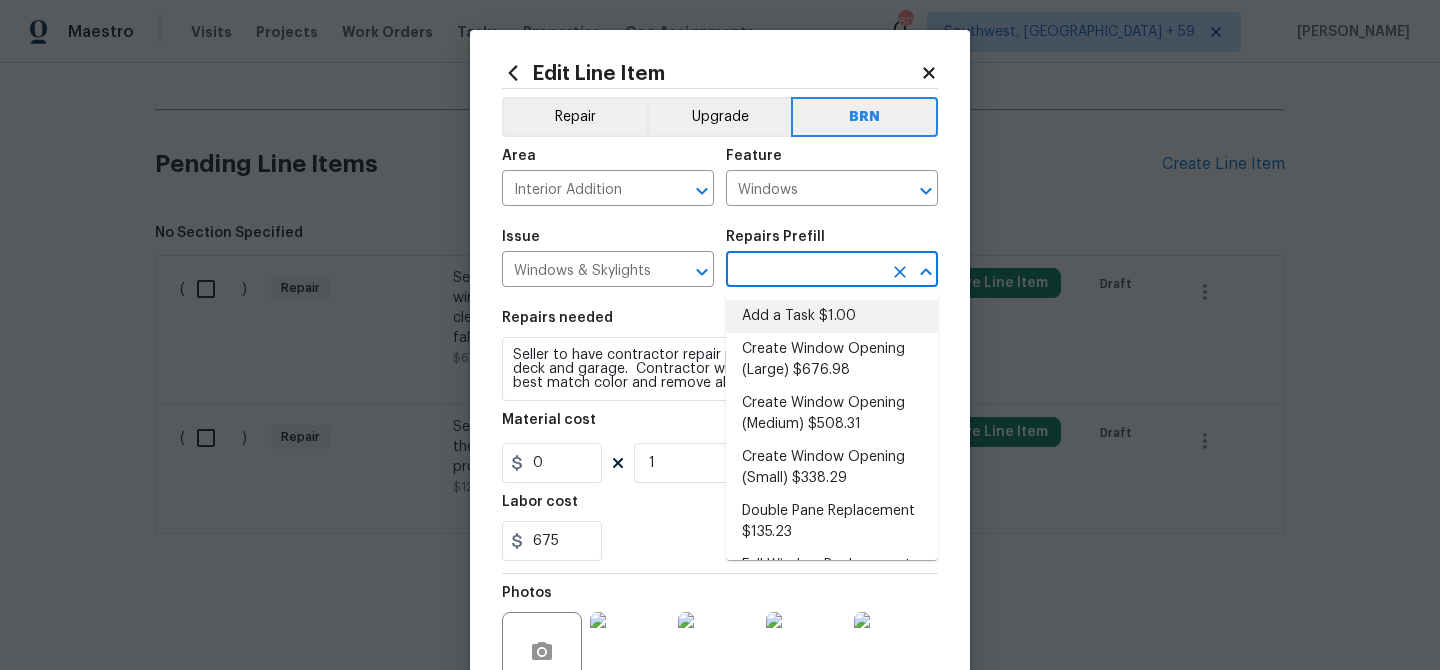 click on "Add a Task $1.00" at bounding box center (832, 316) 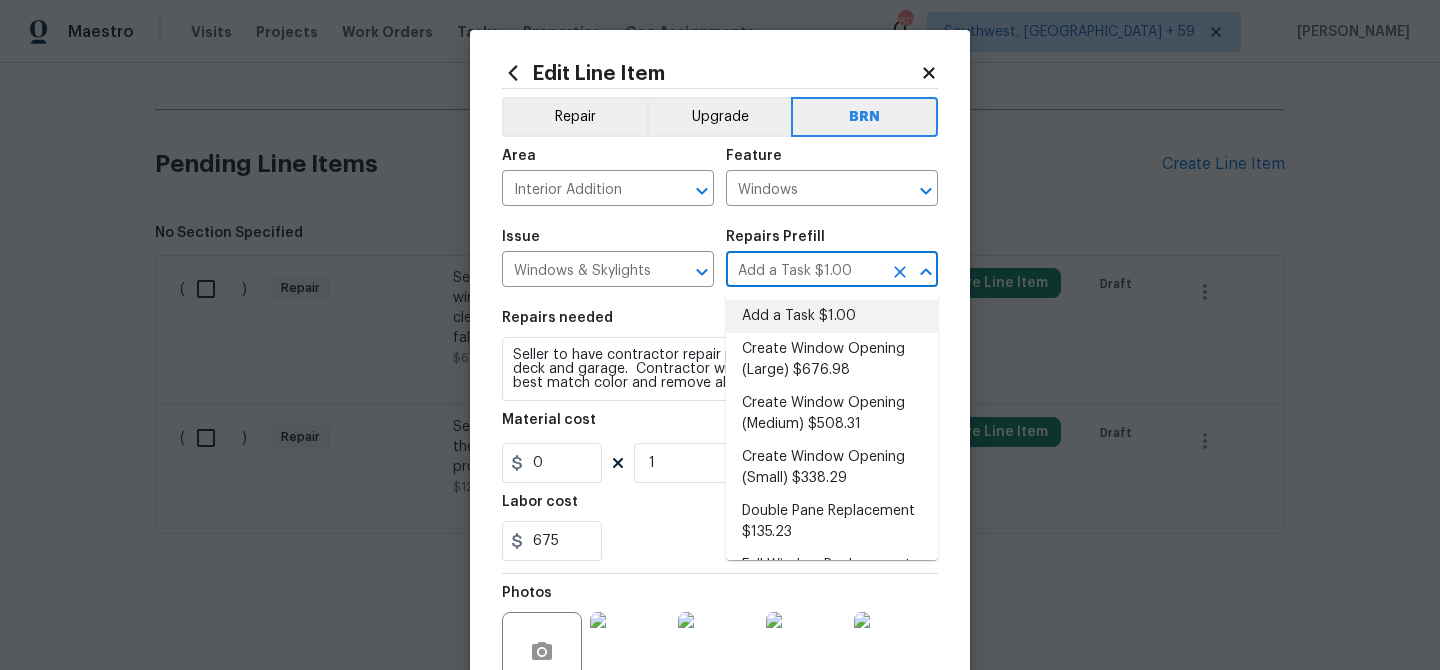 type on "HPM to detail" 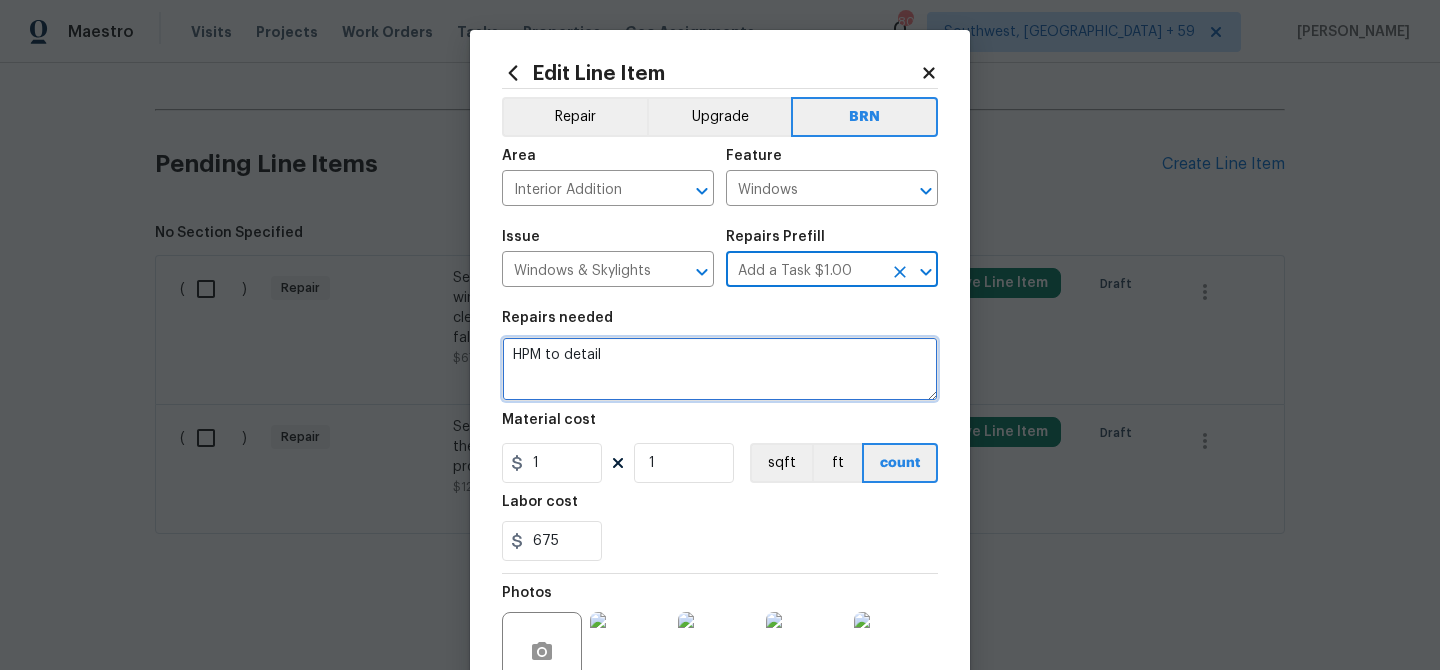 click on "HPM to detail" at bounding box center (720, 369) 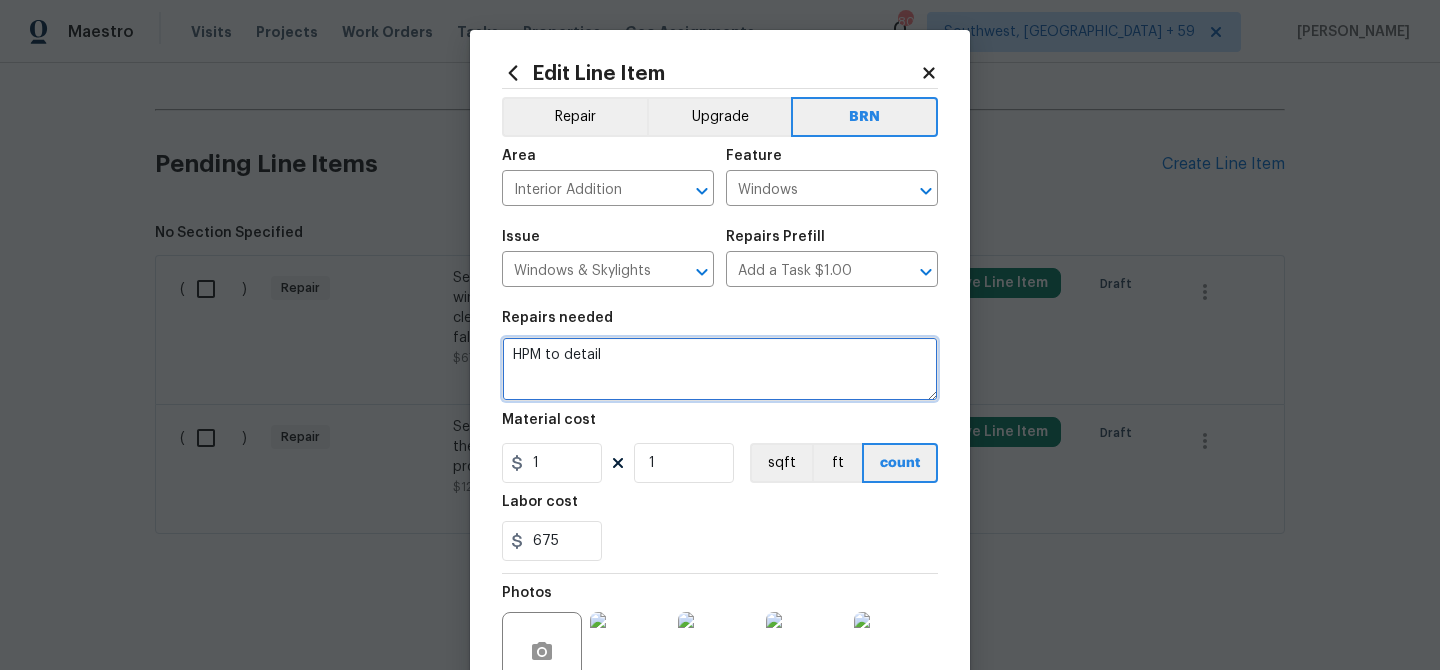 click on "HPM to detail" at bounding box center (720, 369) 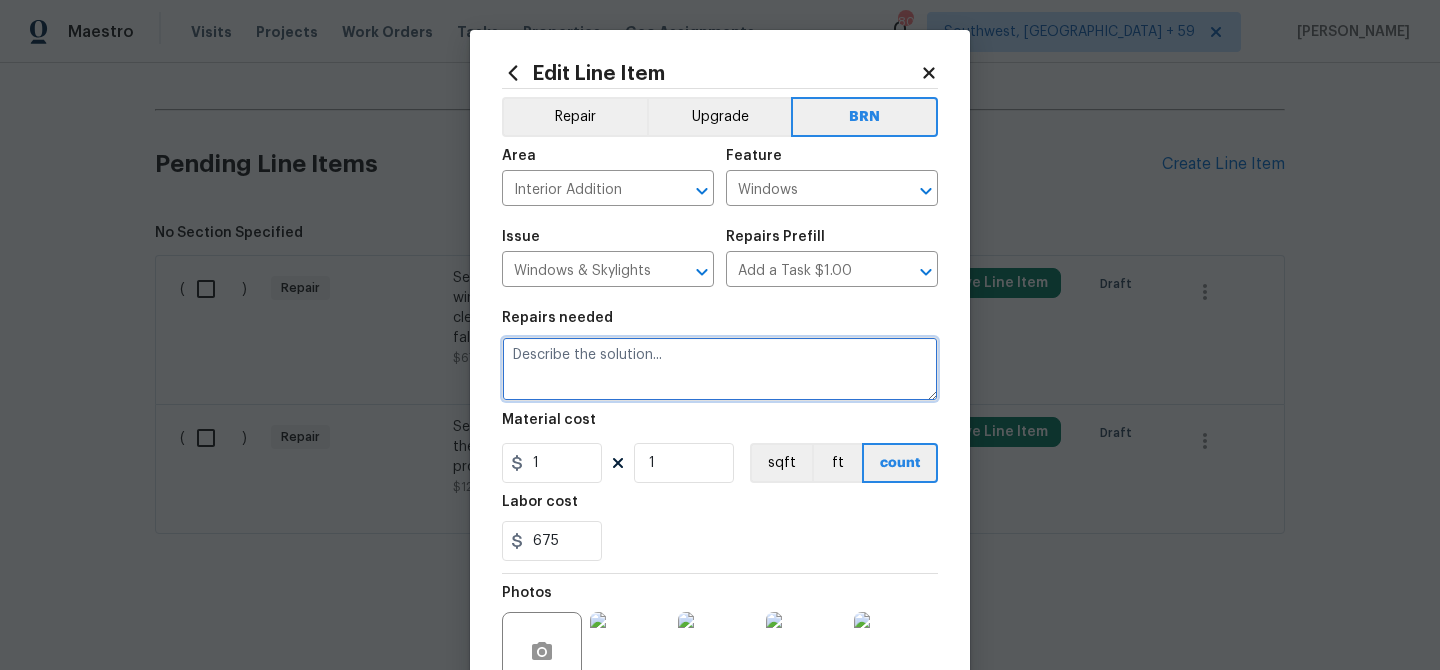 paste on "Seller to have contractor repair peeling paint on the windows, deck and garage.  Contractor will scrape, clean, paint with best match color and remove all fallen debris offsite.  LRR" 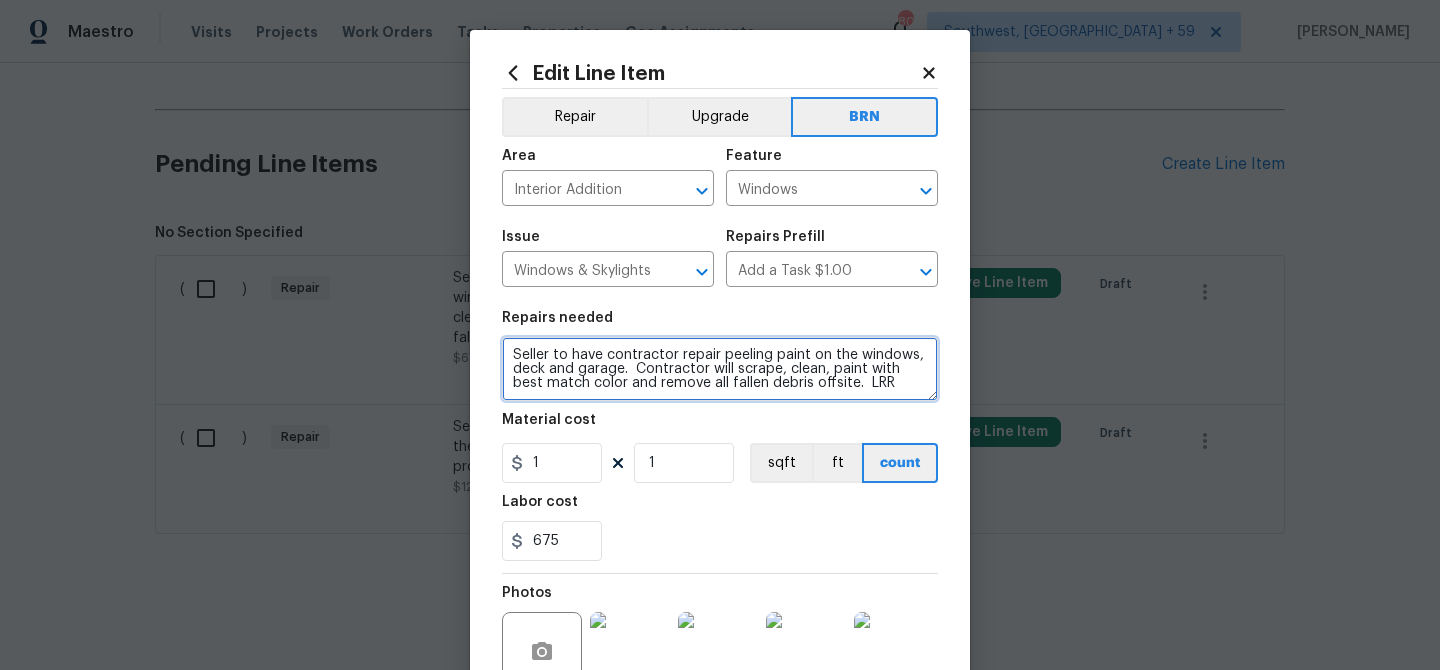 type on "Seller to have contractor repair peeling paint on the windows, deck and garage.  Contractor will scrape, clean, paint with best match color and remove all fallen debris offsite.  LRR" 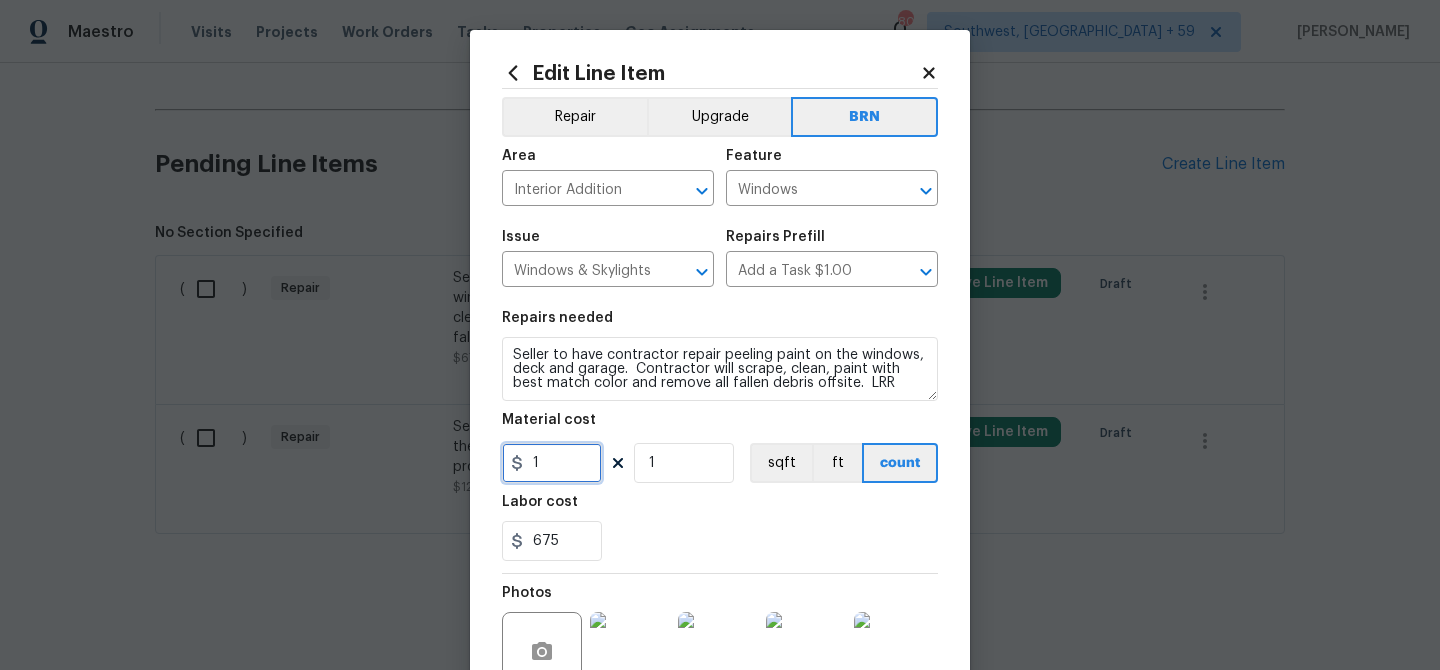 click on "1" at bounding box center (552, 463) 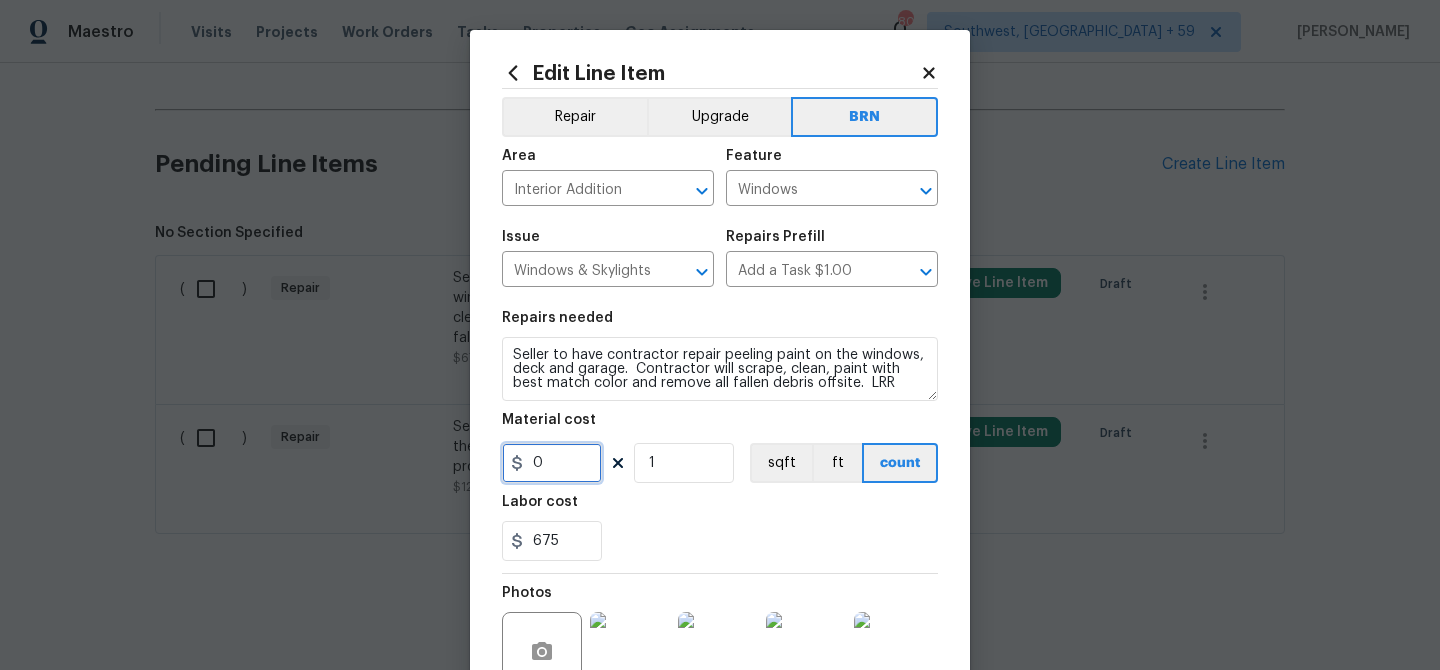 scroll, scrollTop: 212, scrollLeft: 0, axis: vertical 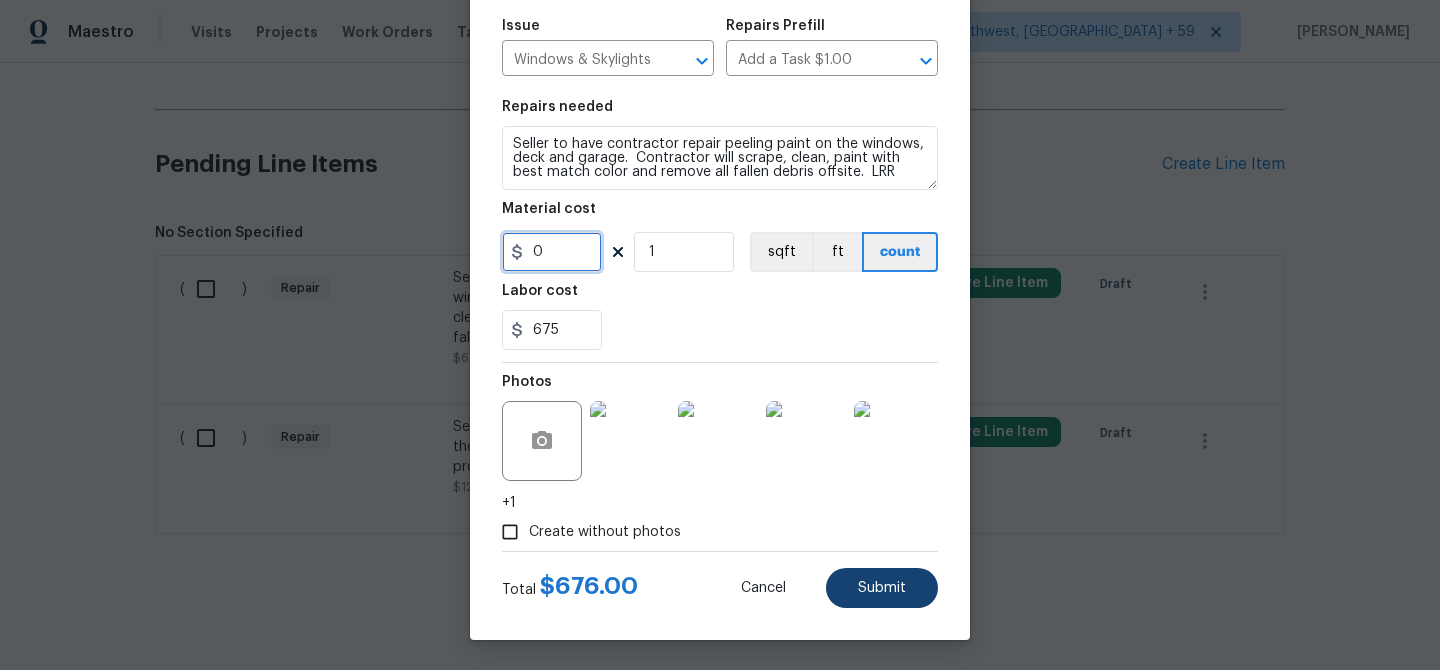 type on "0" 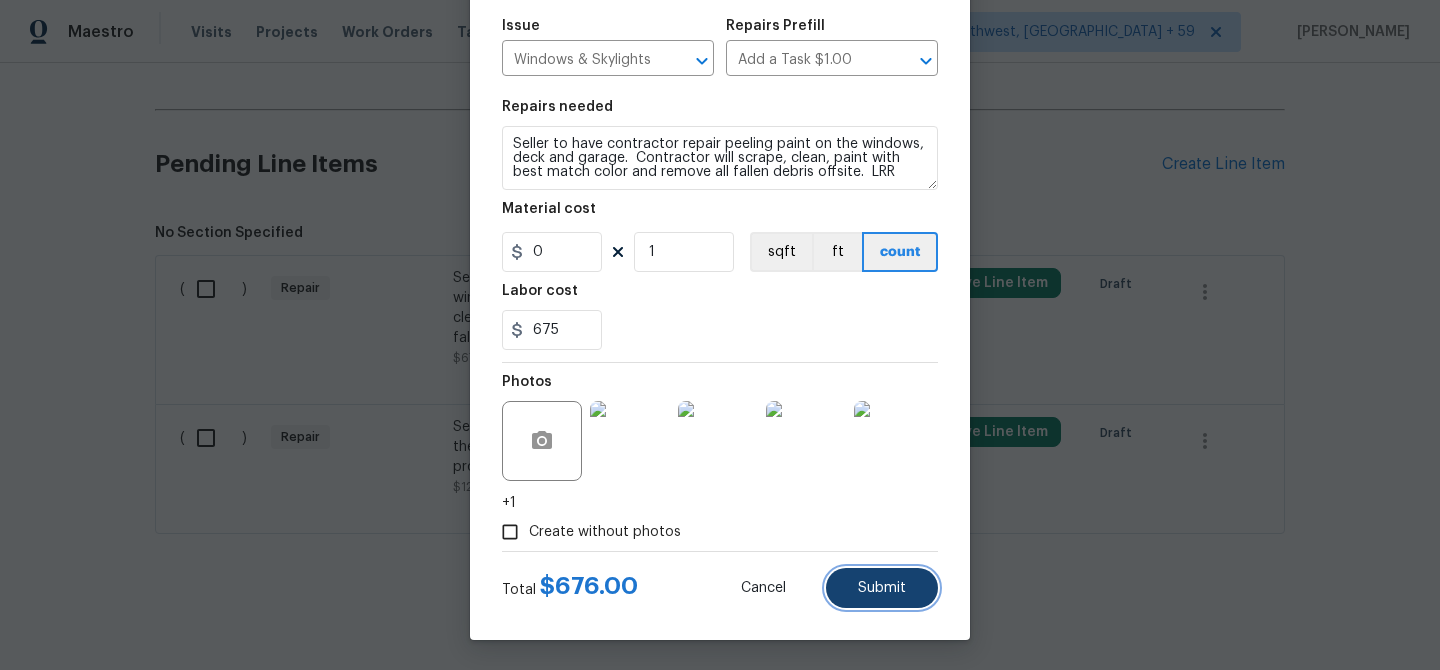 click on "Submit" at bounding box center (882, 588) 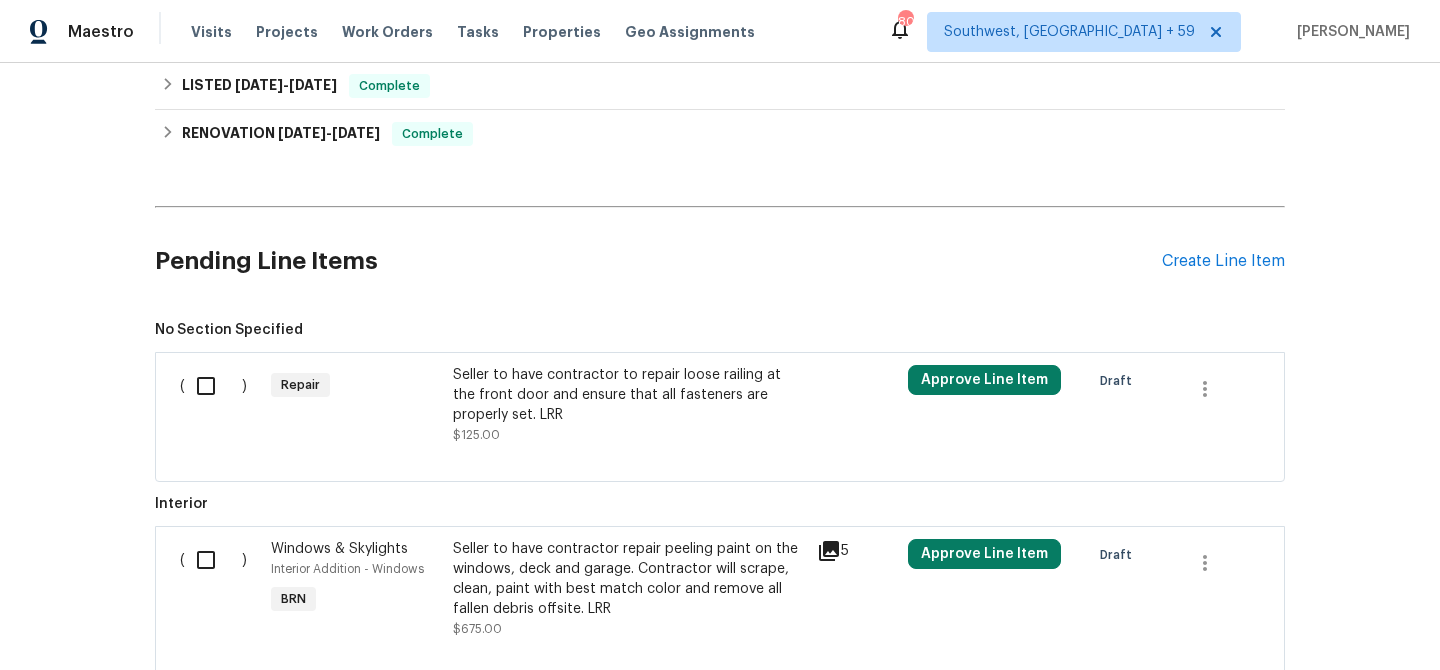 scroll, scrollTop: 621, scrollLeft: 0, axis: vertical 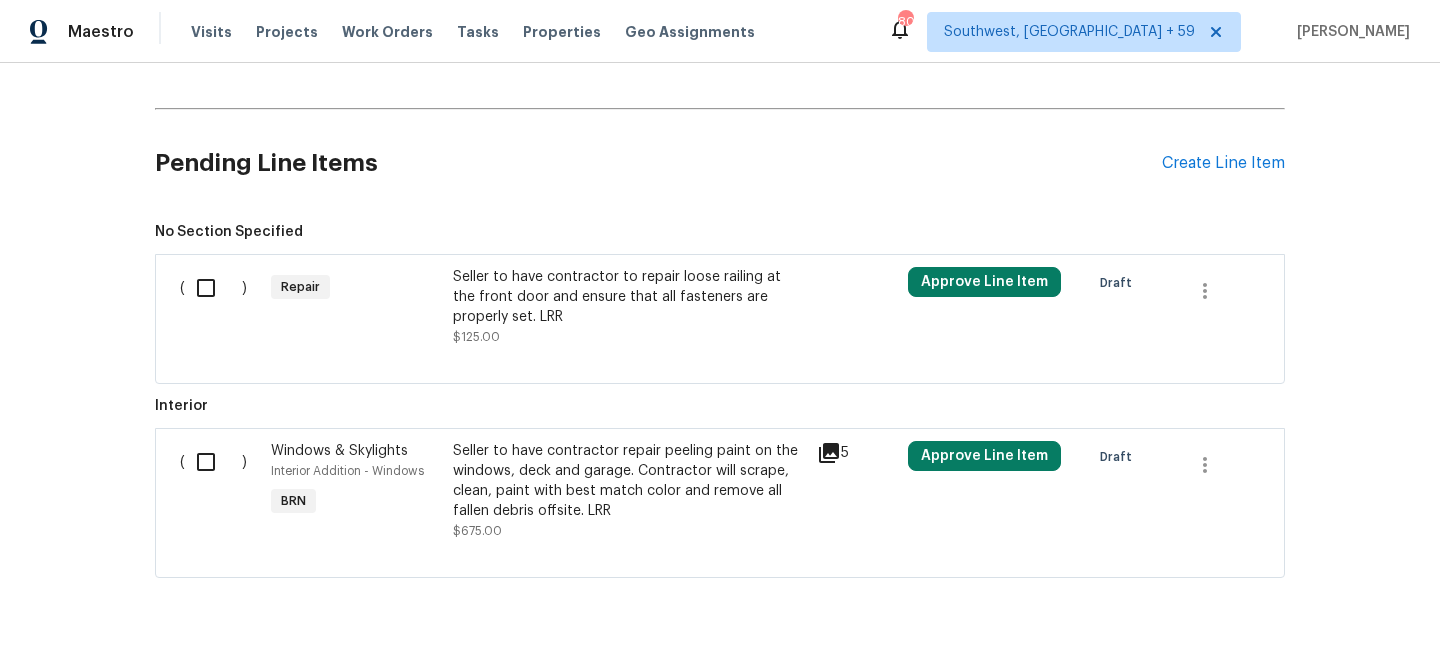 click on "Seller to have contractor to repair loose railing at the front door and ensure that all fasteners are properly set.  LRR" at bounding box center (629, 297) 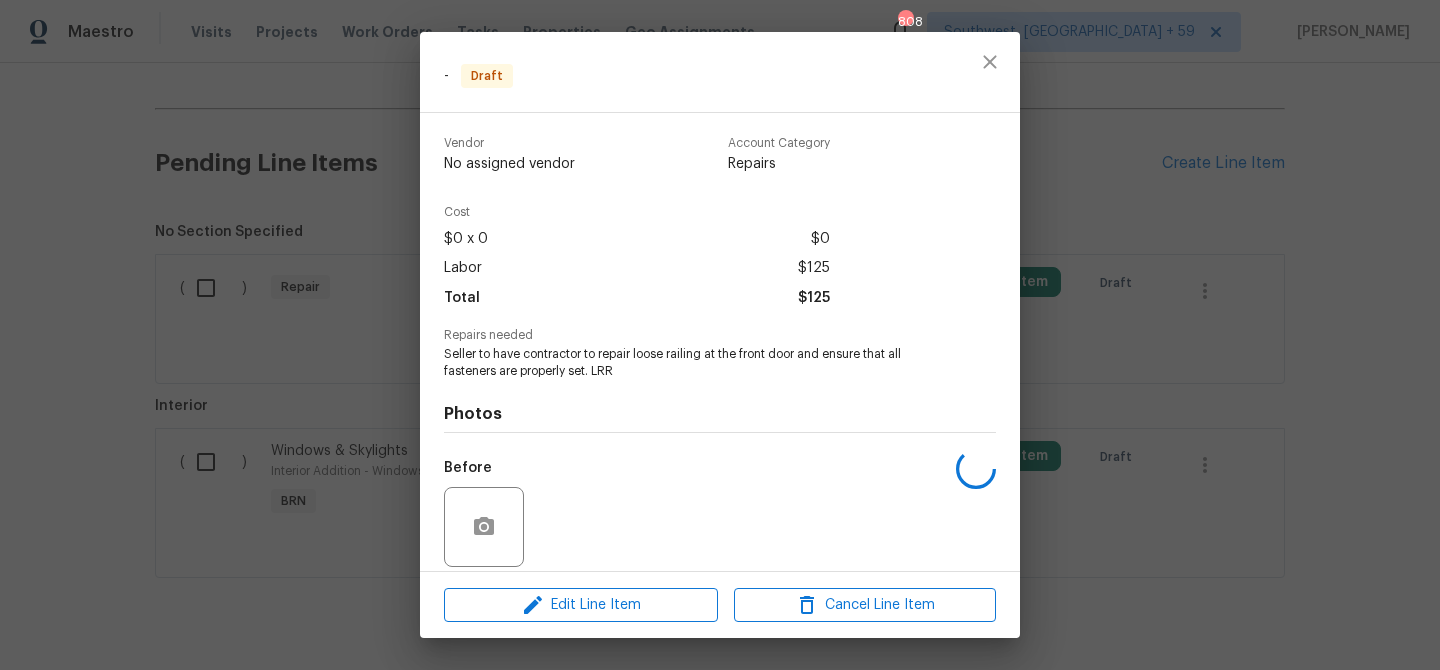 scroll, scrollTop: 146, scrollLeft: 0, axis: vertical 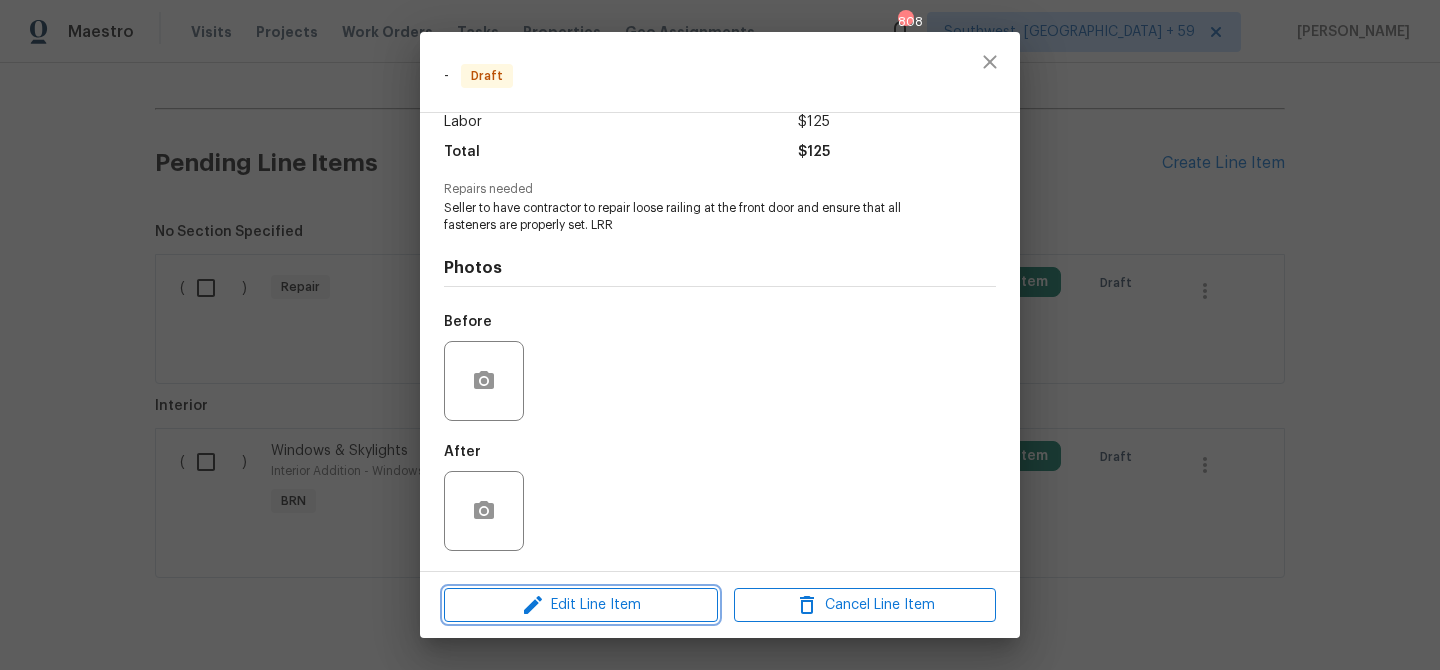 click on "Edit Line Item" at bounding box center (581, 605) 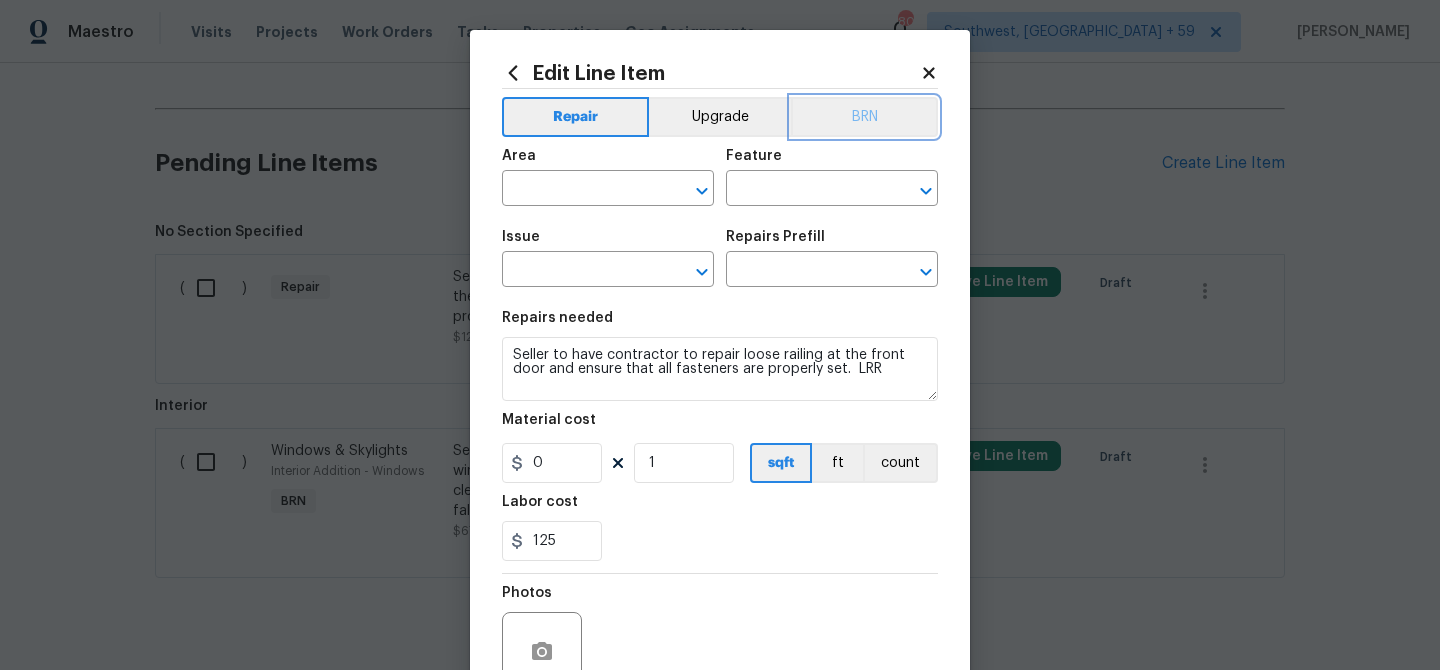 click on "BRN" at bounding box center (864, 117) 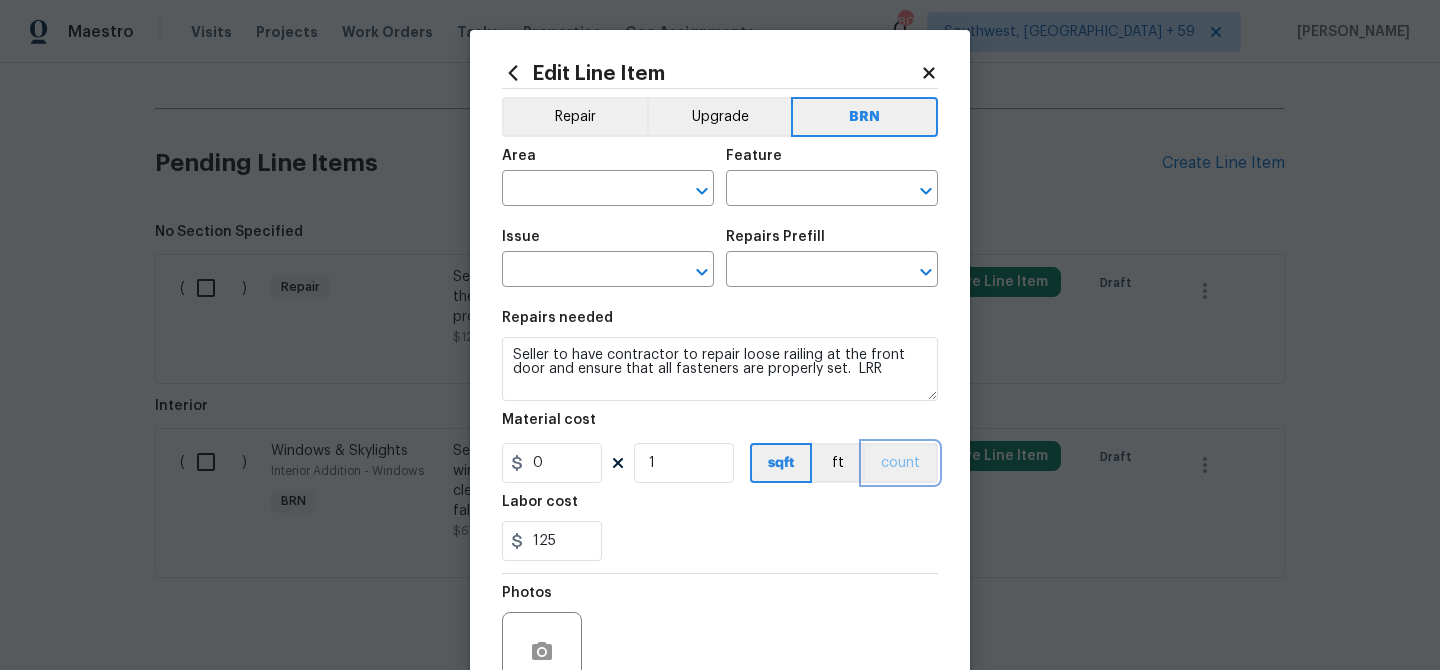 click on "count" at bounding box center [900, 463] 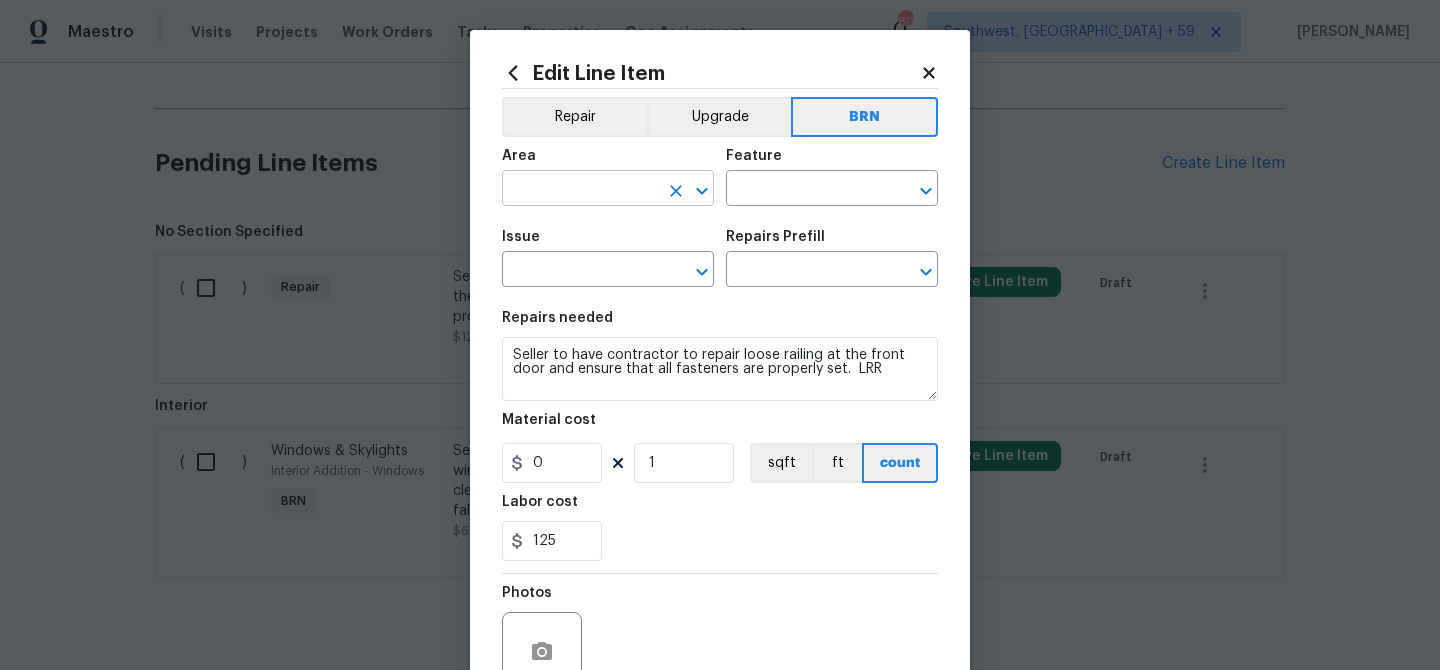 click at bounding box center (580, 190) 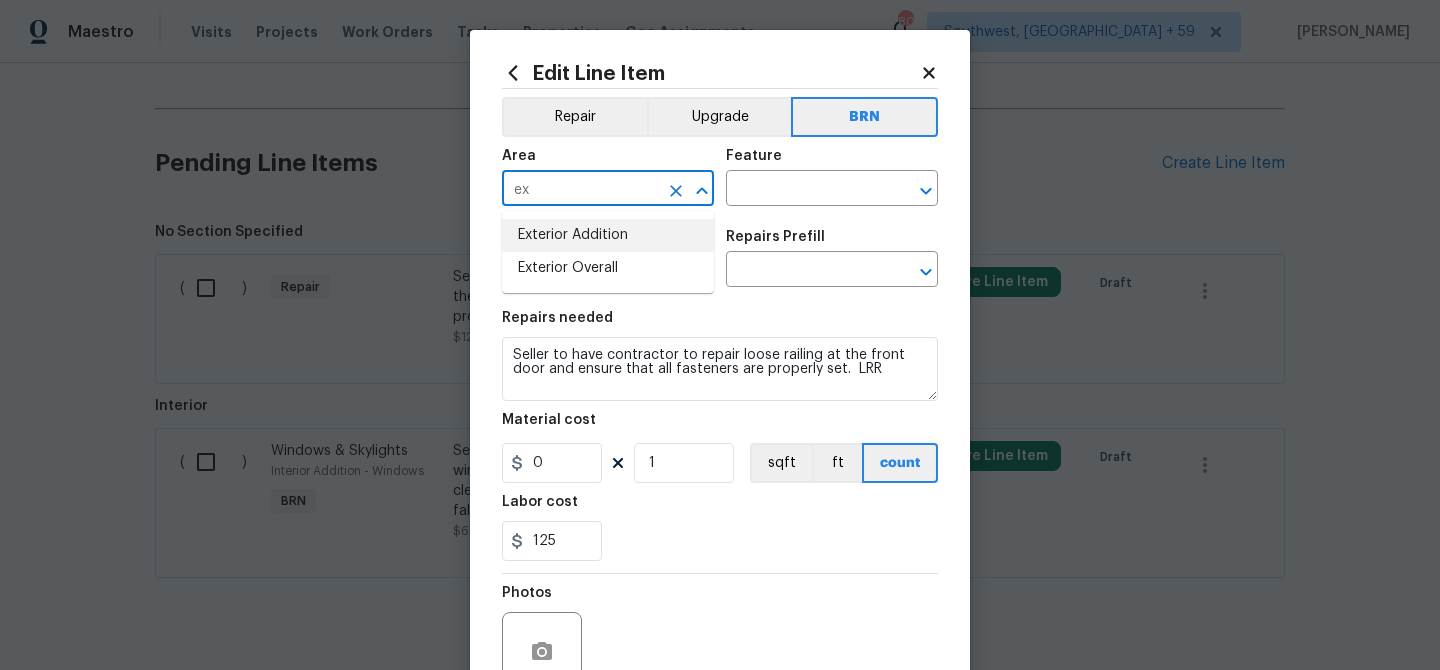 click on "Exterior Overall" at bounding box center (608, 268) 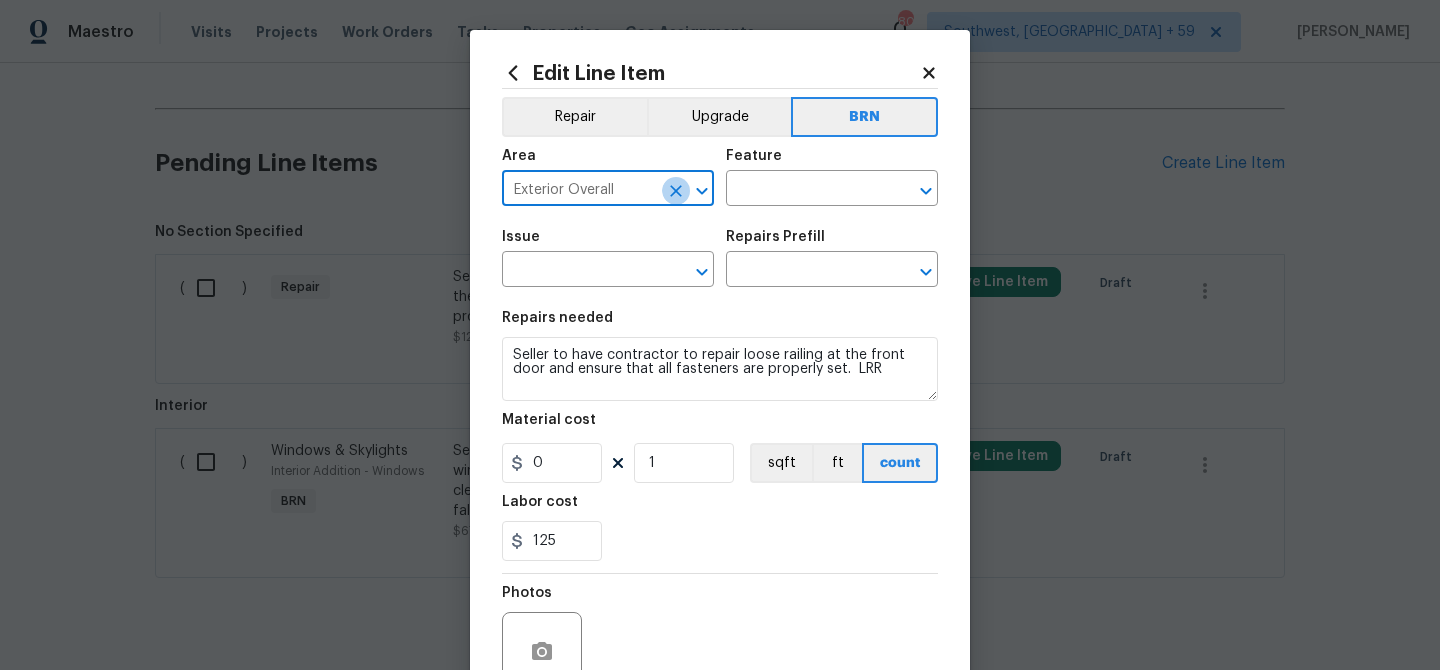 click at bounding box center (676, 191) 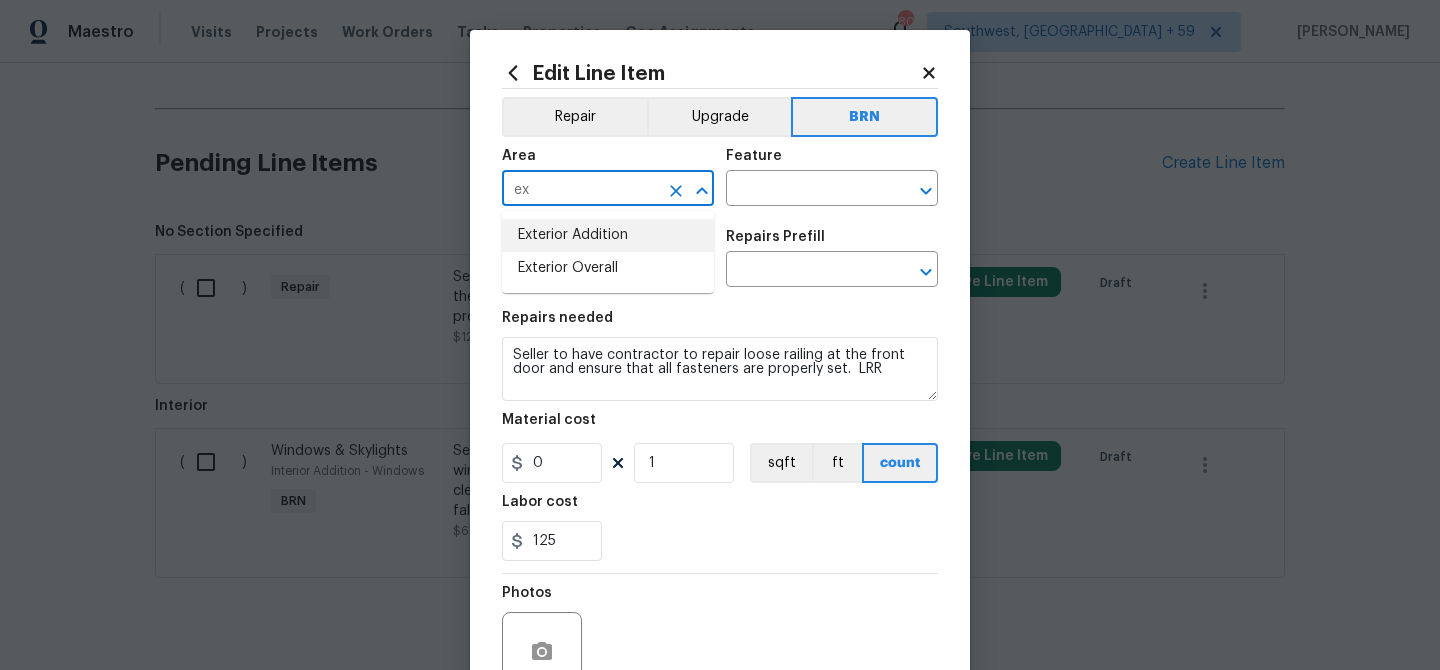 click on "Exterior Addition" at bounding box center [608, 235] 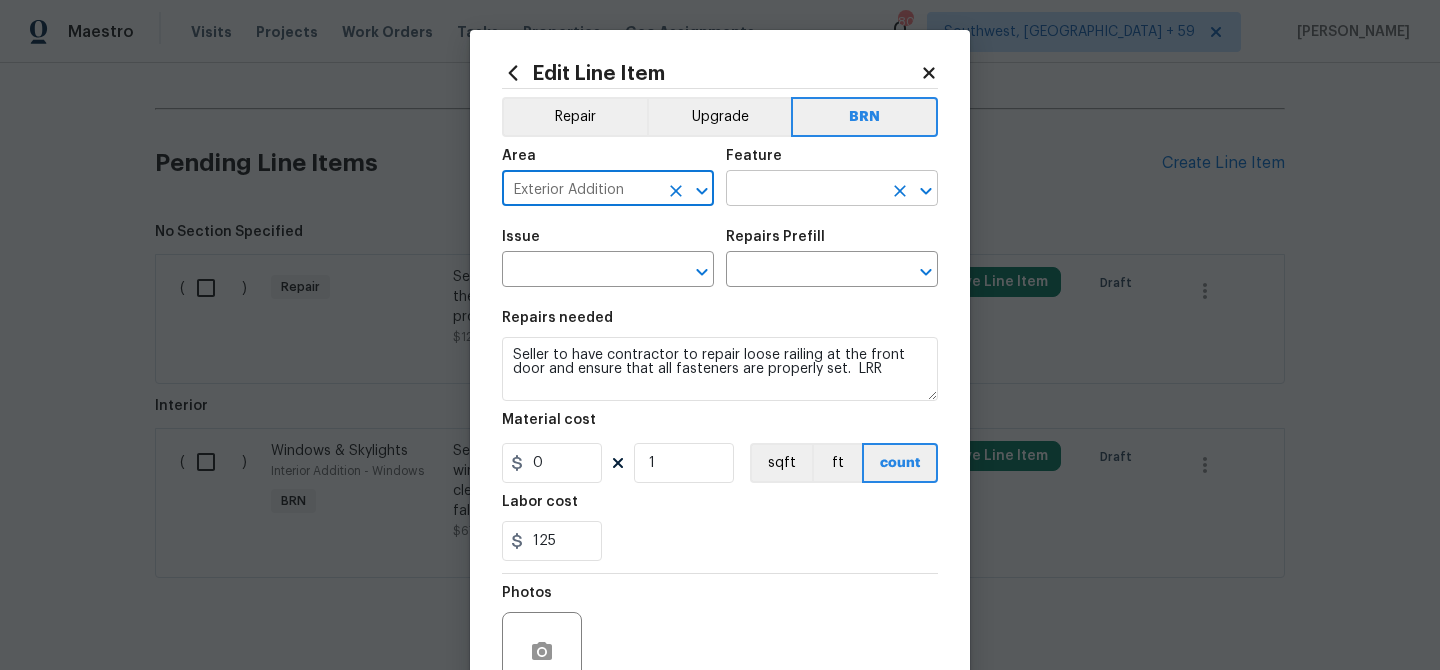 type on "Exterior Addition" 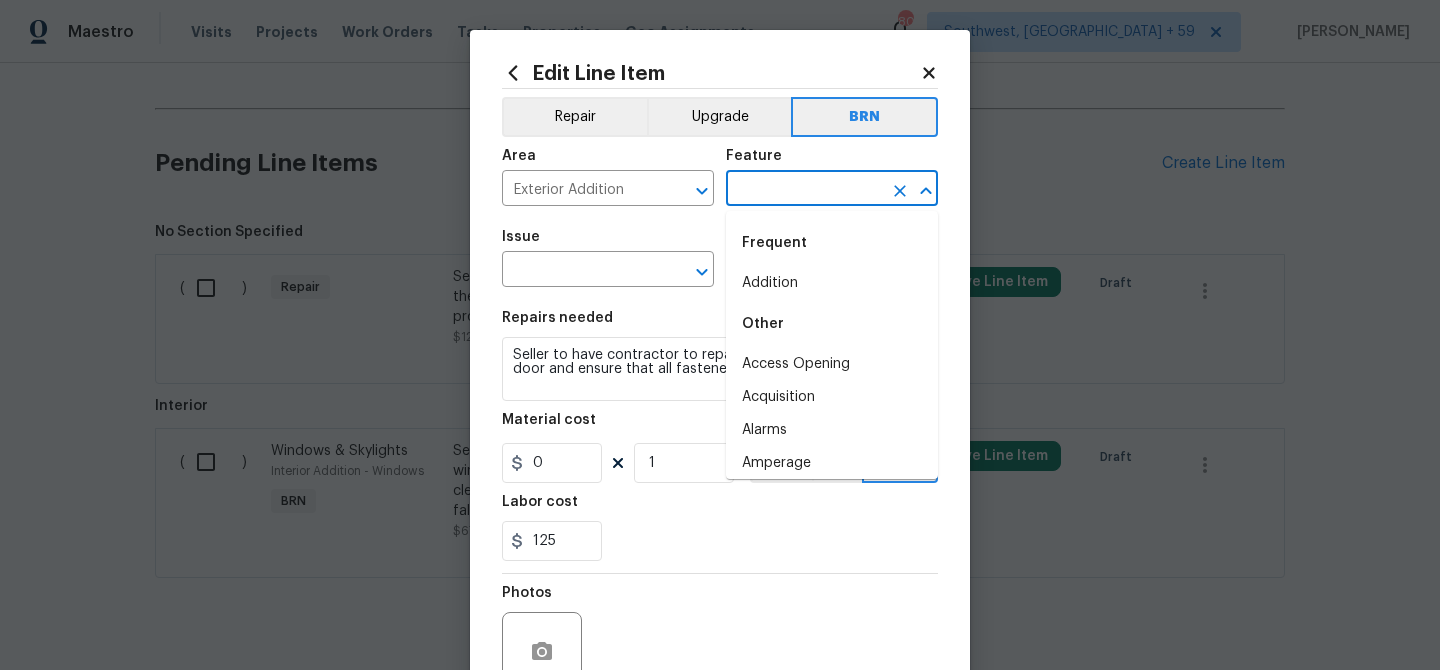 click at bounding box center [804, 190] 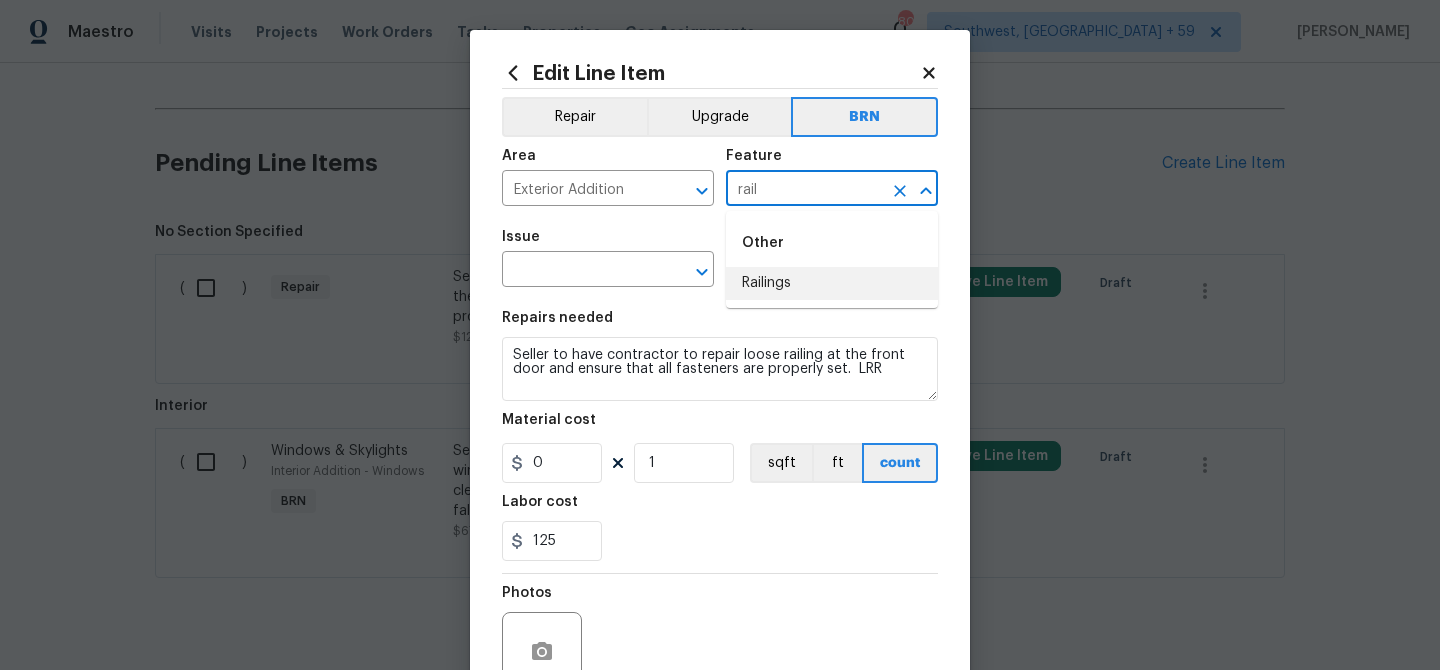 click on "Railings" at bounding box center (832, 283) 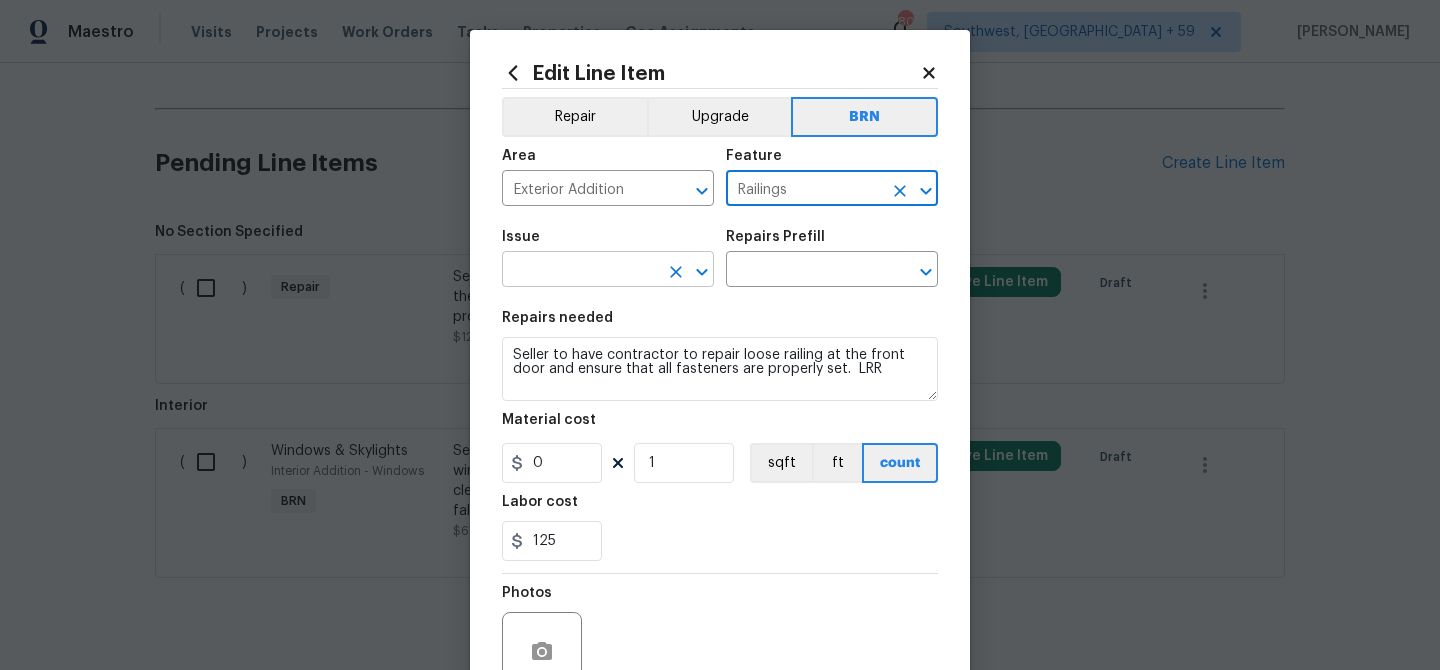 type on "Railings" 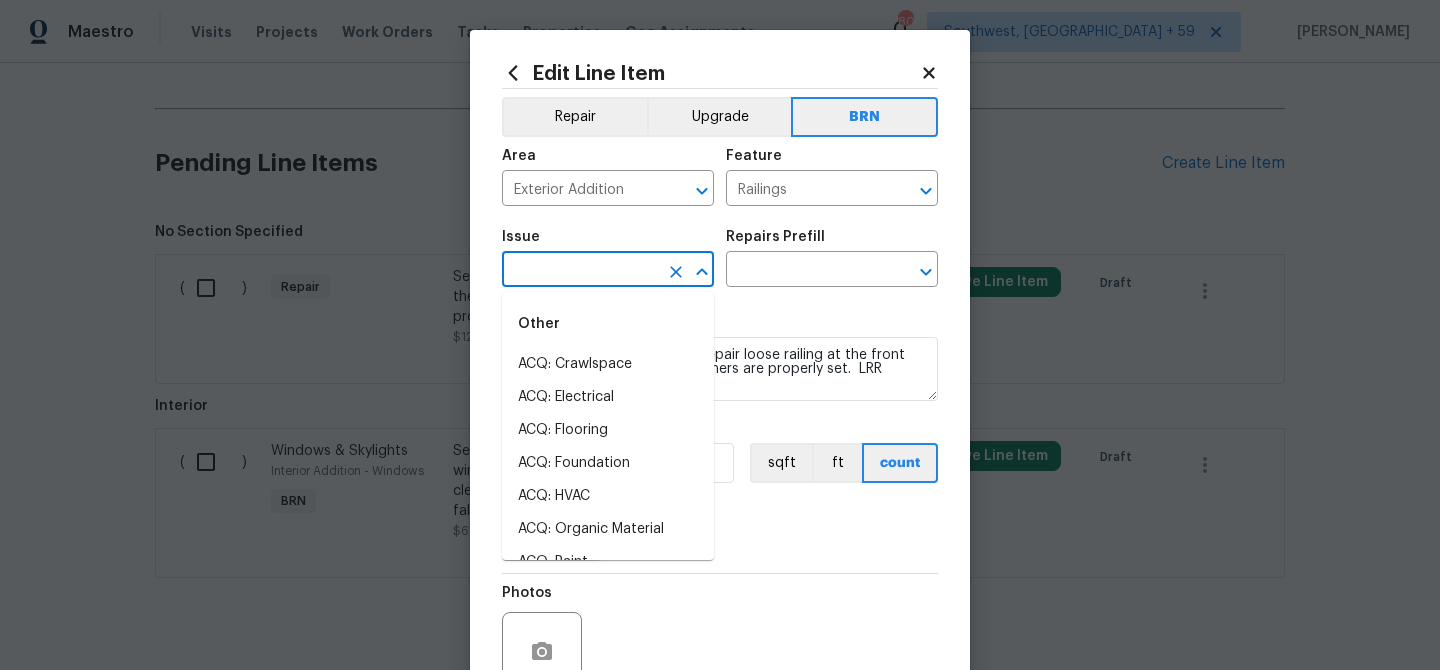 click at bounding box center [580, 271] 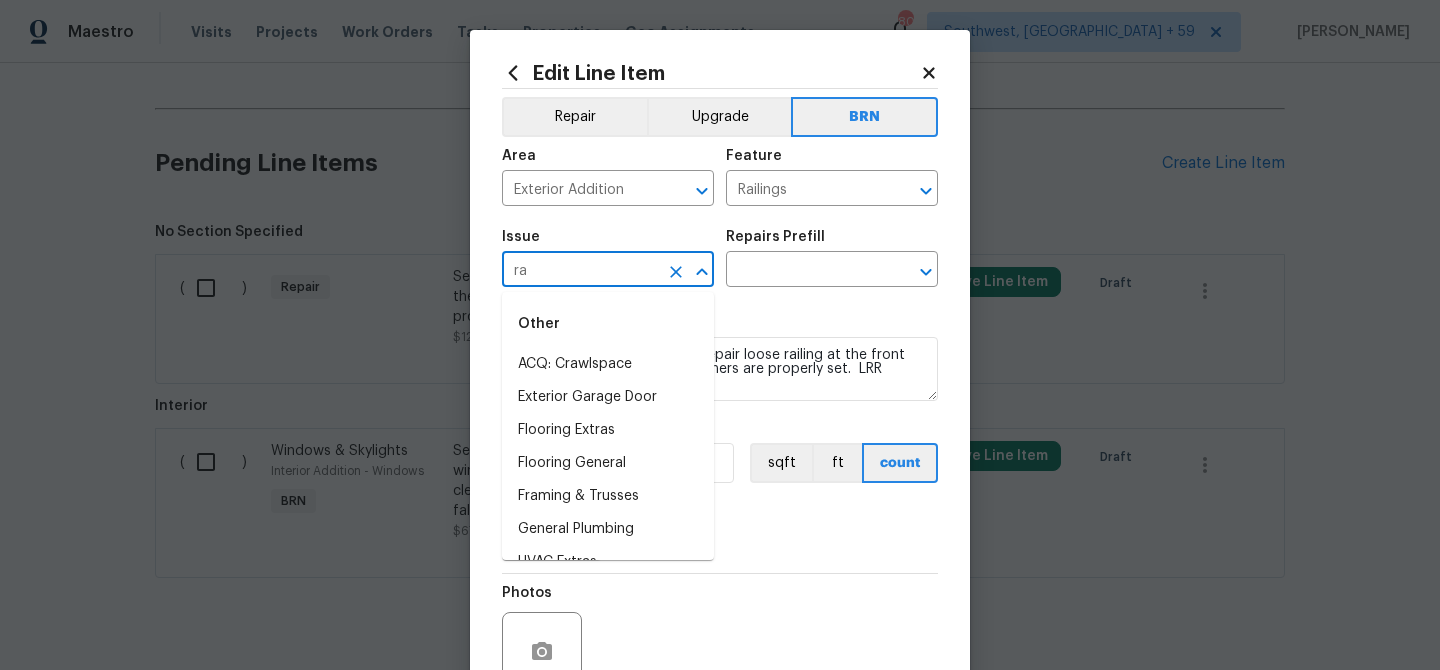 type on "r" 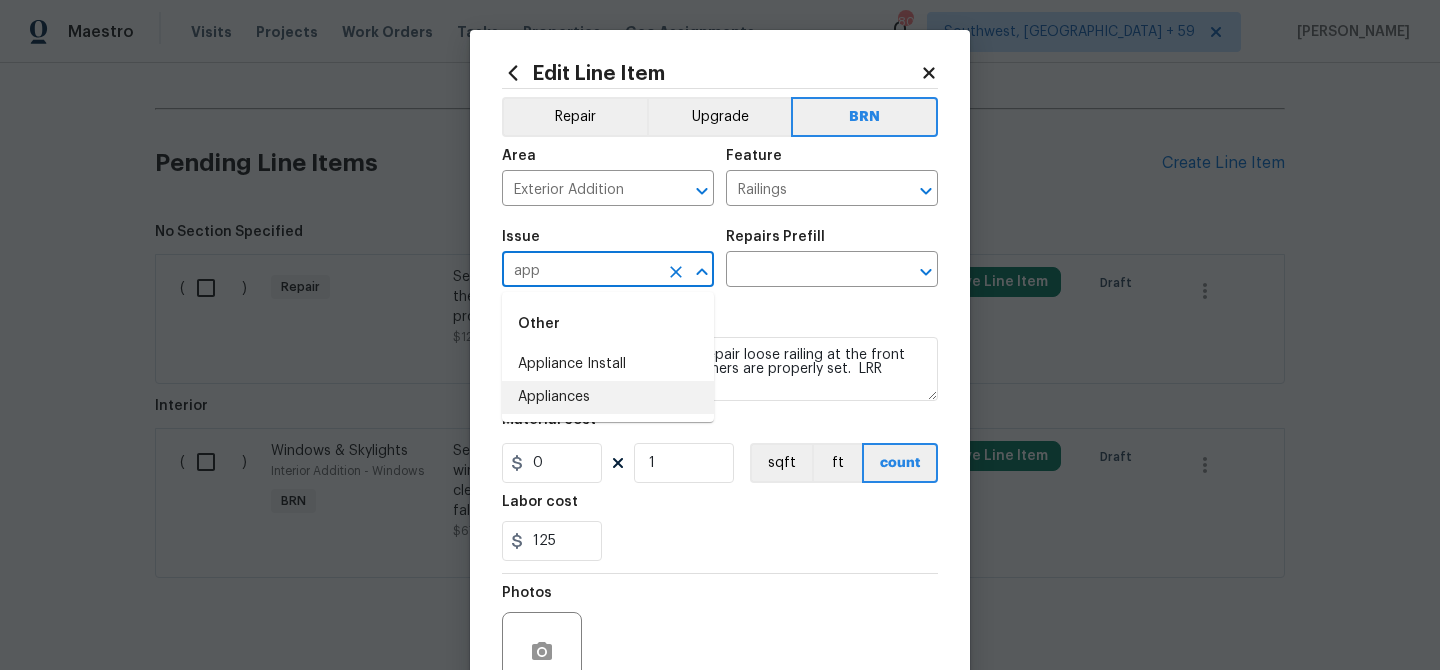 click on "Appliances" at bounding box center [608, 397] 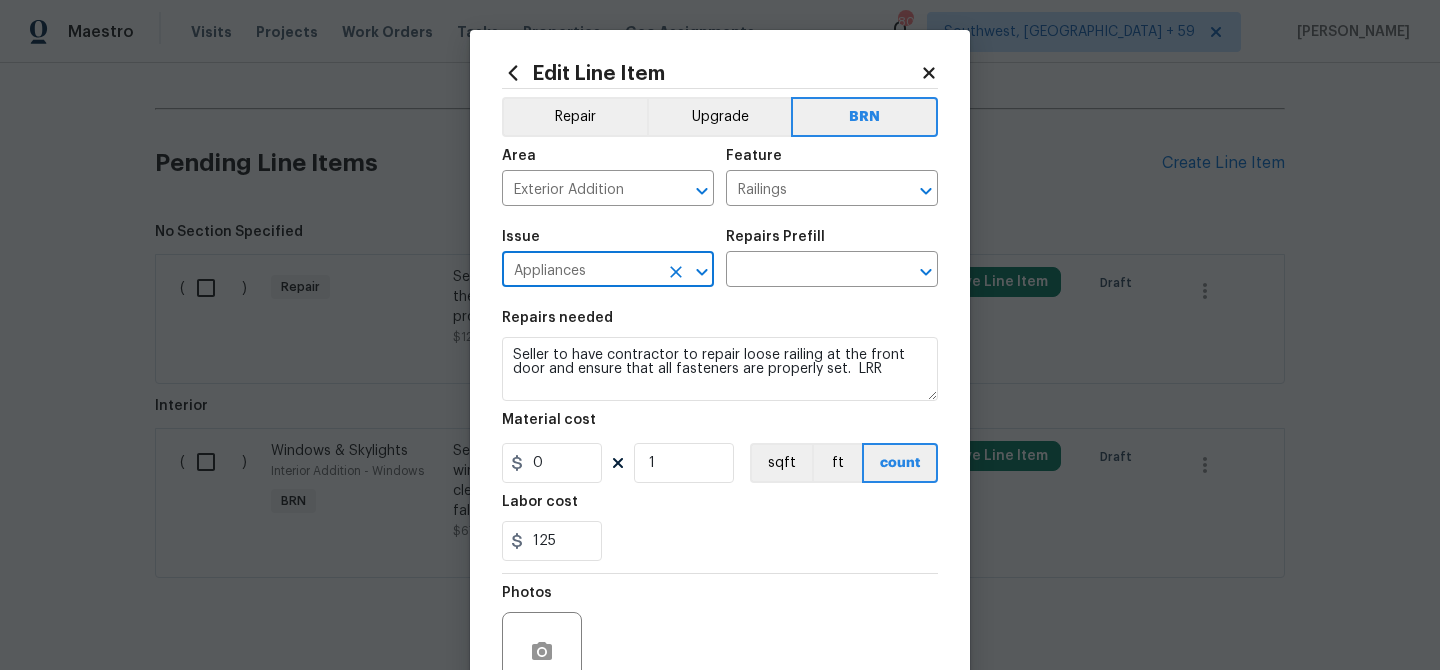 type on "Appliances" 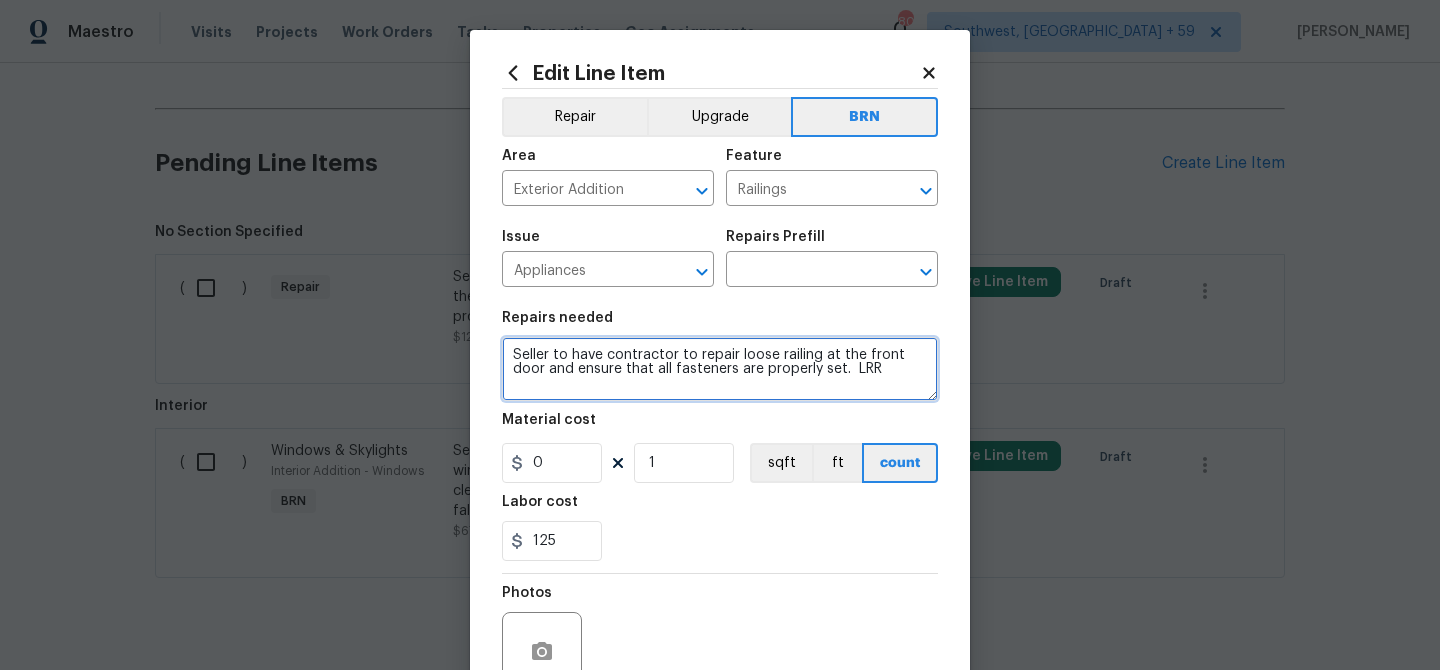 click on "Seller to have contractor to repair loose railing at the front door and ensure that all fasteners are properly set.  LRR" at bounding box center (720, 369) 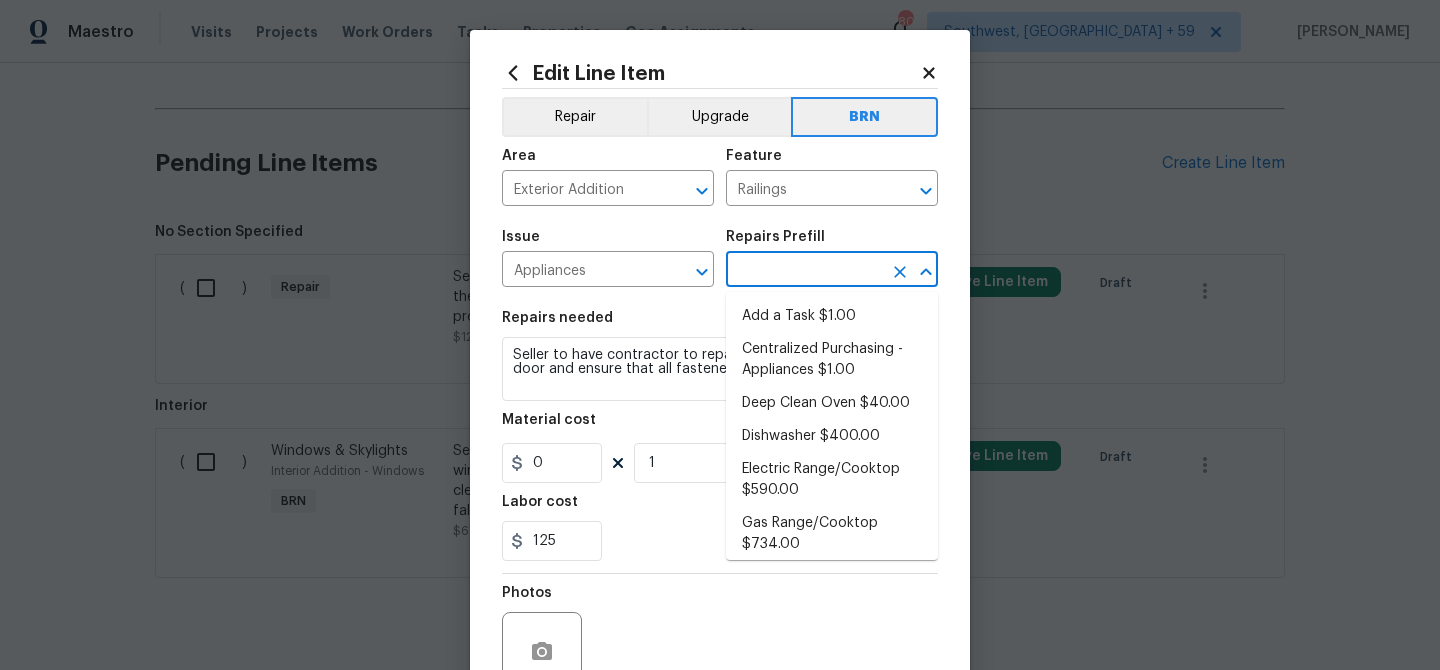 click at bounding box center [804, 271] 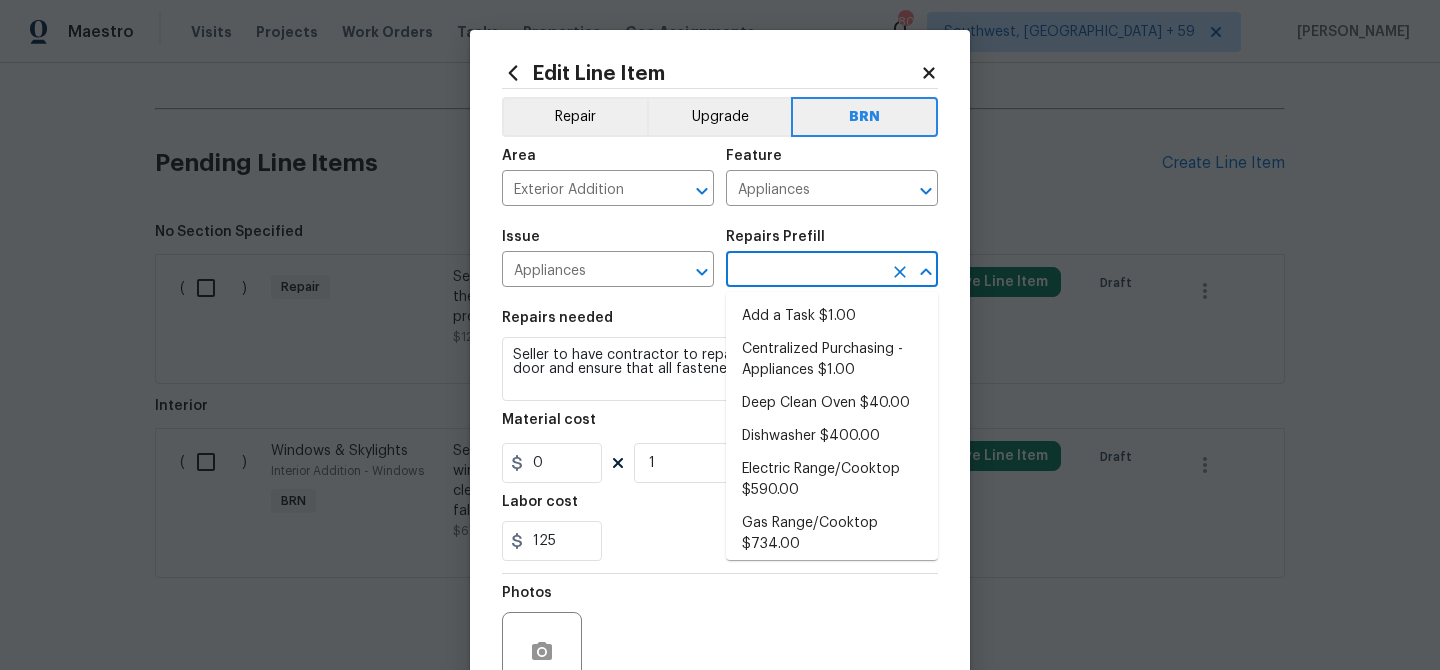 type on "Add a Task $1.00" 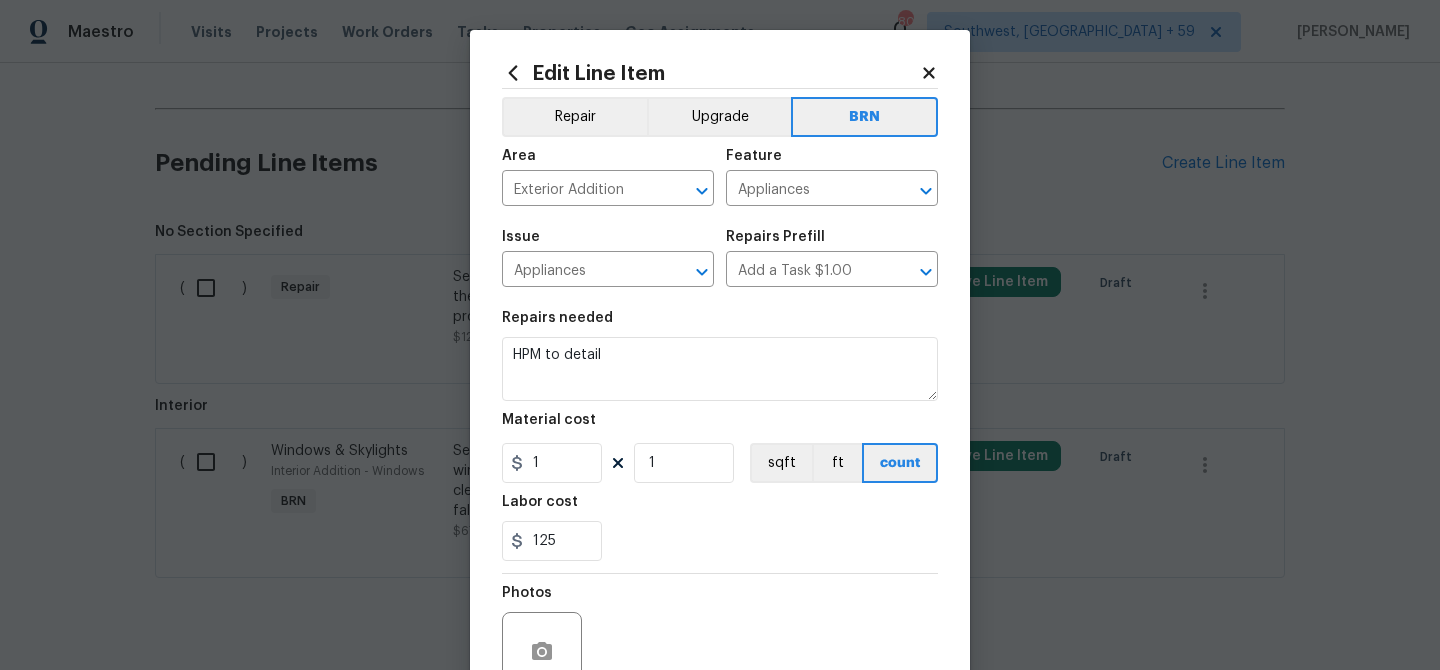 click on "Repairs needed" at bounding box center [720, 324] 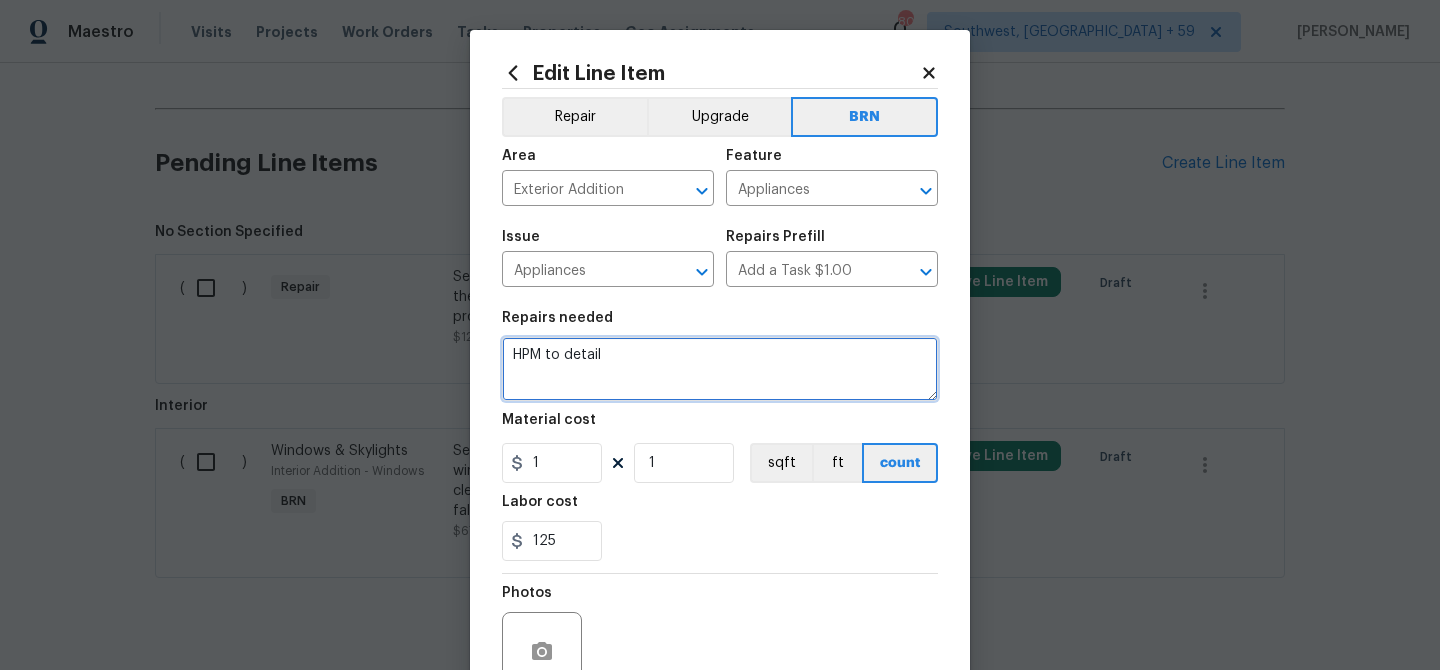 click on "HPM to detail" at bounding box center [720, 369] 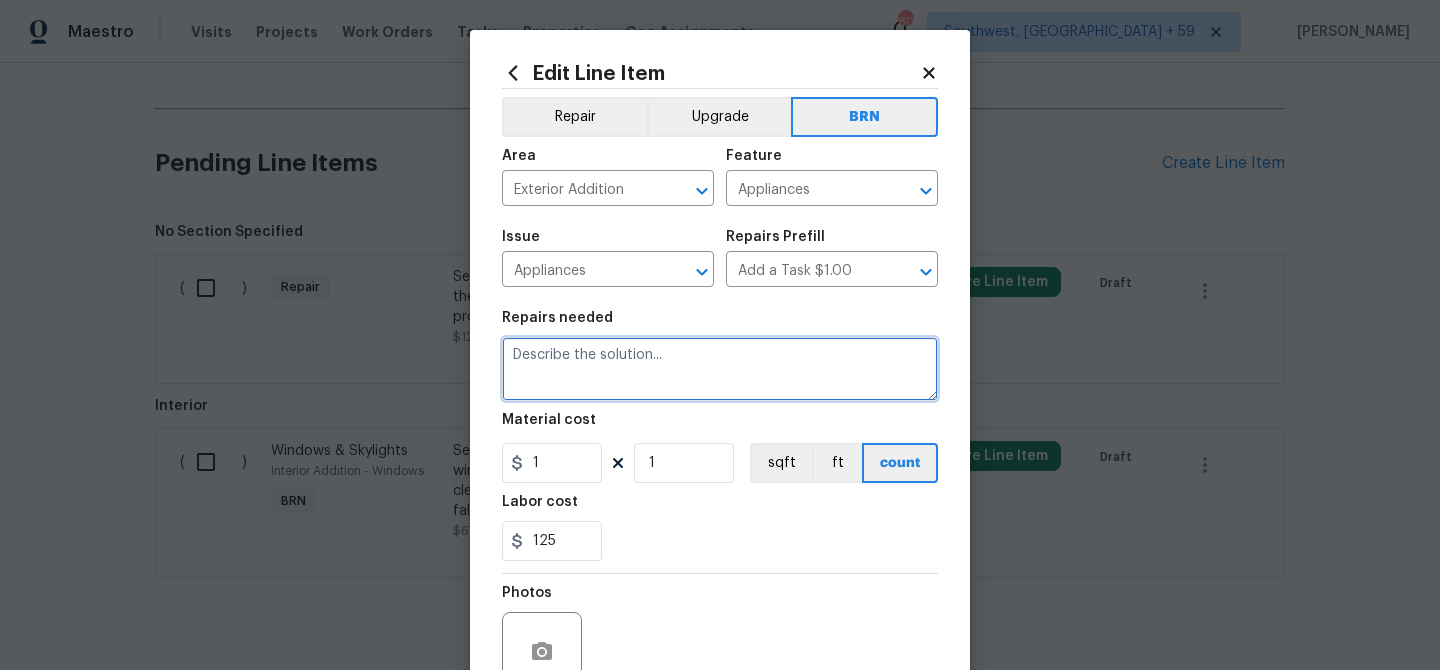 paste on "Seller to have contractor to repair loose railing at the front door and ensure that all fasteners are properly set.  LRR" 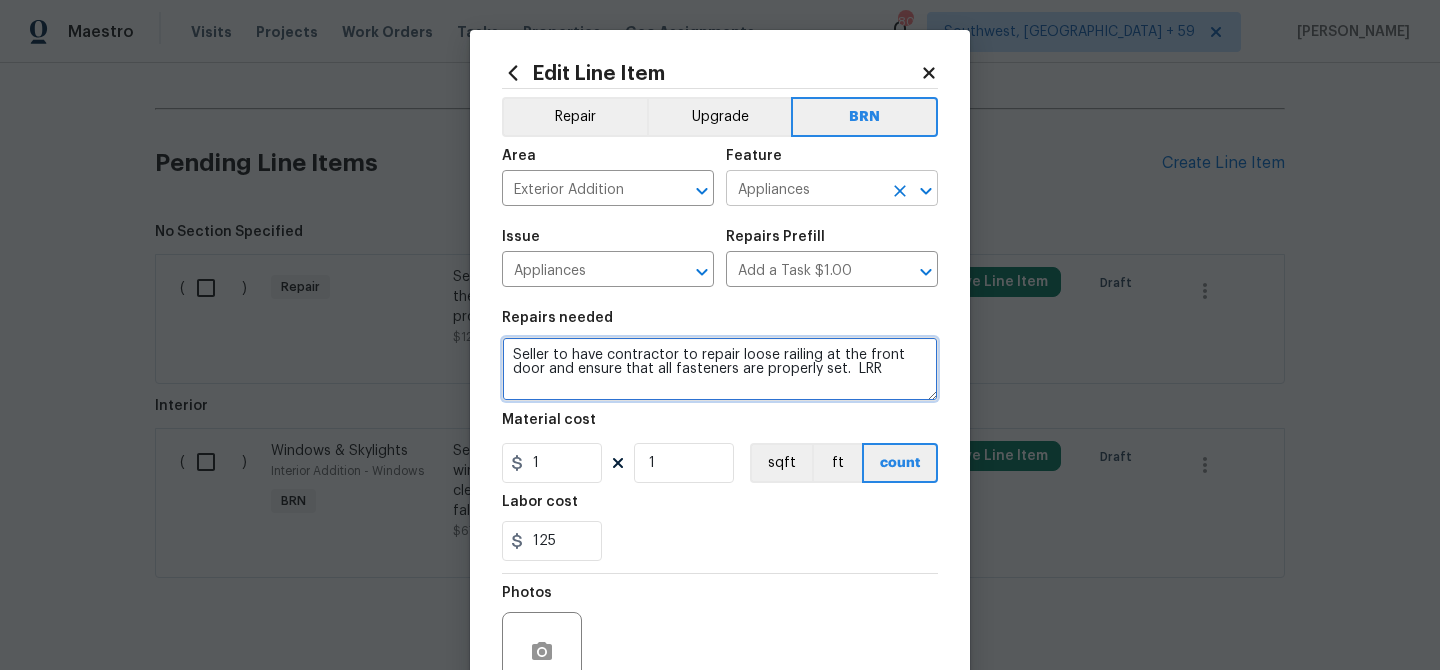 type on "Seller to have contractor to repair loose railing at the front door and ensure that all fasteners are properly set.  LRR" 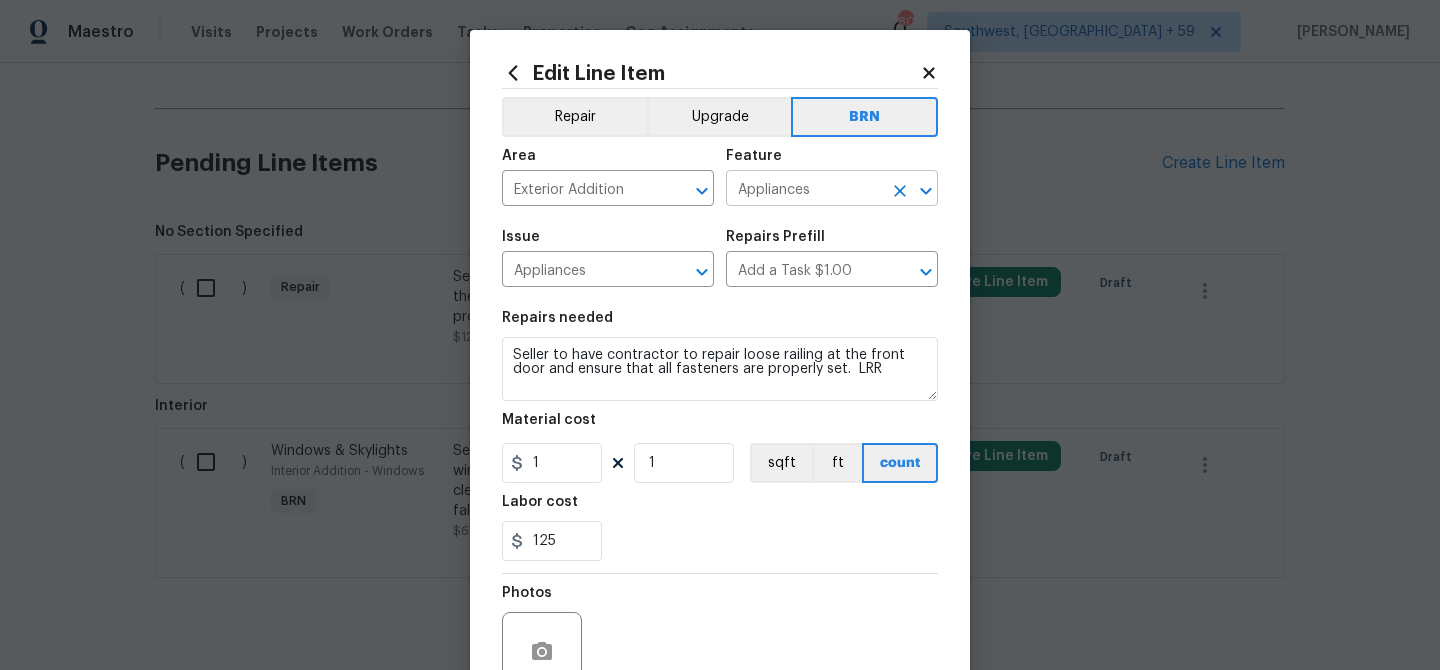 click on "Appliances" at bounding box center [804, 190] 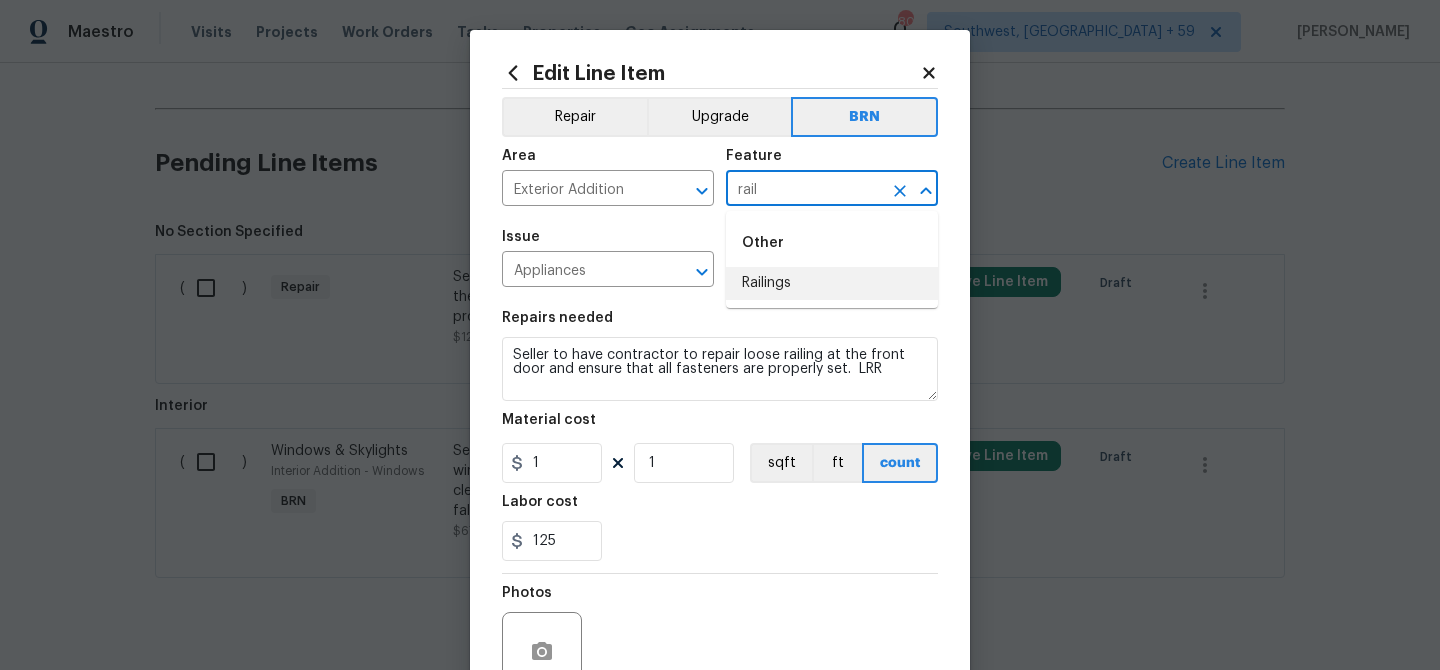 click on "Railings" at bounding box center [832, 283] 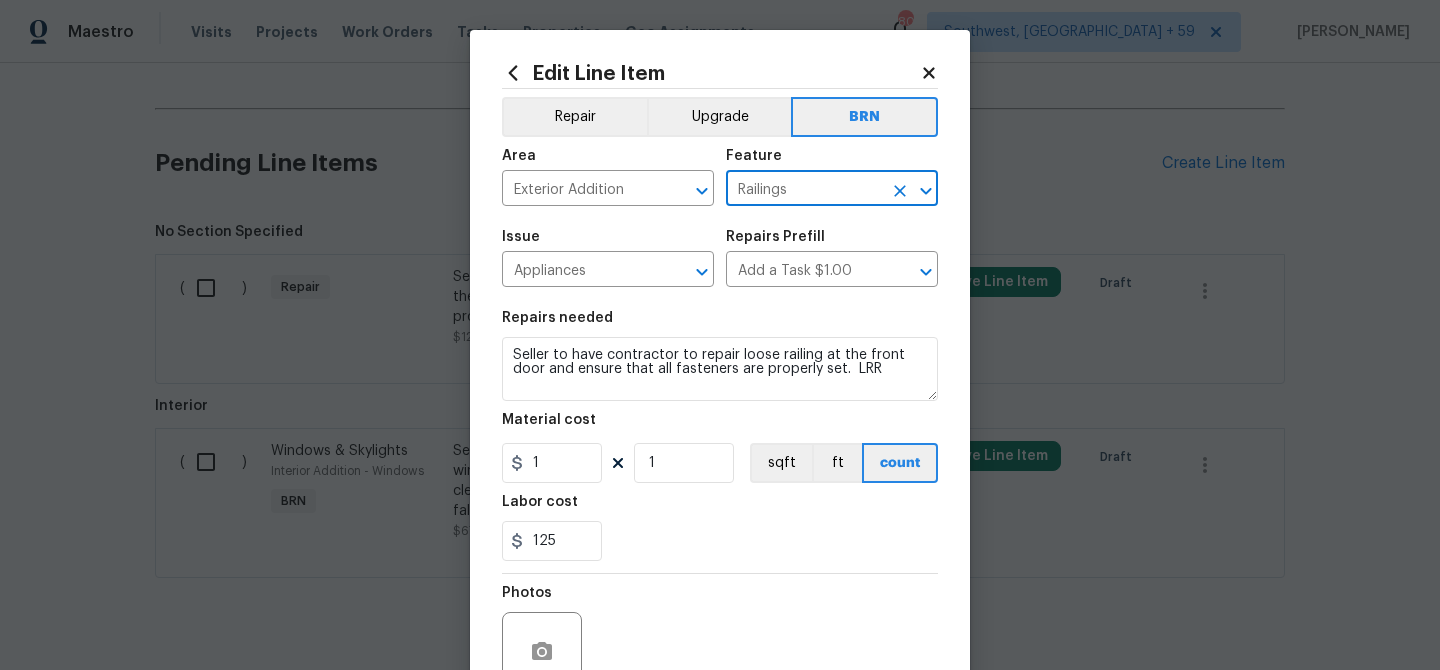 type on "Railings" 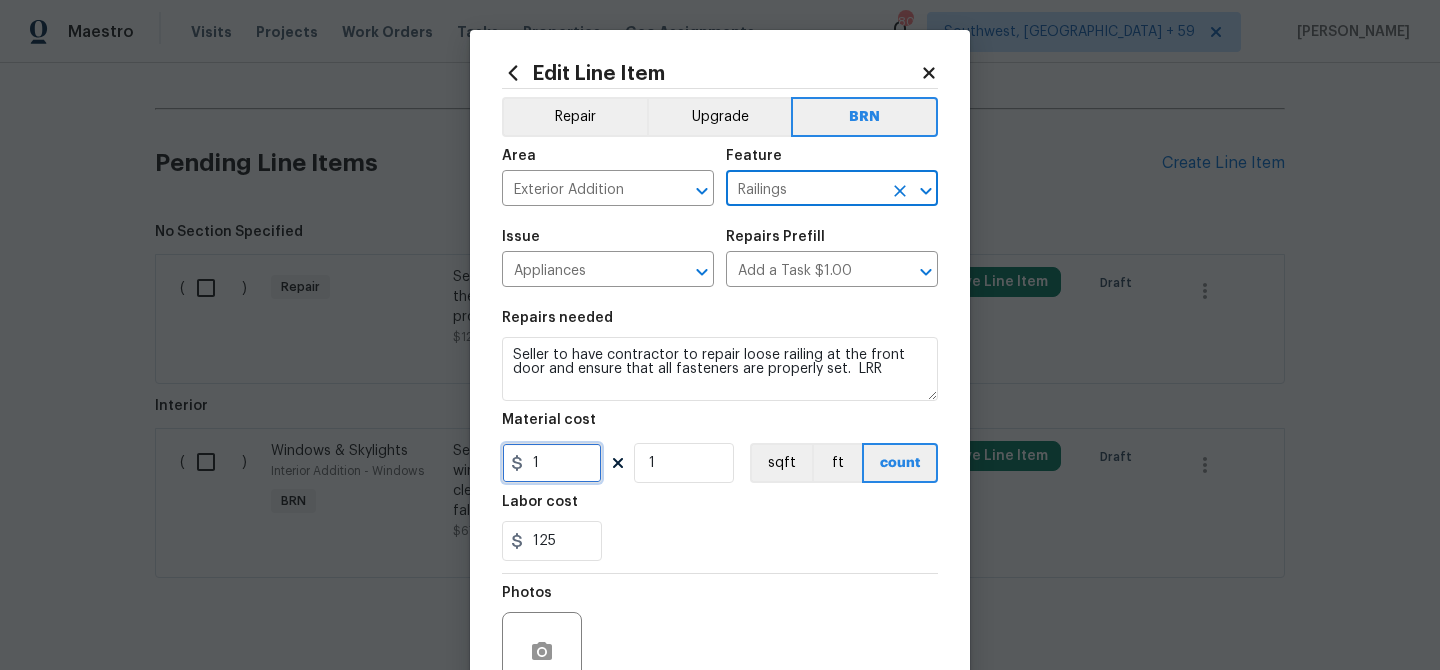 click on "1" at bounding box center (552, 463) 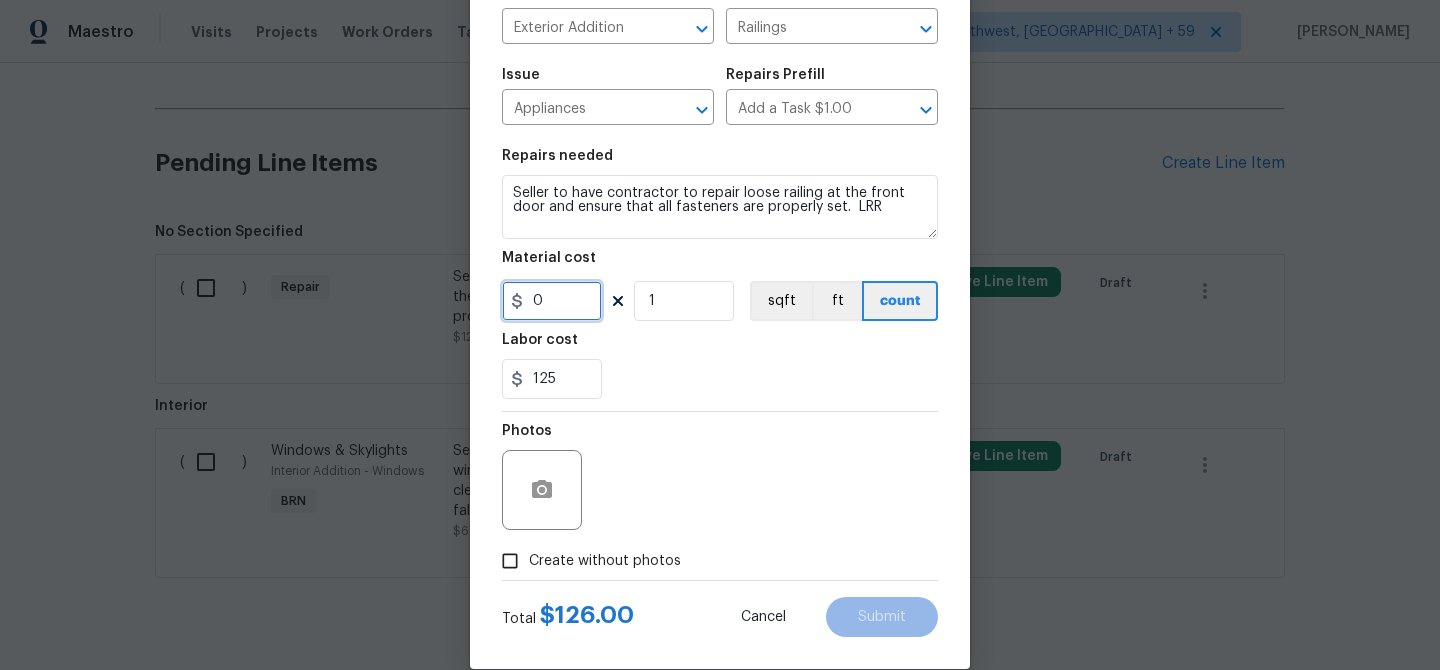 scroll, scrollTop: 192, scrollLeft: 0, axis: vertical 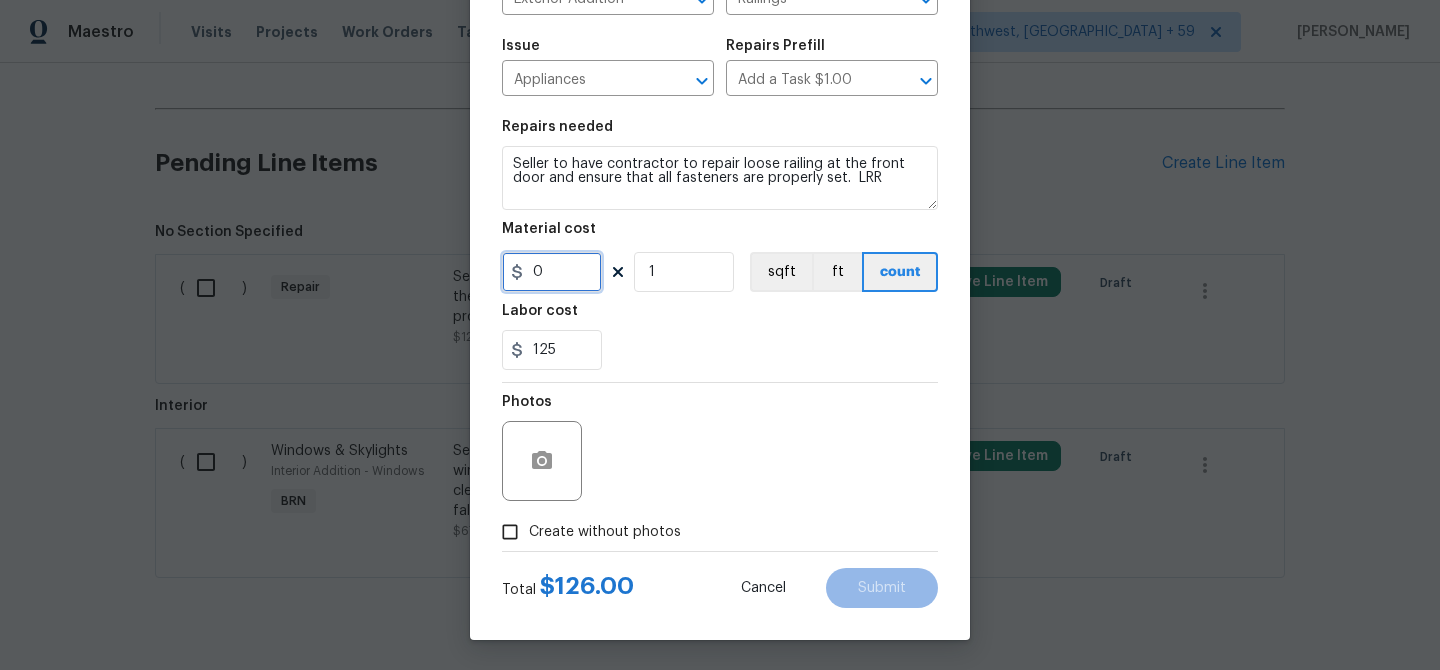 type on "0" 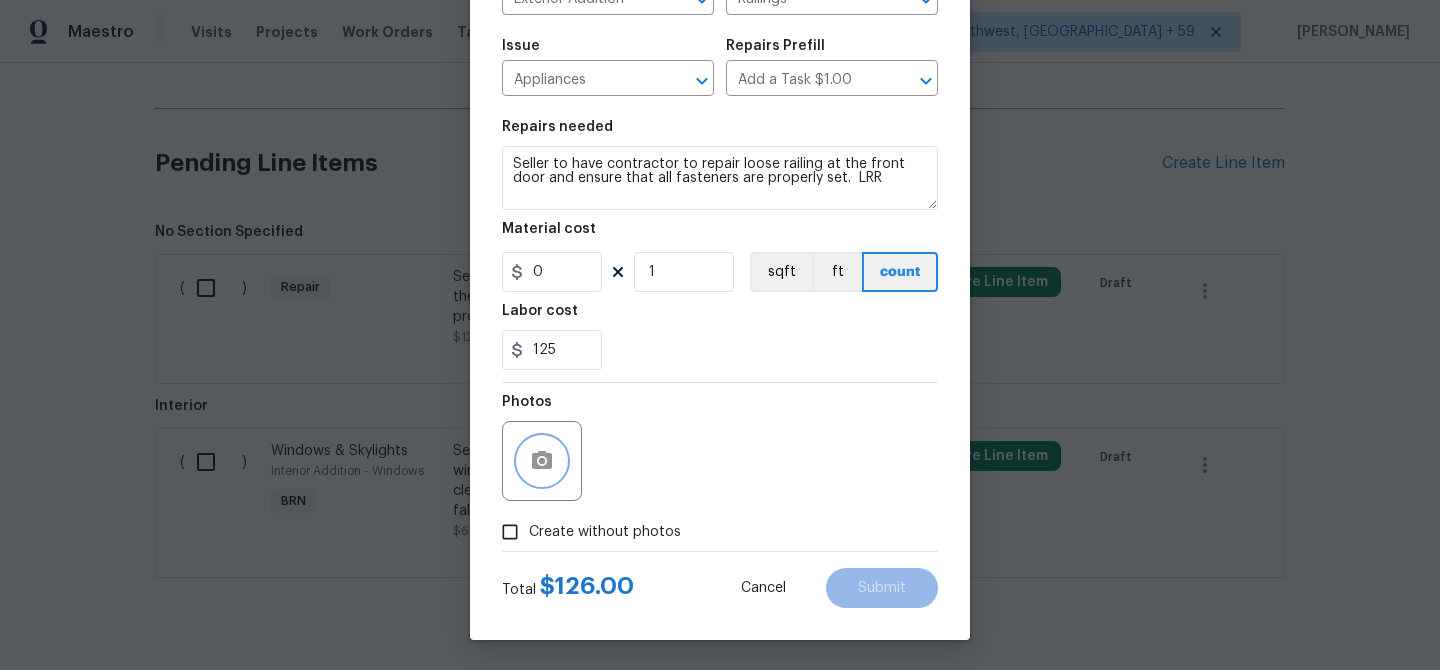 click 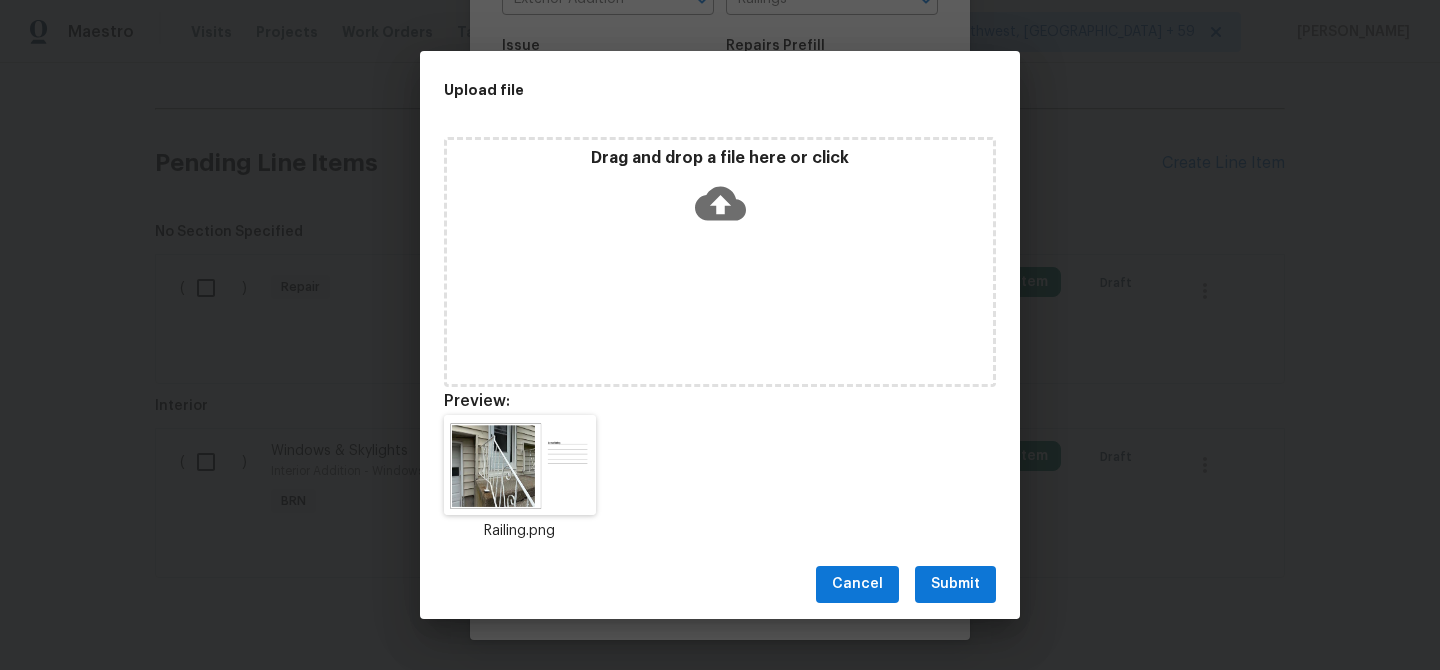click on "Submit" at bounding box center (955, 584) 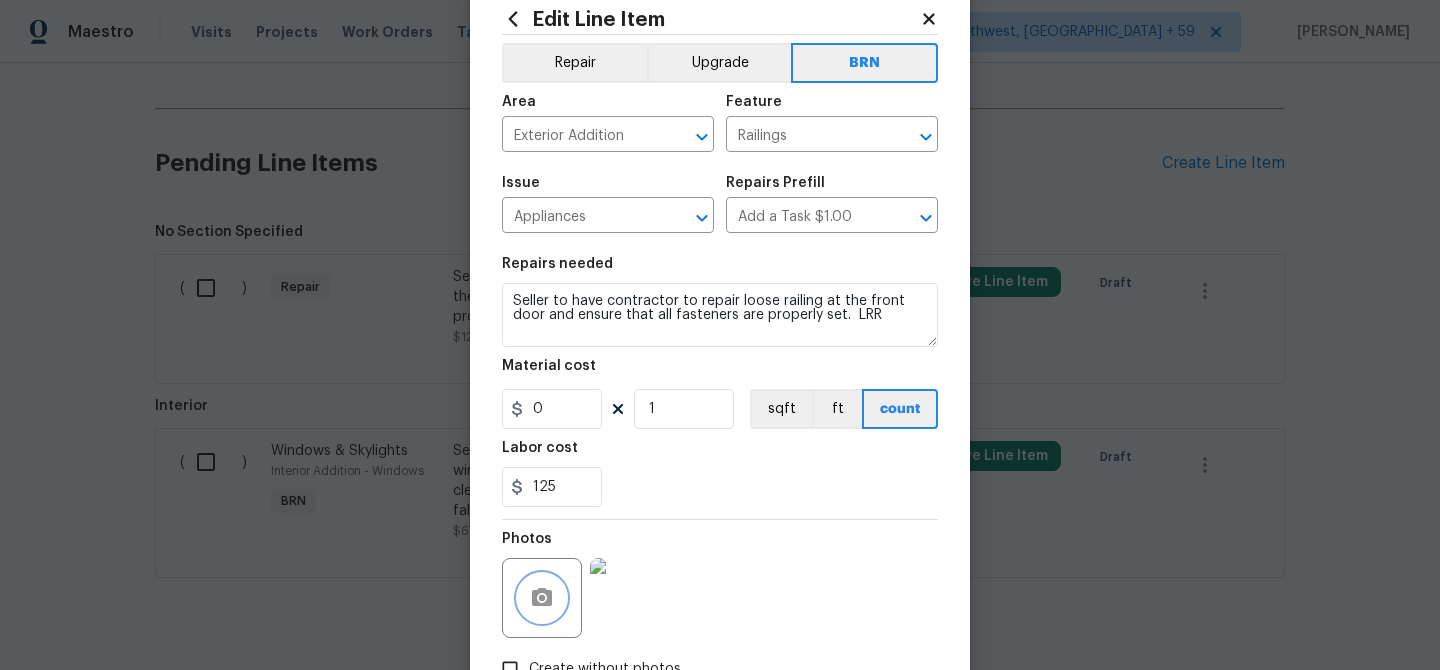scroll, scrollTop: 192, scrollLeft: 0, axis: vertical 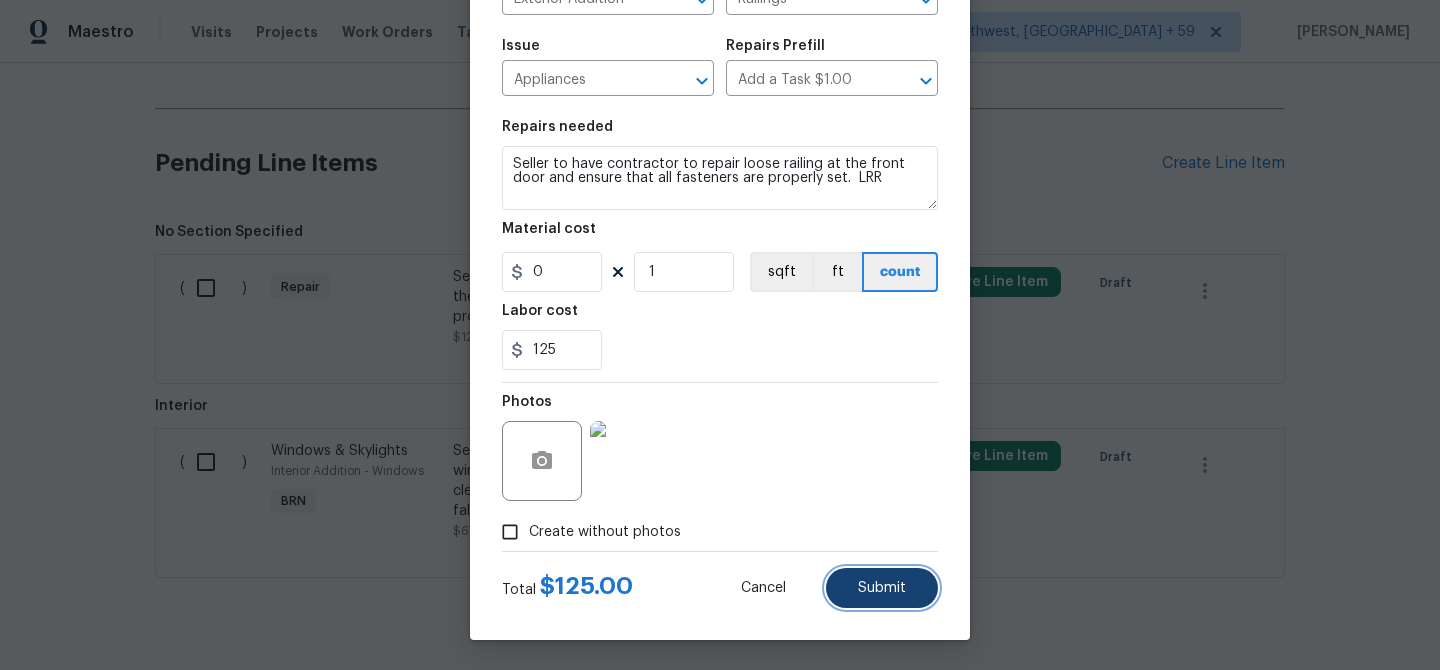 click on "Submit" at bounding box center (882, 588) 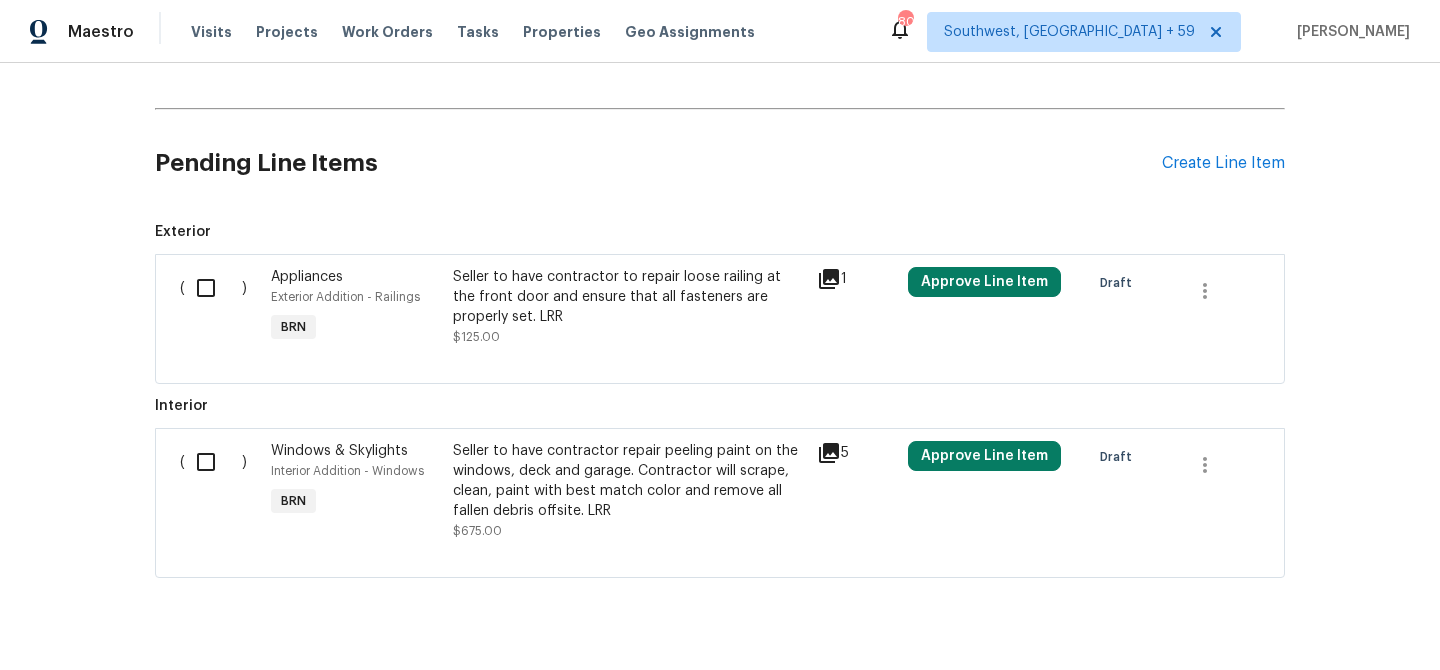 click at bounding box center (213, 288) 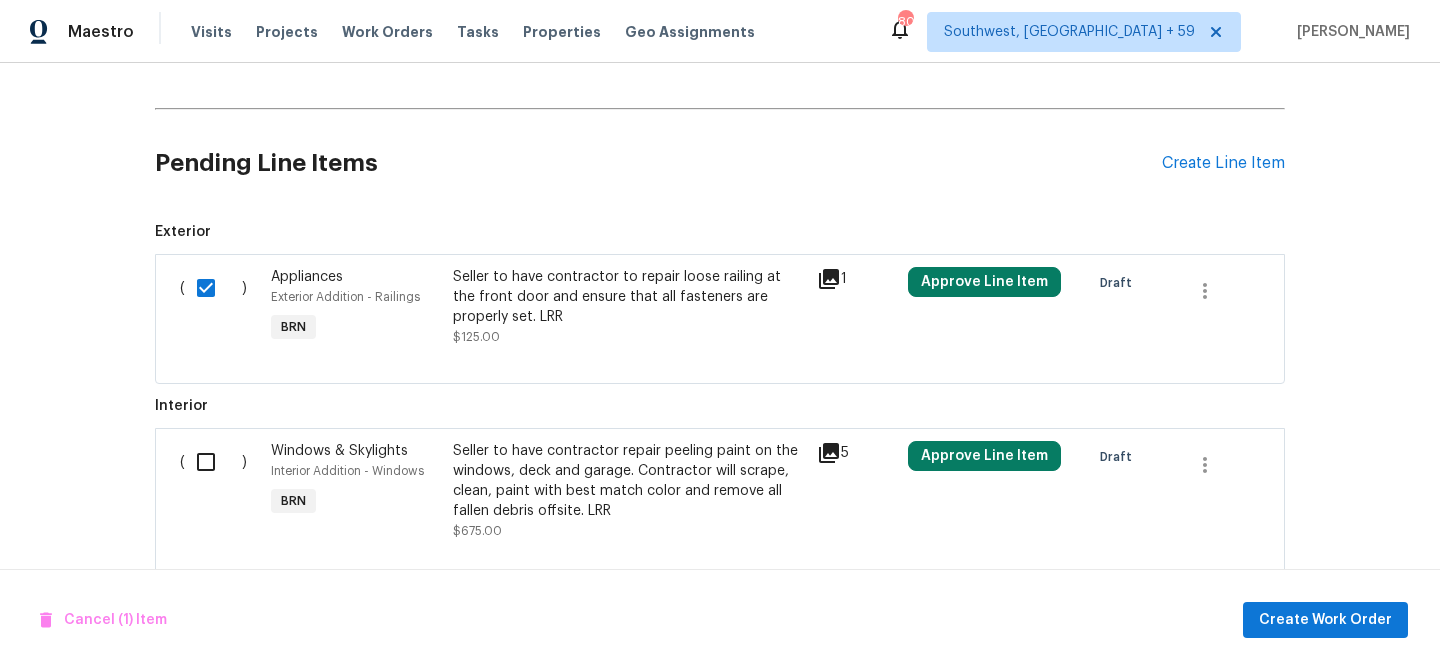 click at bounding box center (213, 462) 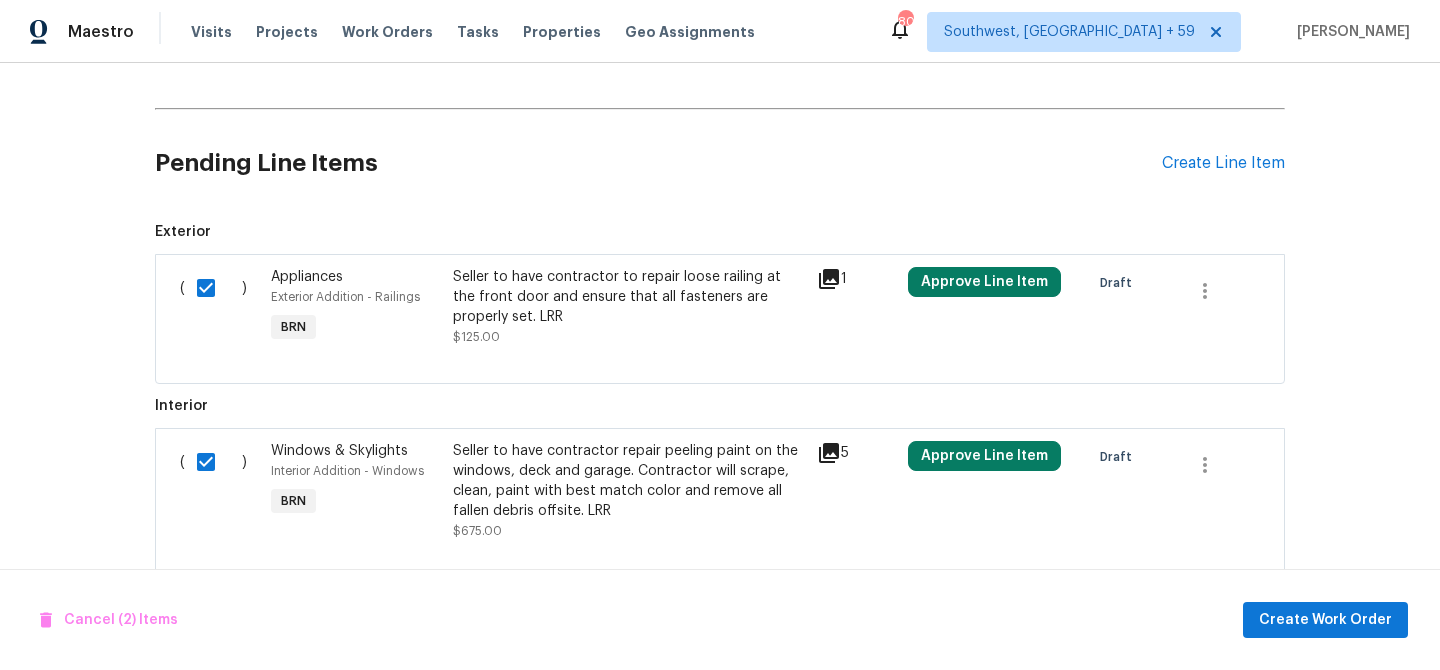 scroll, scrollTop: 666, scrollLeft: 0, axis: vertical 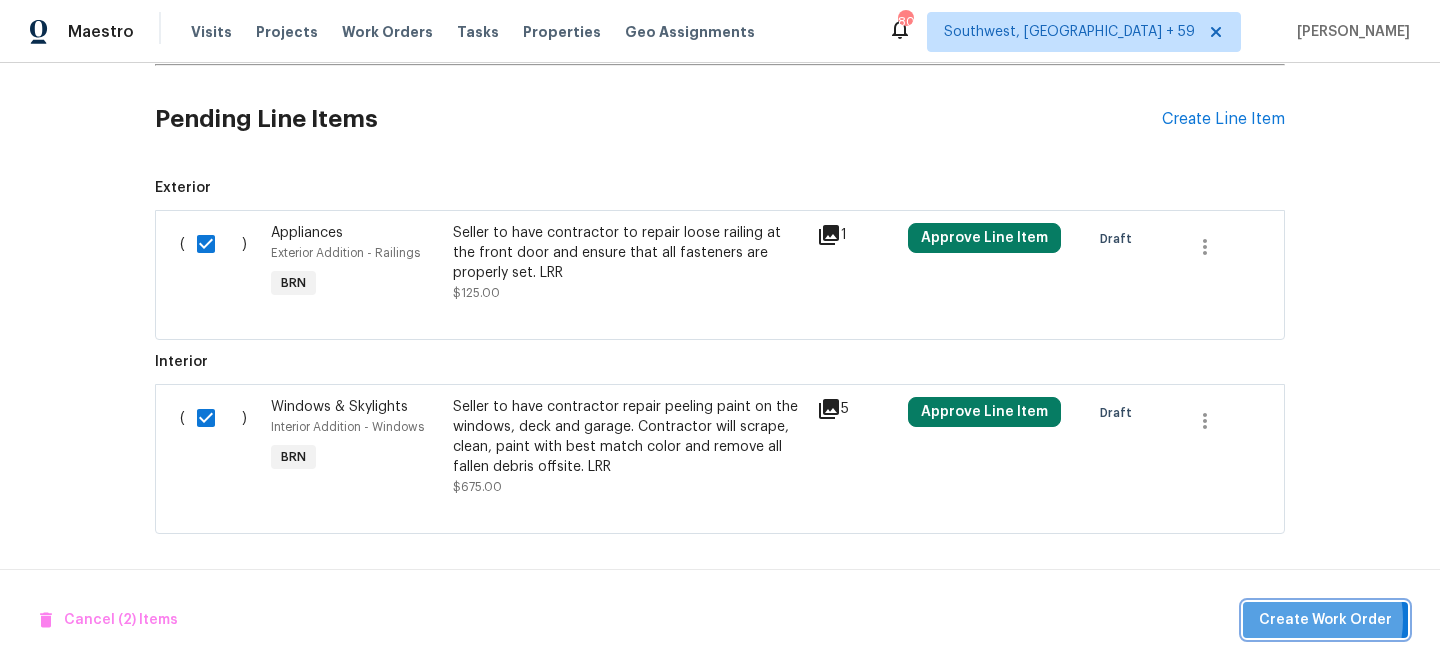 click on "Create Work Order" at bounding box center (1325, 620) 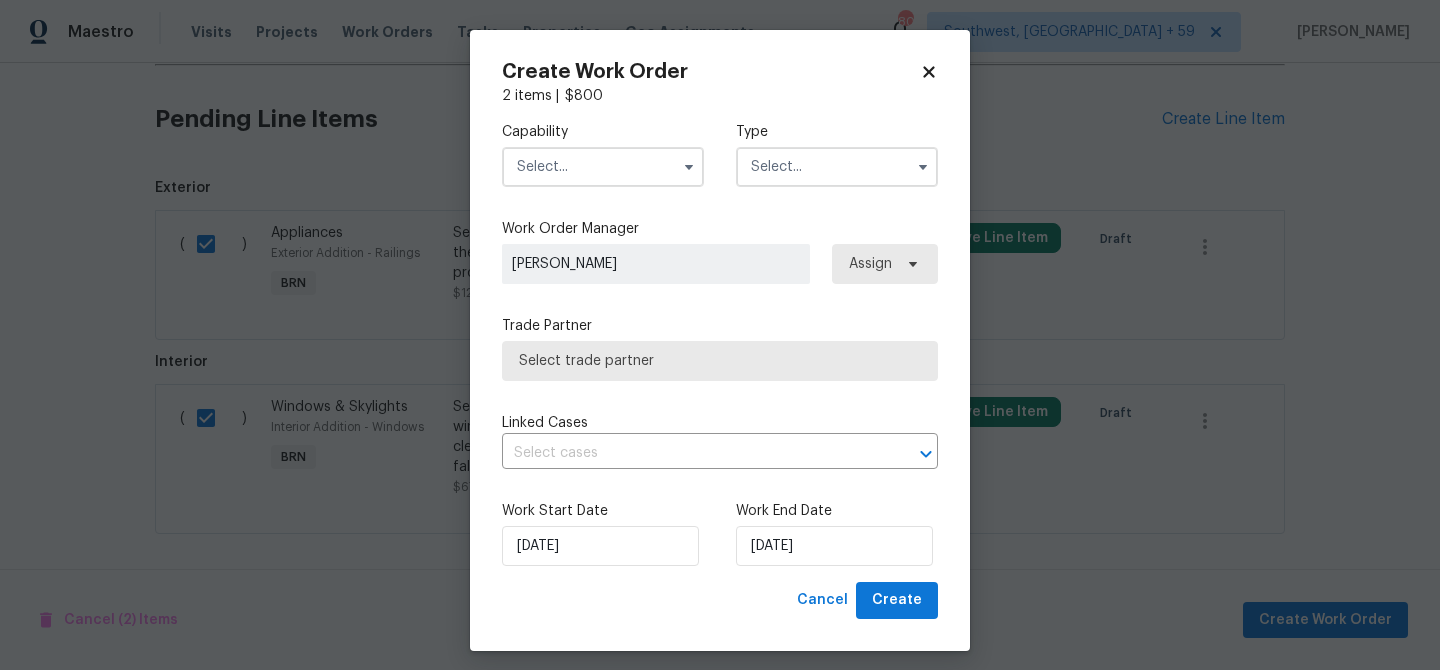 click on "Capability   Type" at bounding box center [720, 154] 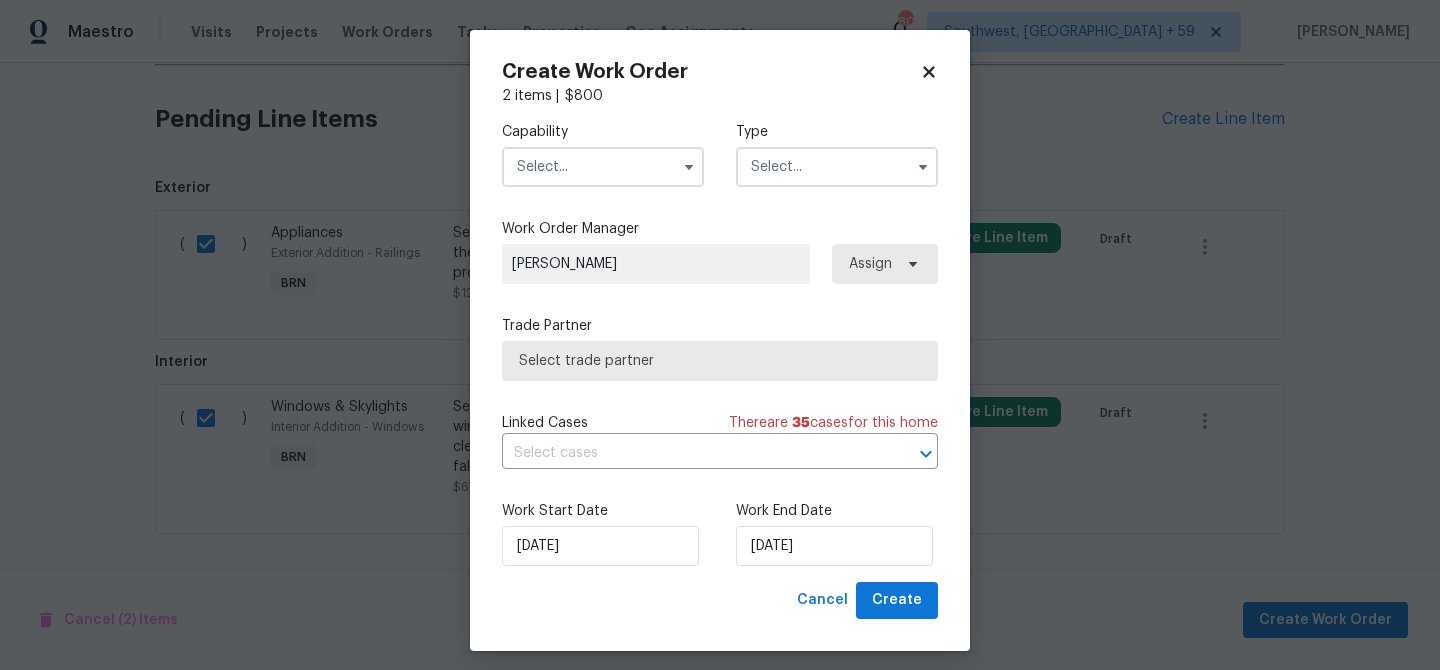 click at bounding box center (603, 167) 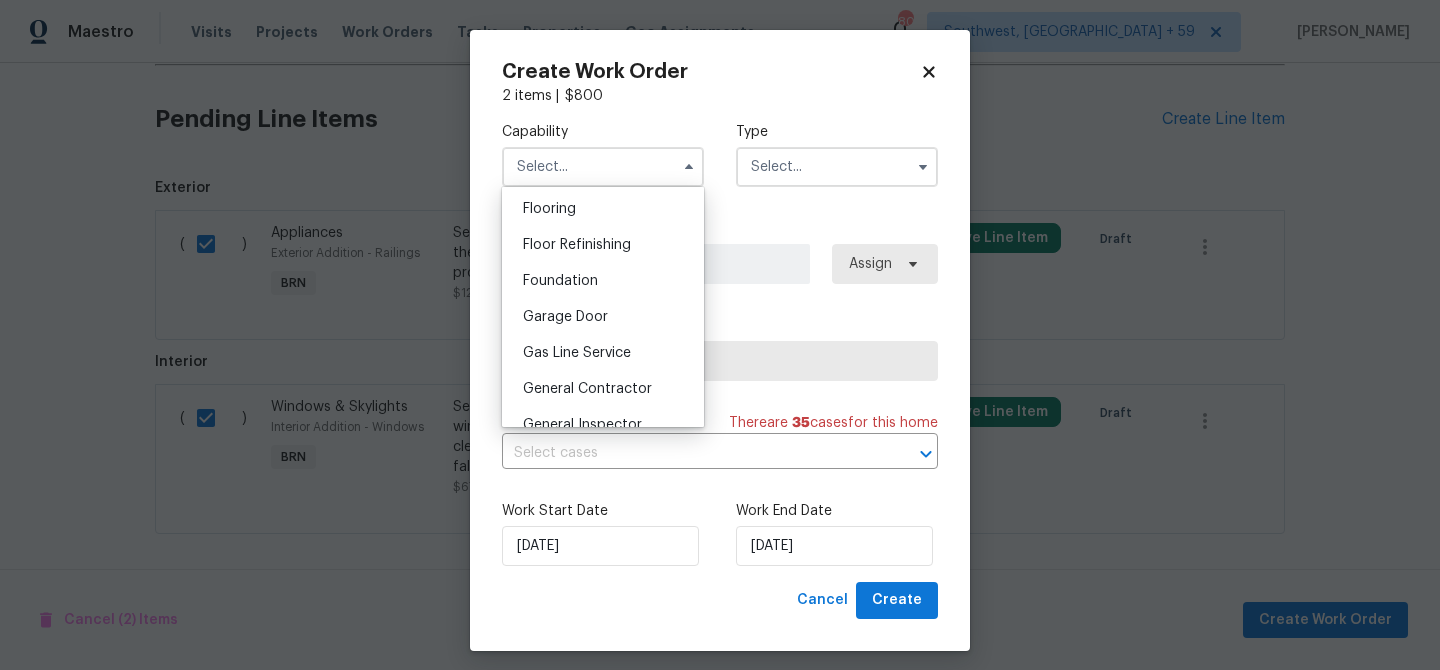 scroll, scrollTop: 796, scrollLeft: 0, axis: vertical 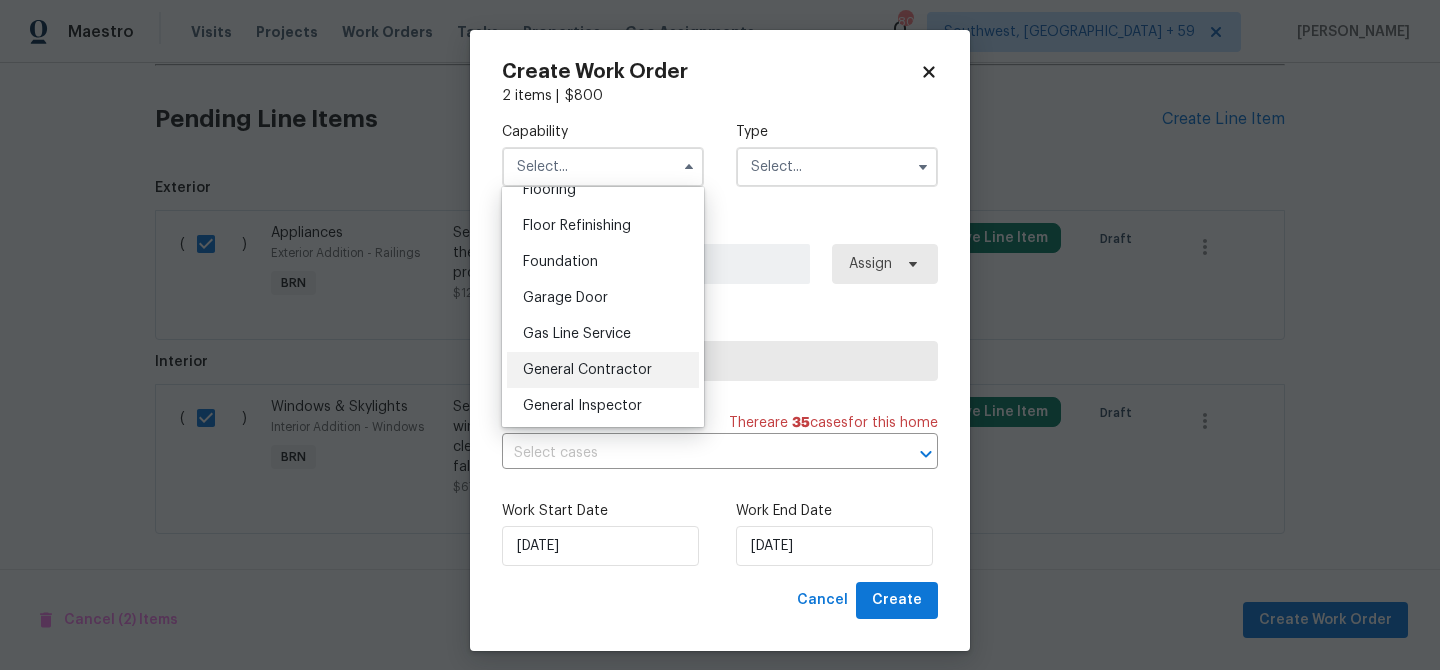 click on "General Contractor" at bounding box center [587, 370] 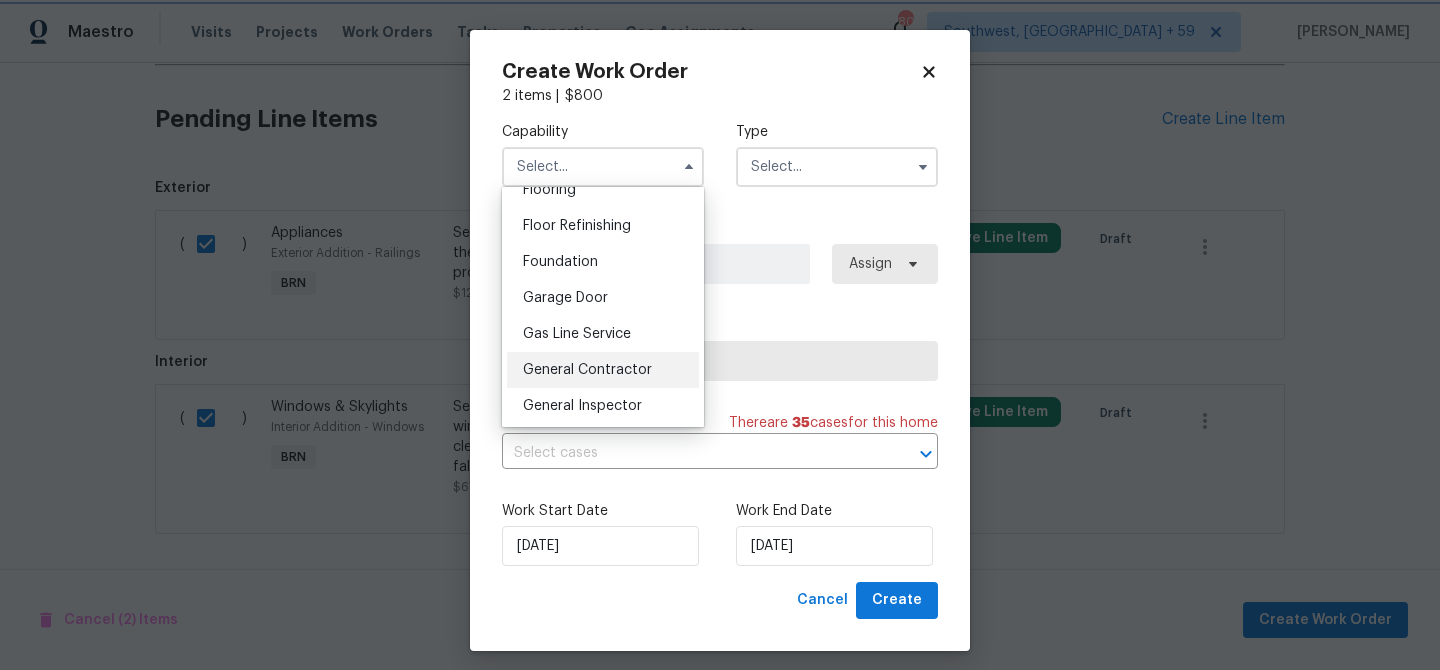 type on "General Contractor" 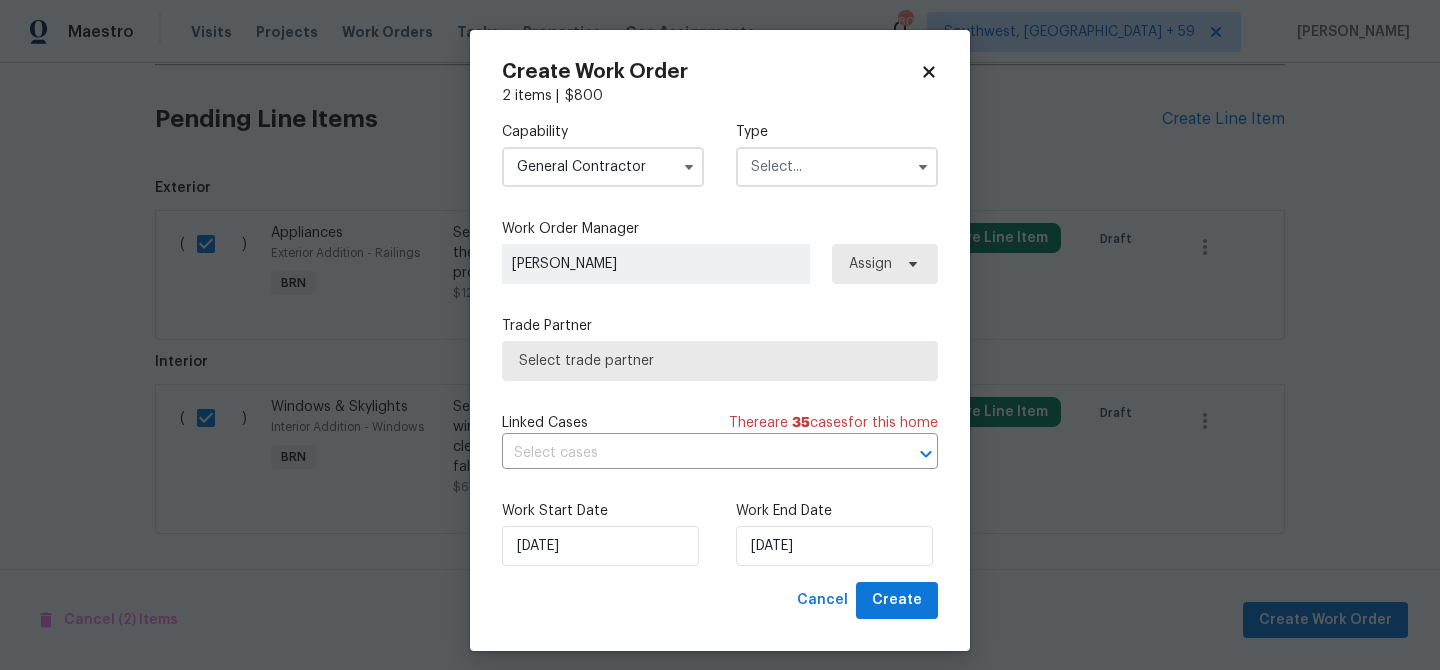 click at bounding box center (837, 167) 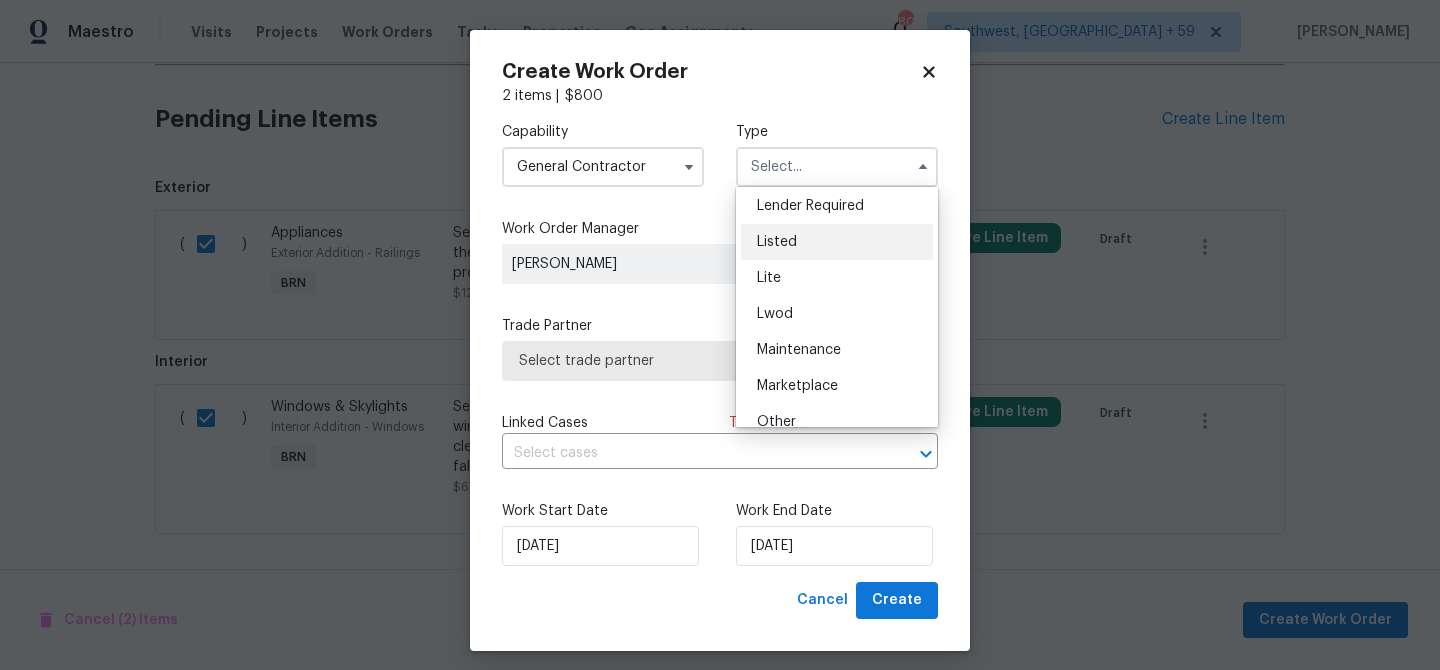 scroll, scrollTop: 163, scrollLeft: 0, axis: vertical 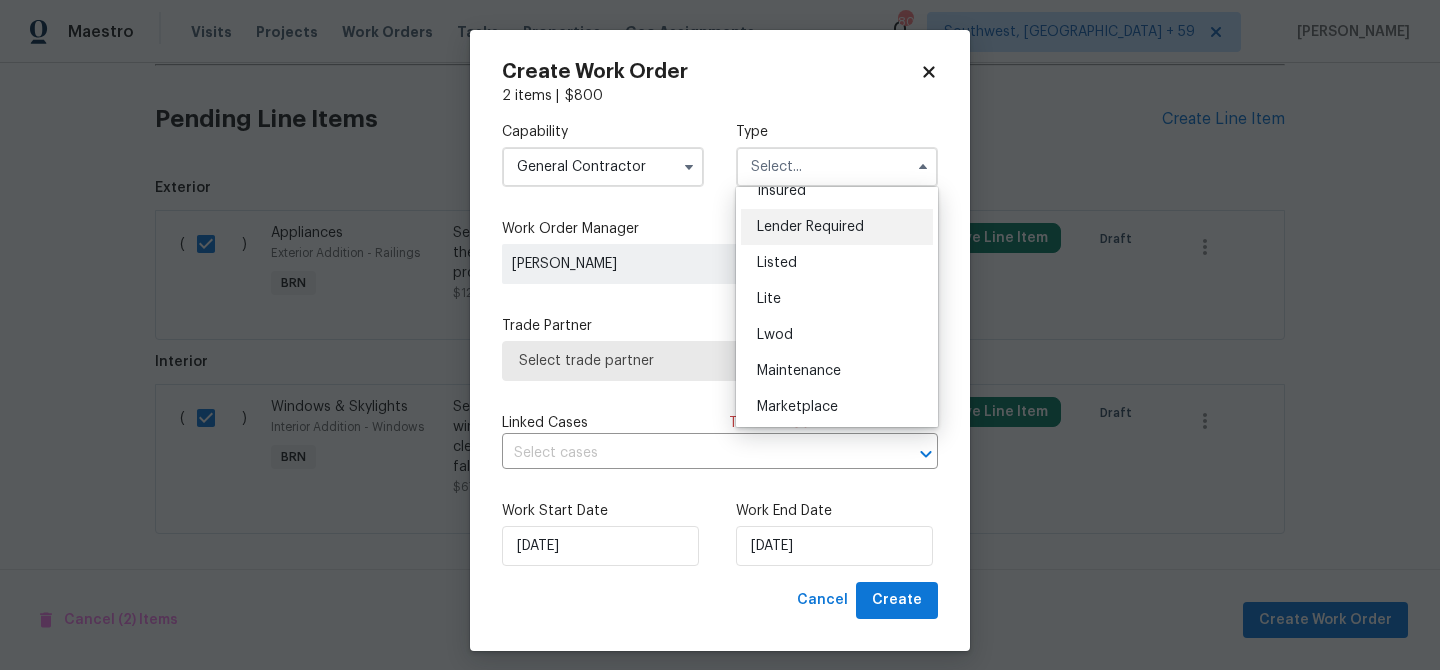 click on "Lender Required" at bounding box center [837, 227] 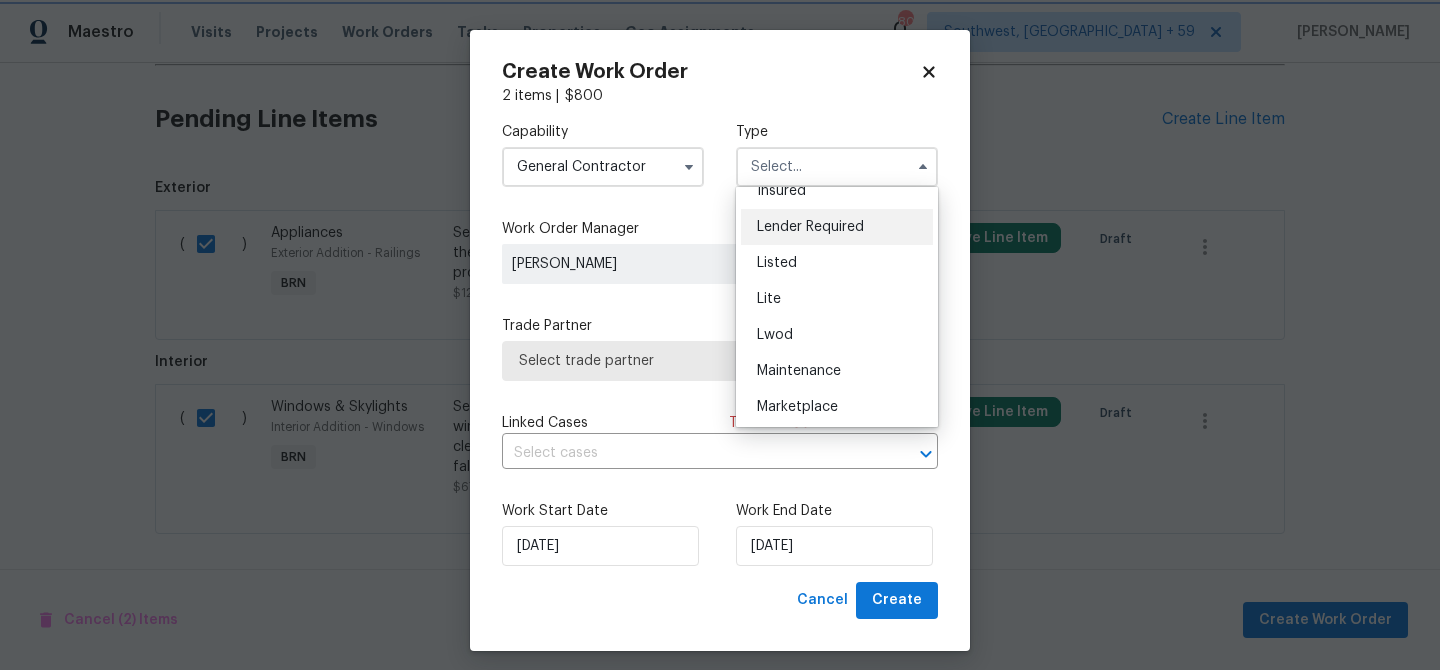 type on "Lender Required" 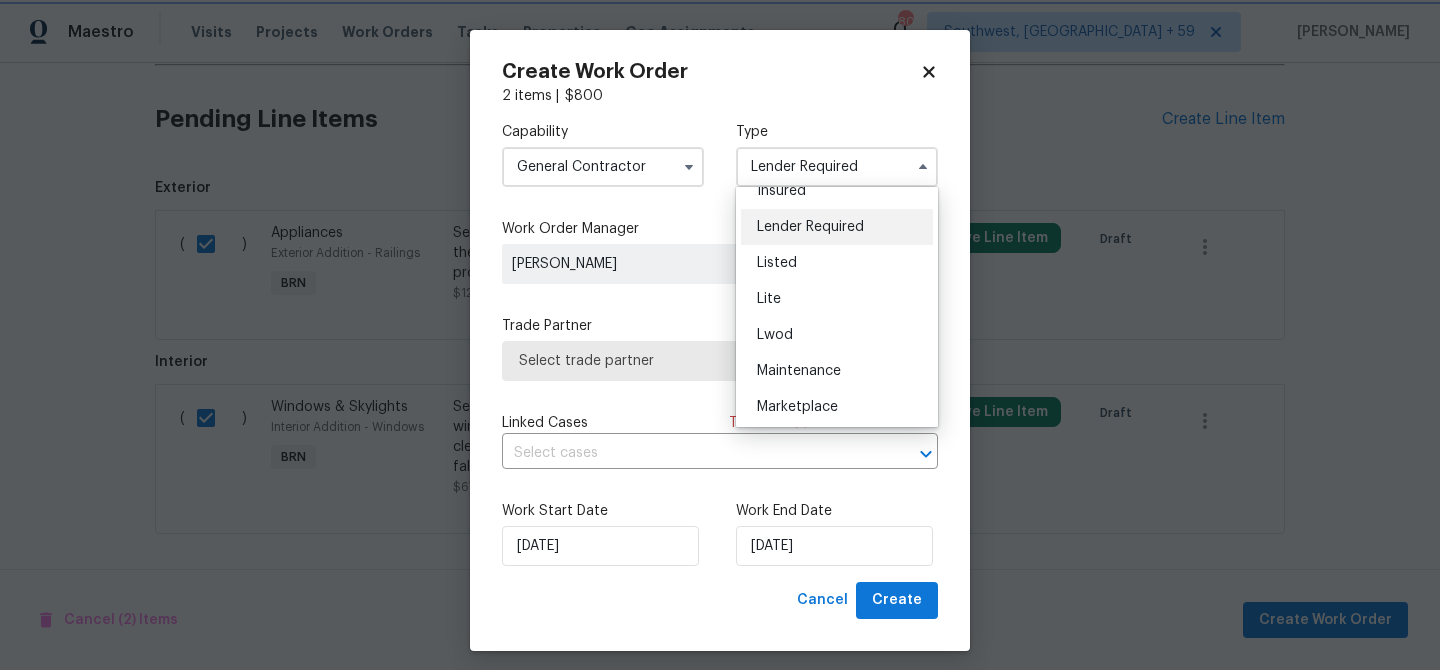 scroll, scrollTop: 0, scrollLeft: 0, axis: both 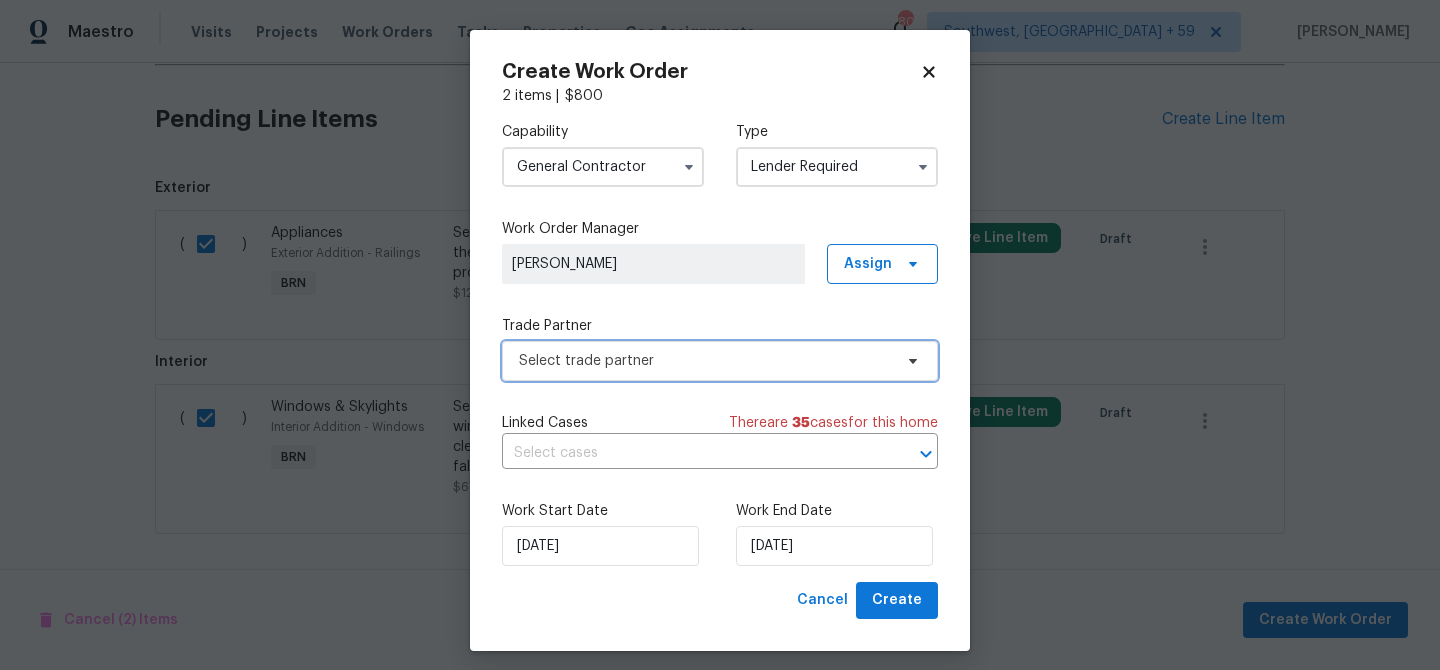 click on "Select trade partner" at bounding box center (720, 361) 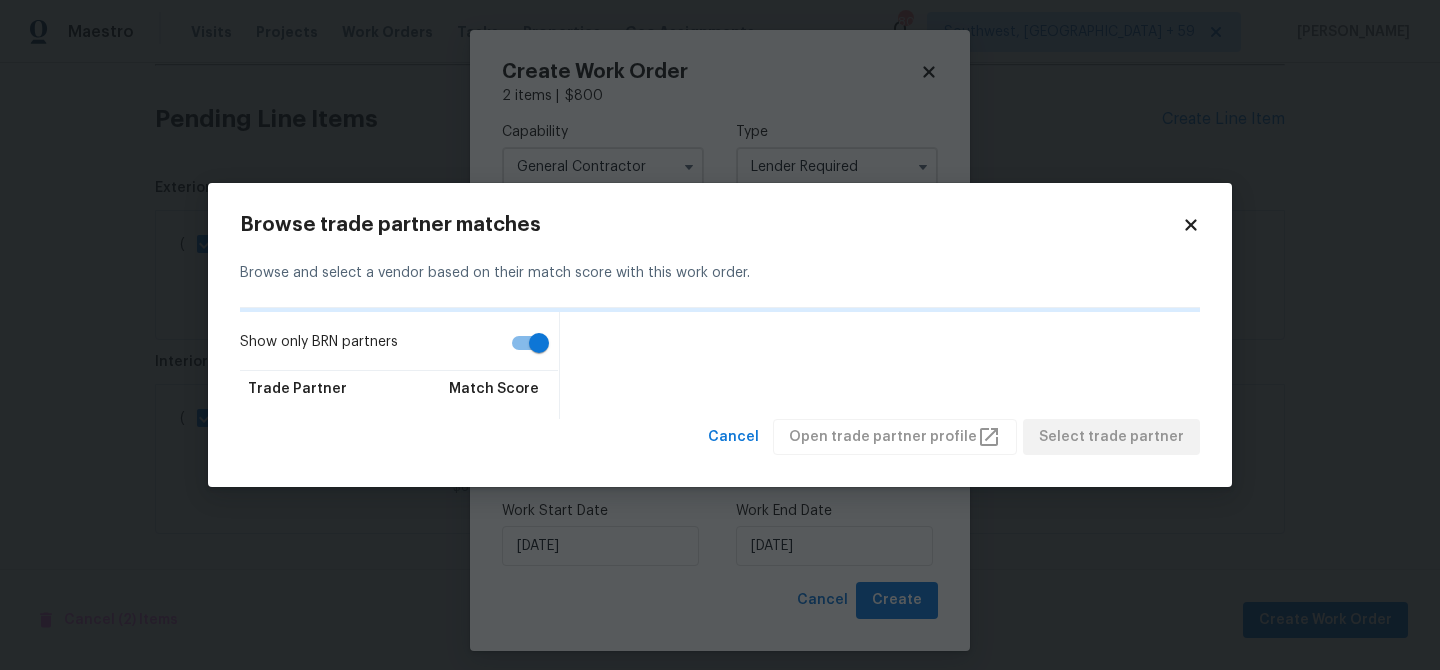 click on "Show only BRN partners" at bounding box center (539, 343) 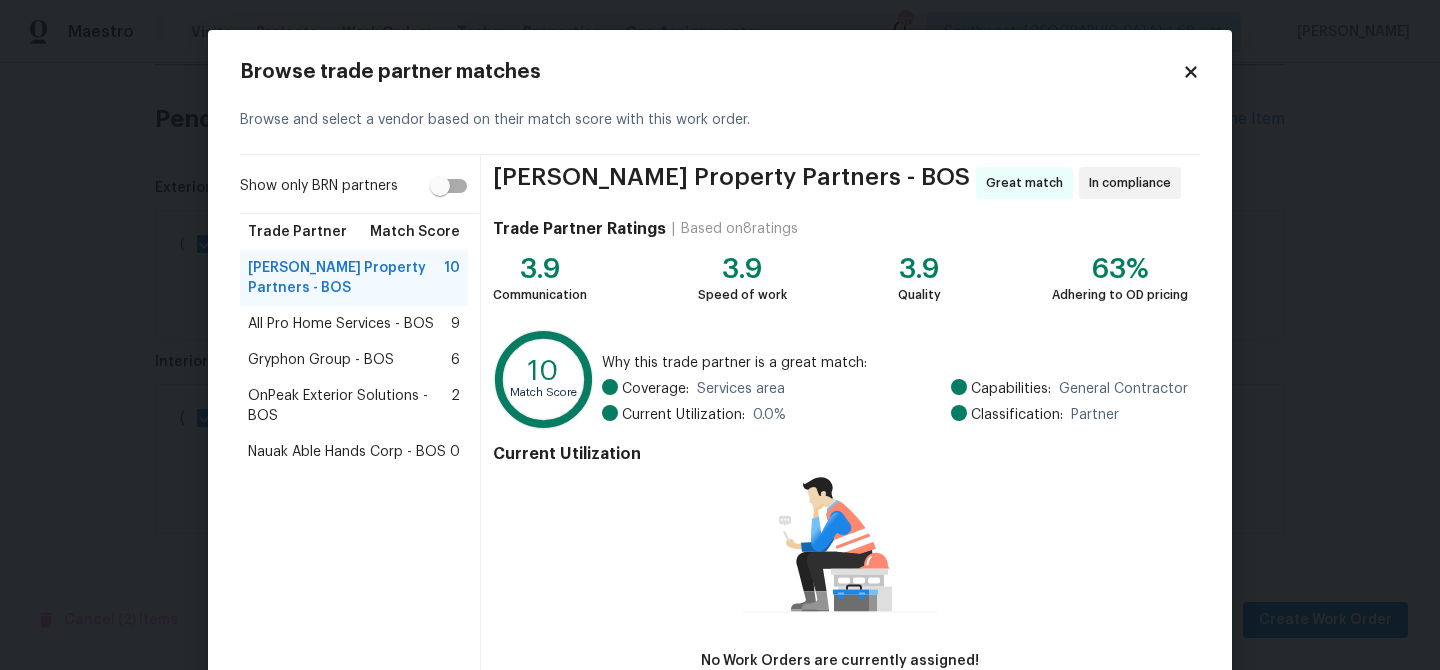 scroll, scrollTop: 130, scrollLeft: 0, axis: vertical 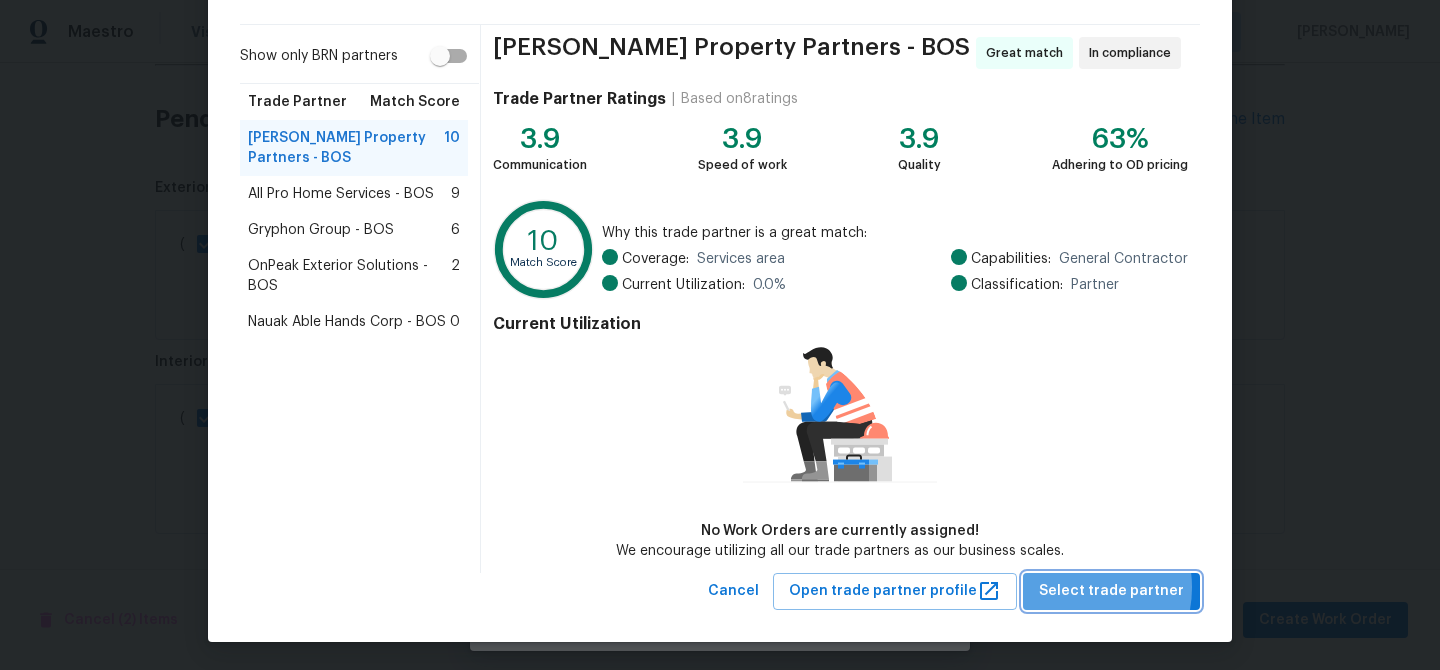 click on "Select trade partner" at bounding box center (1111, 591) 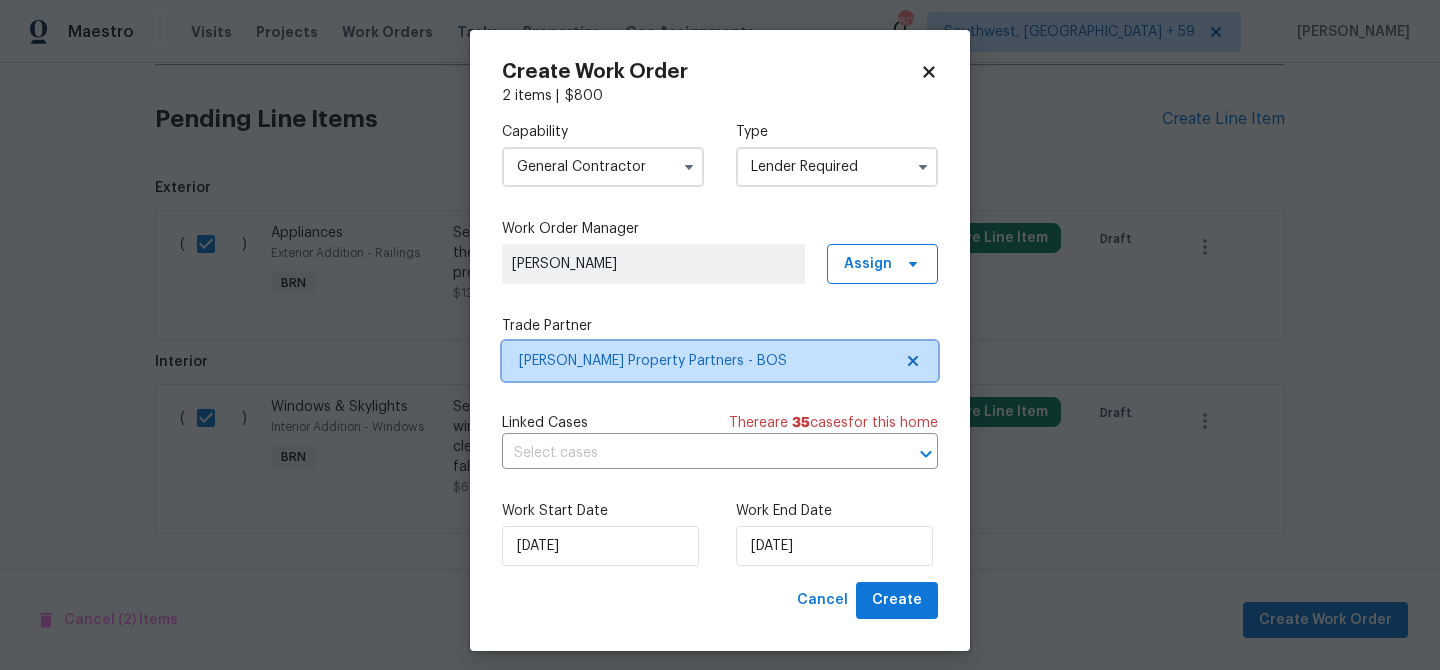 scroll, scrollTop: 0, scrollLeft: 0, axis: both 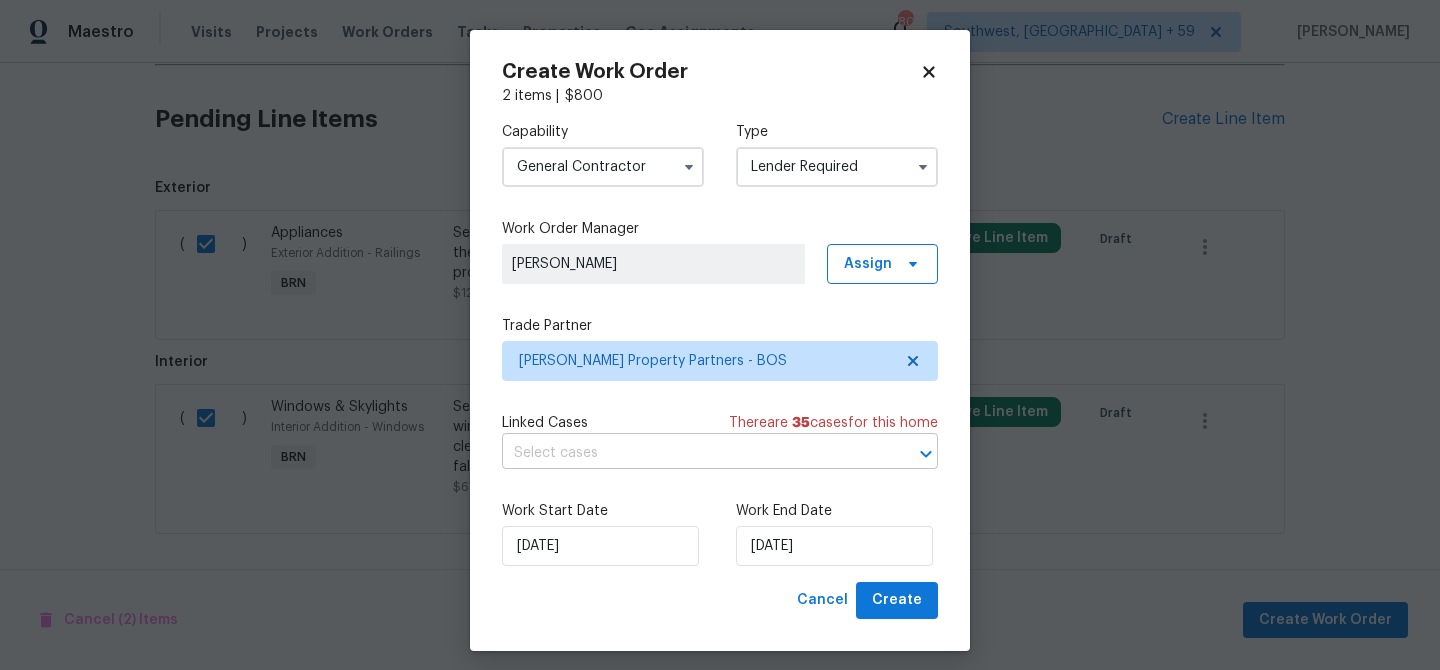 click at bounding box center (692, 453) 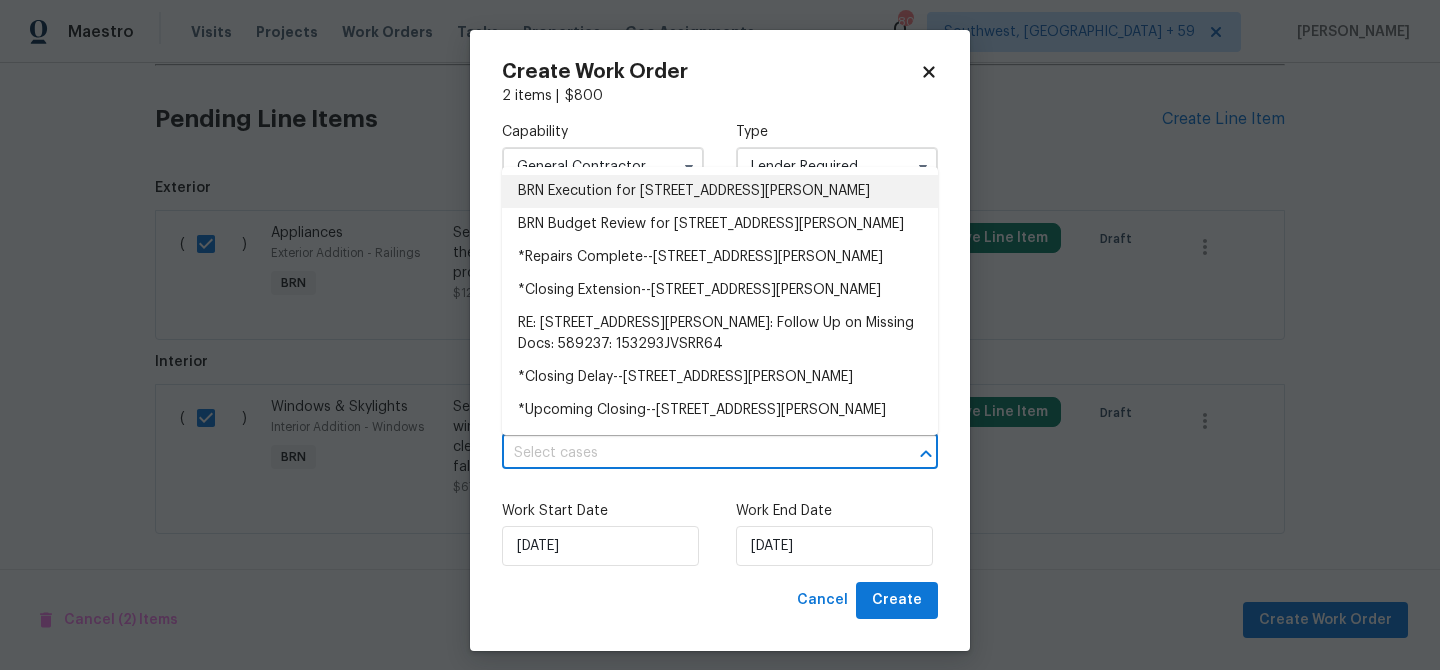 click on "BRN Execution for [STREET_ADDRESS][PERSON_NAME]" at bounding box center (720, 191) 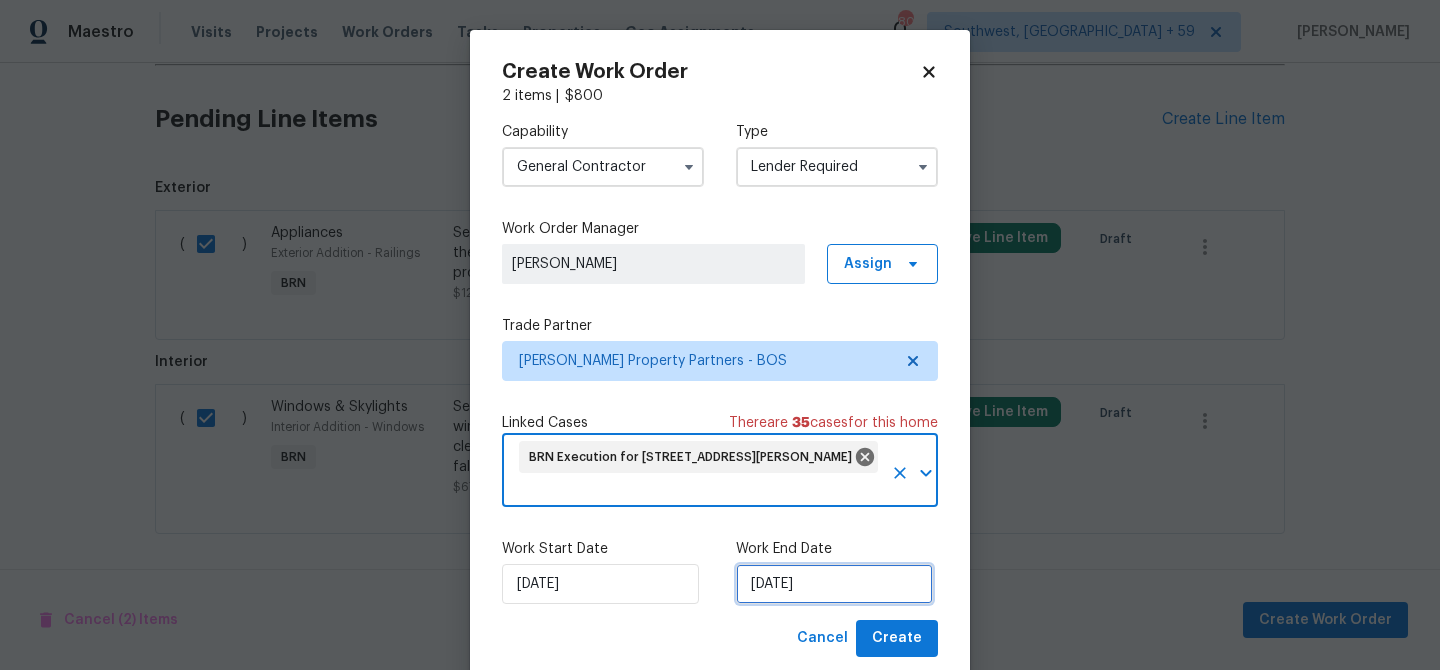 click on "[DATE]" at bounding box center [834, 584] 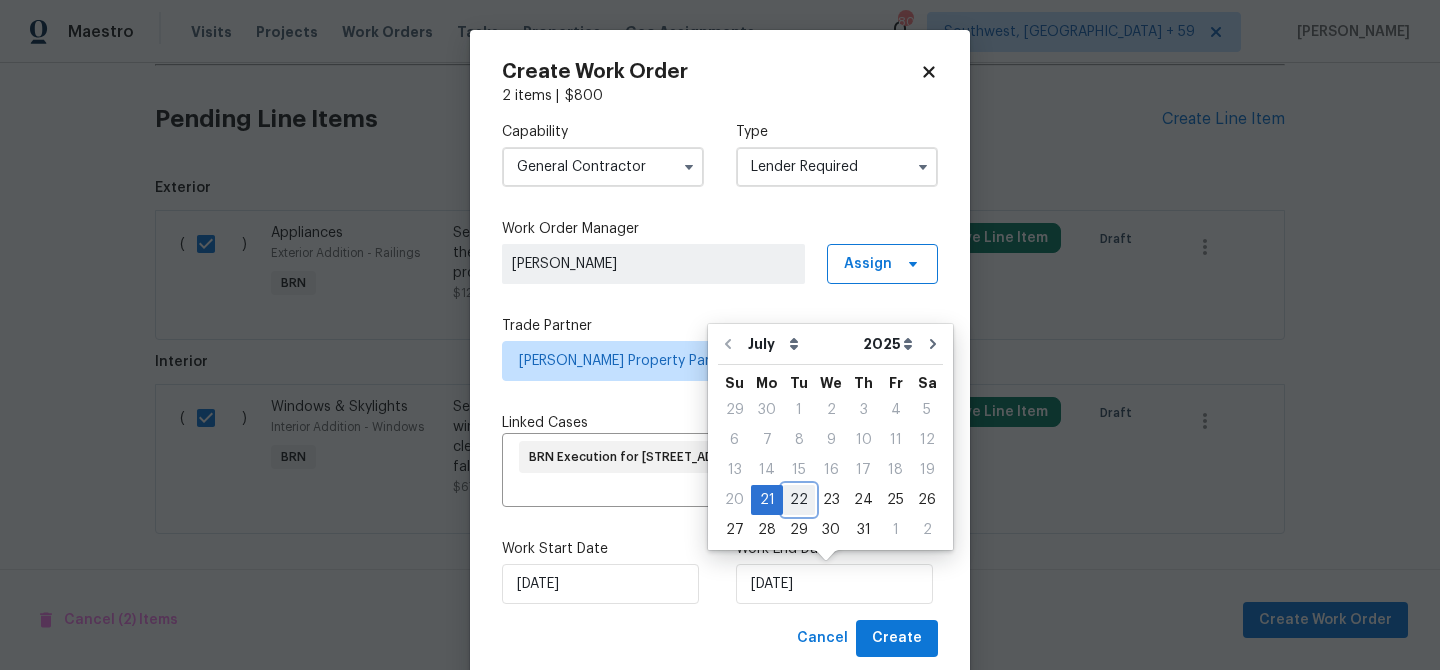click on "22" at bounding box center (799, 500) 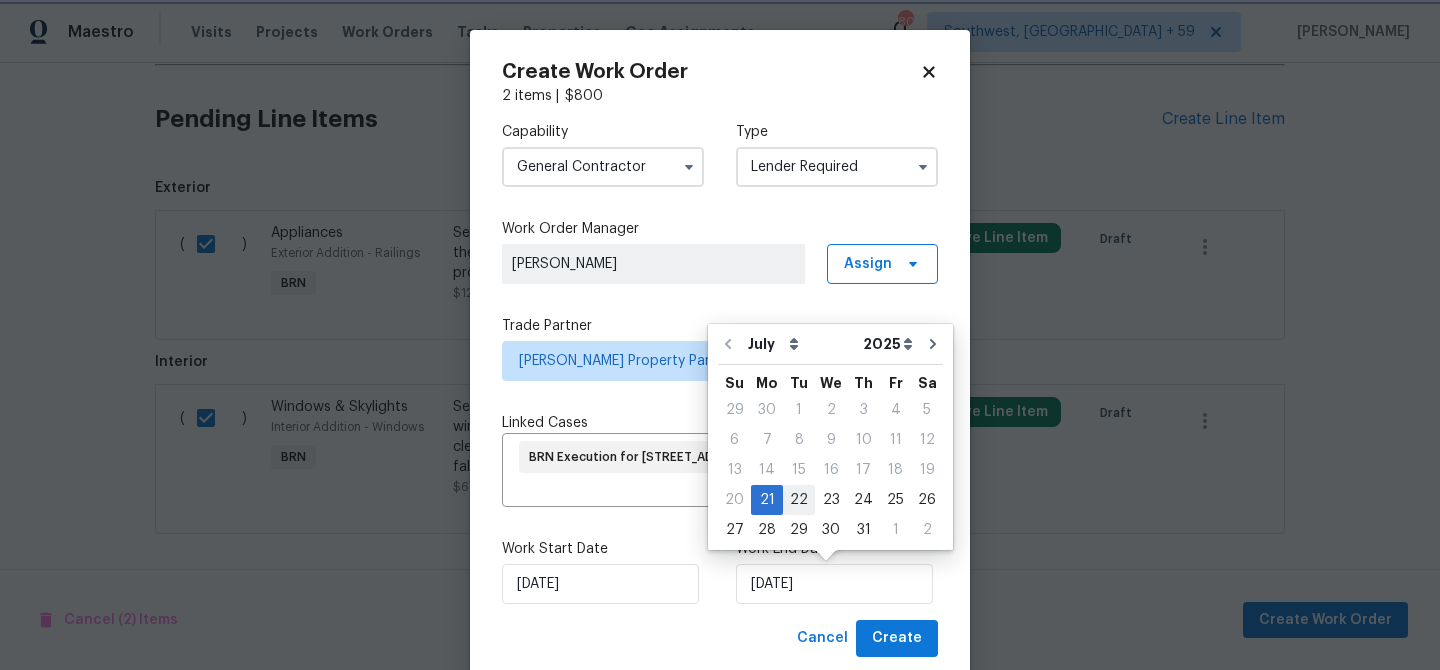 type on "[DATE]" 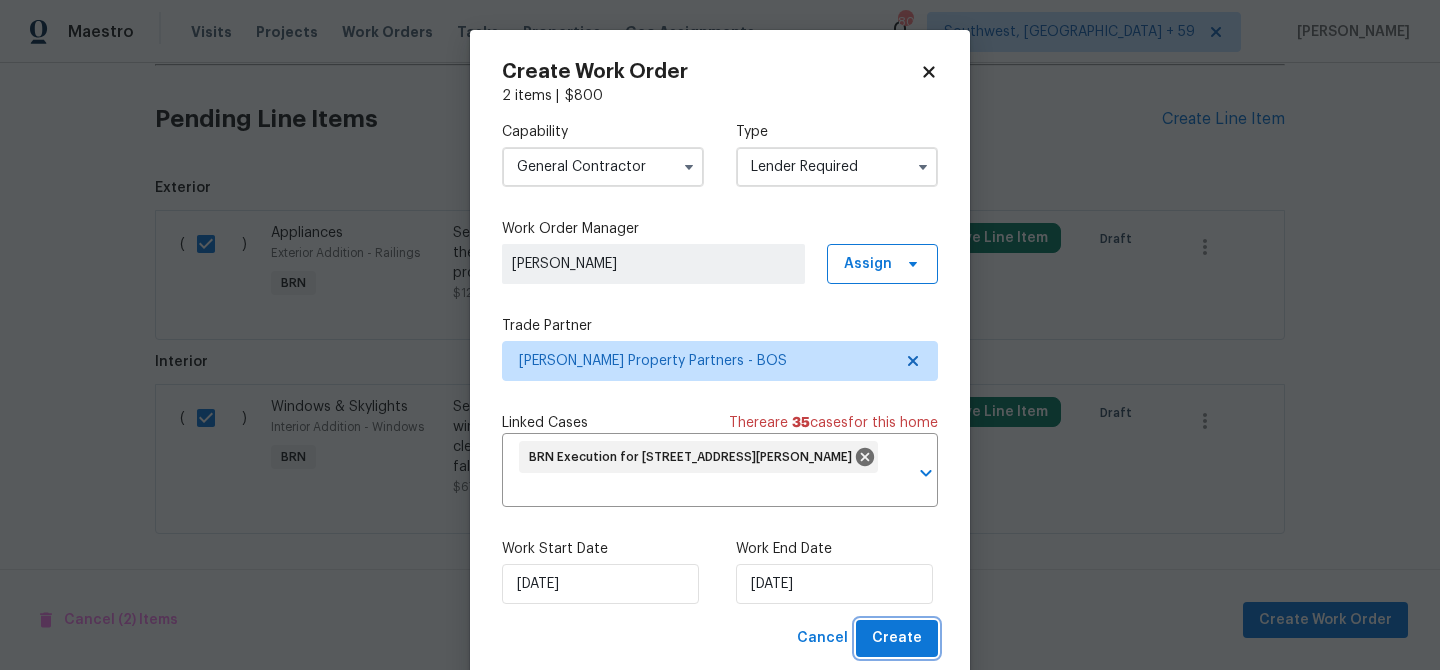 click on "Create" at bounding box center [897, 638] 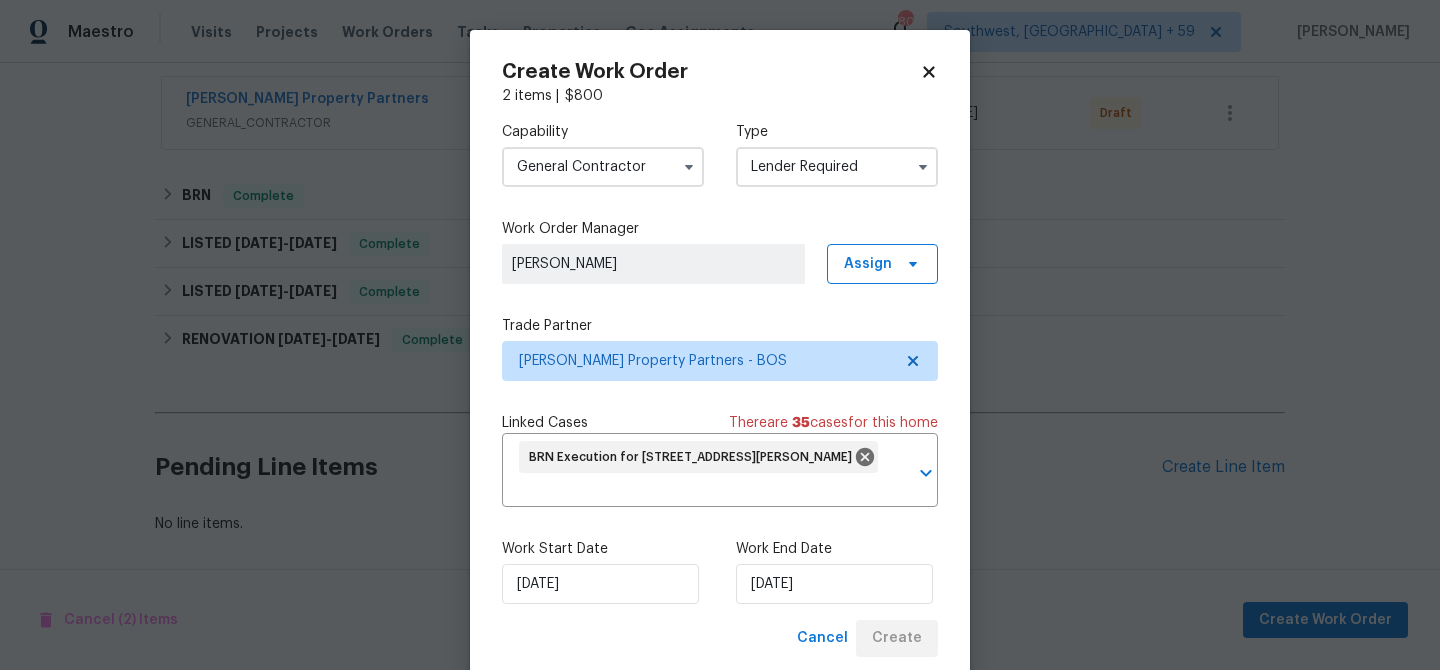 scroll, scrollTop: 370, scrollLeft: 0, axis: vertical 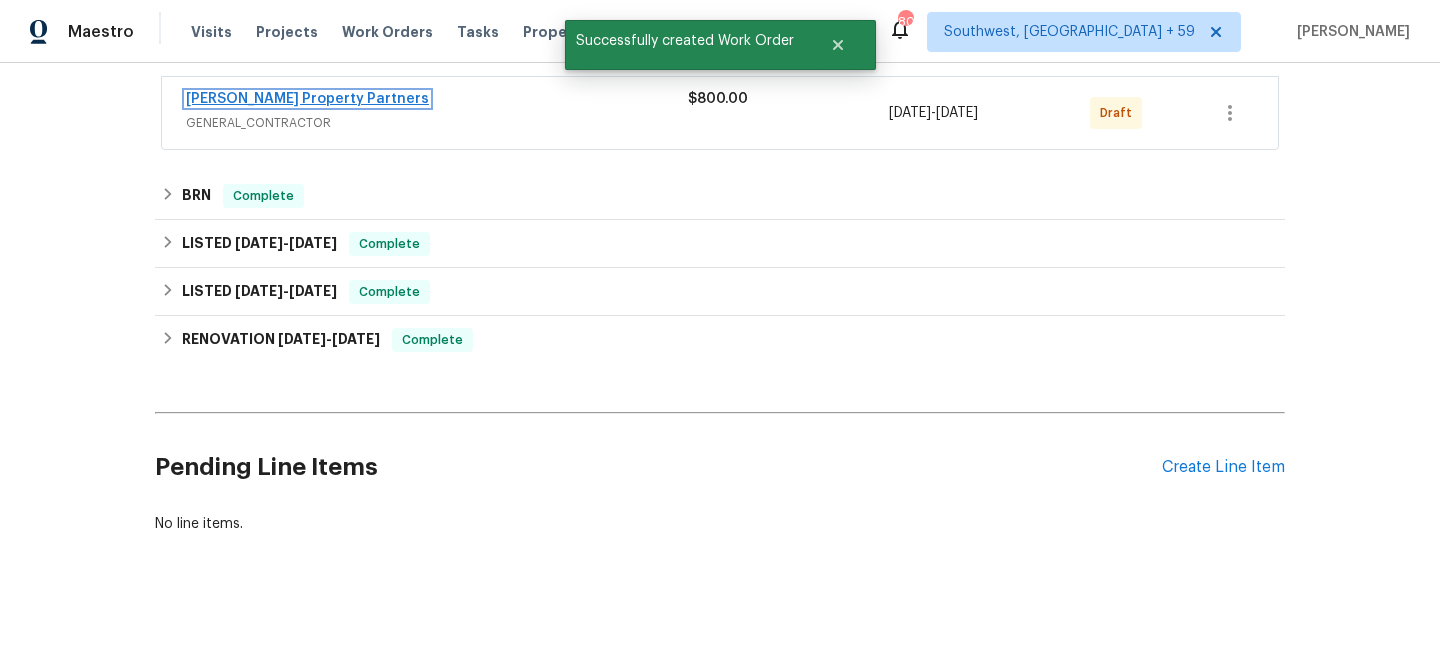 click on "[PERSON_NAME] Property Partners" at bounding box center [307, 99] 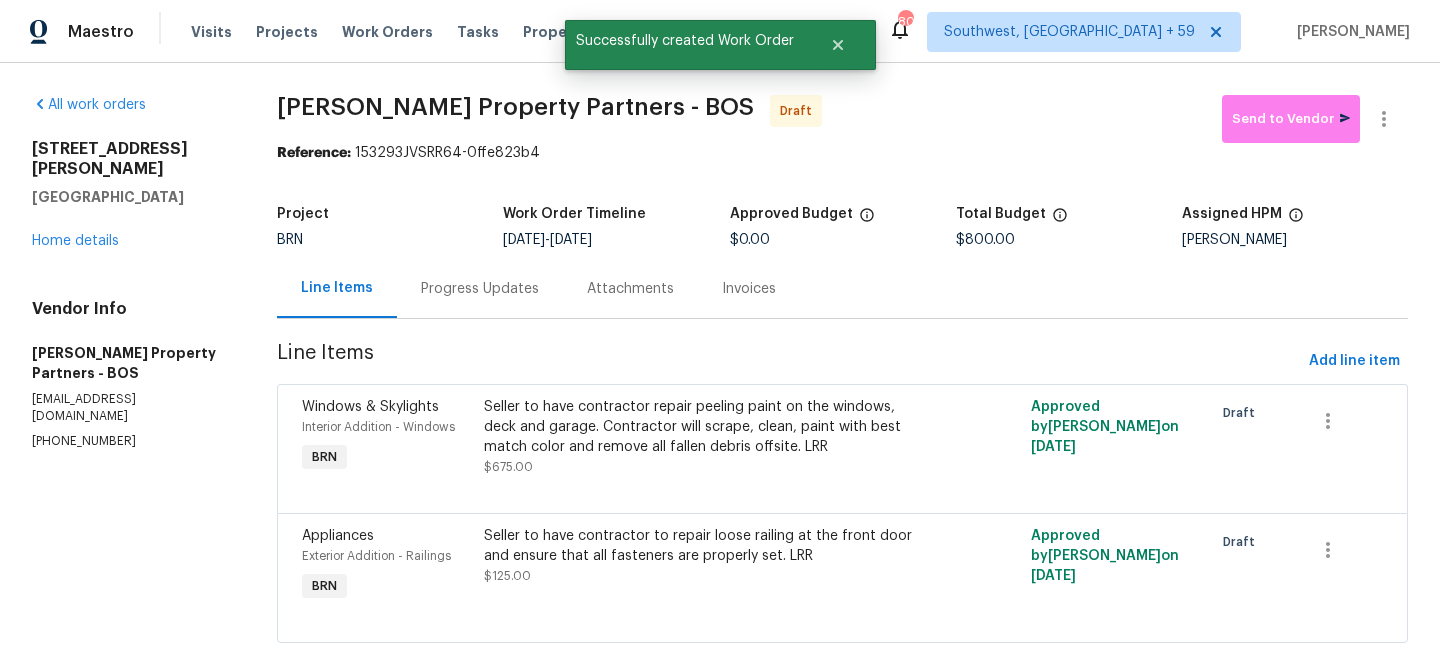 click on "Progress Updates" at bounding box center (480, 289) 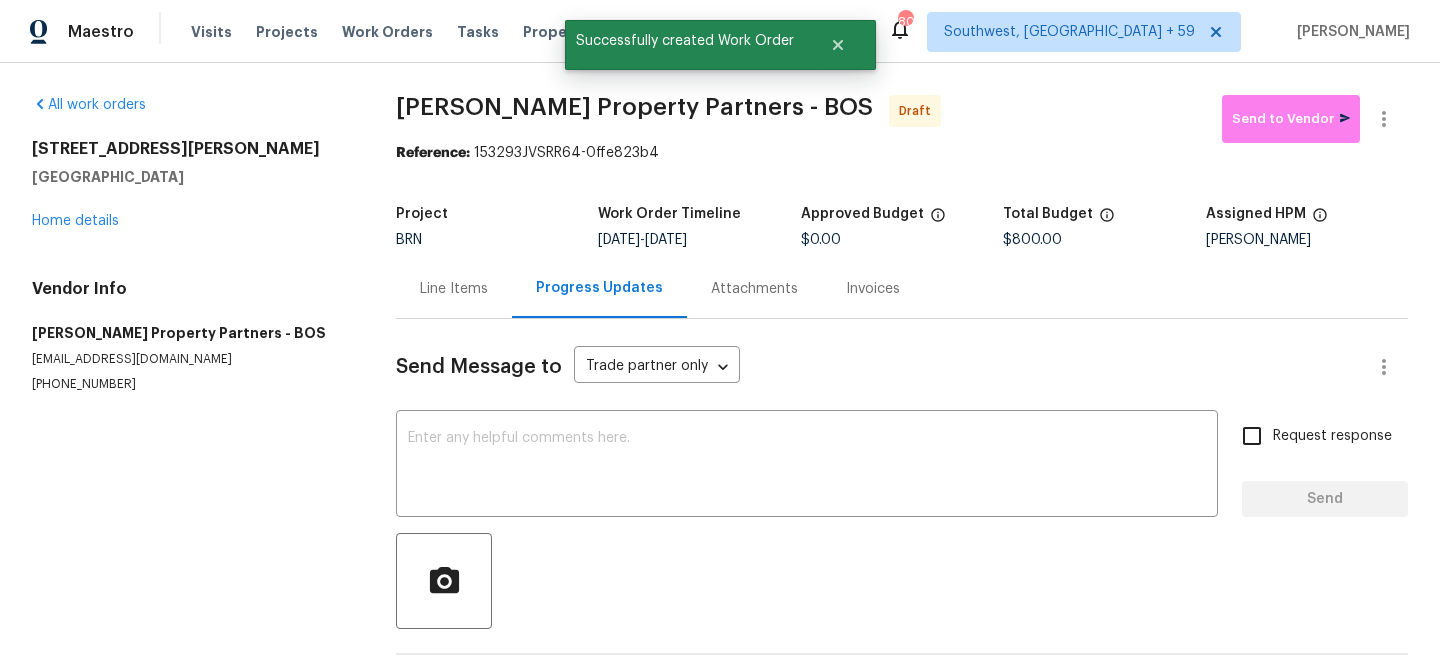 click on "Send Message to Trade partner only Trade partner only ​ x ​ Request response Send Trade Partner Updates On-site Worker Updates" at bounding box center (902, 517) 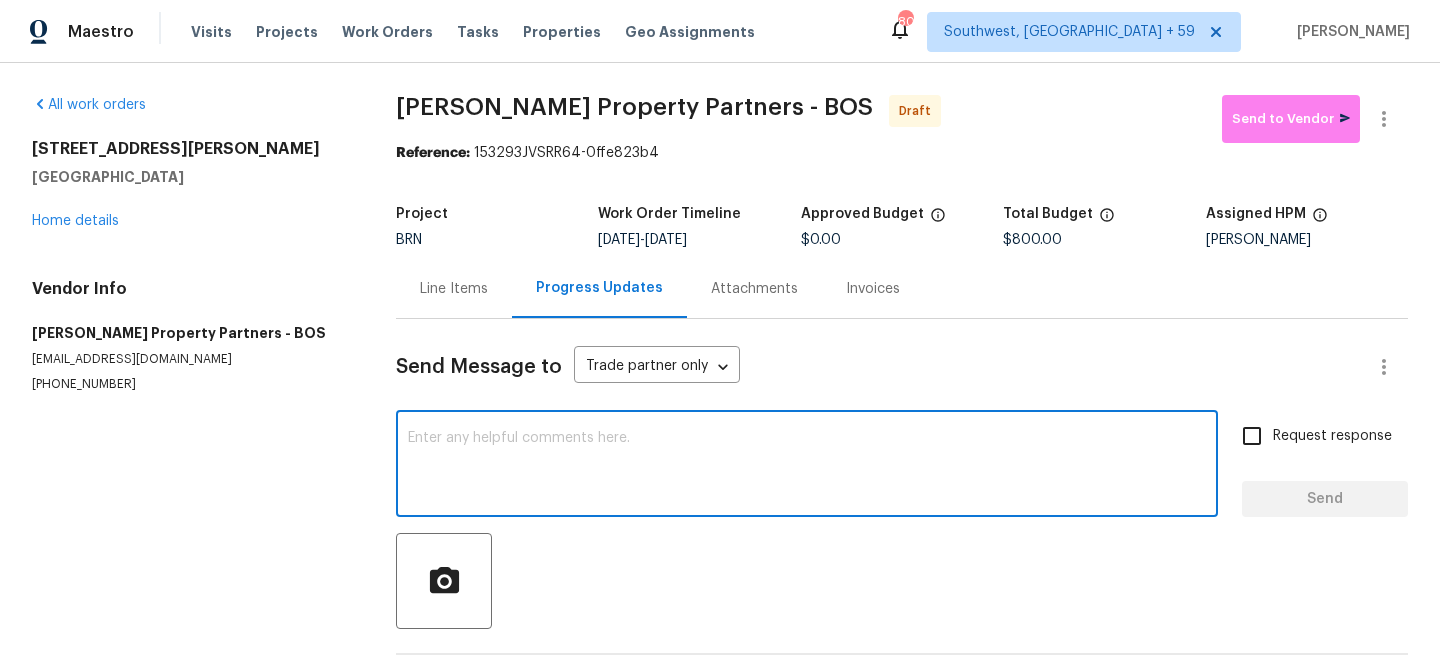 click at bounding box center [807, 466] 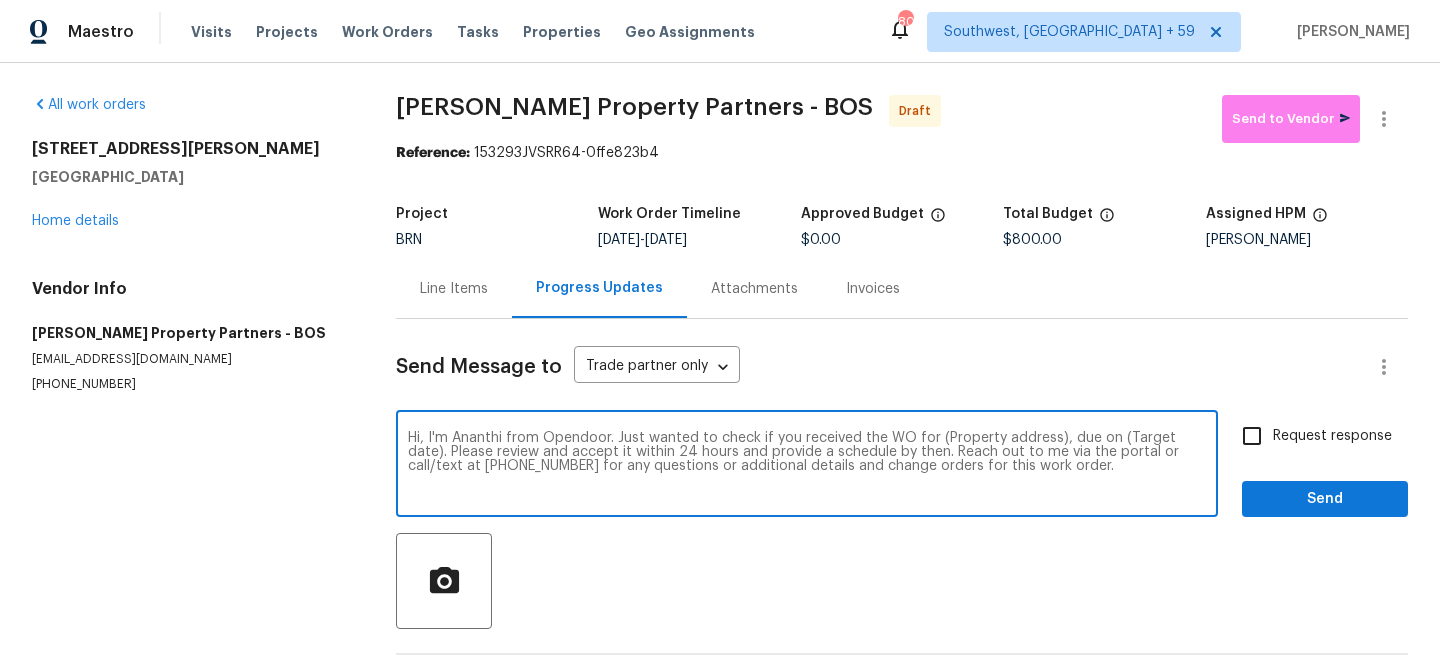 drag, startPoint x: 1055, startPoint y: 437, endPoint x: 929, endPoint y: 437, distance: 126 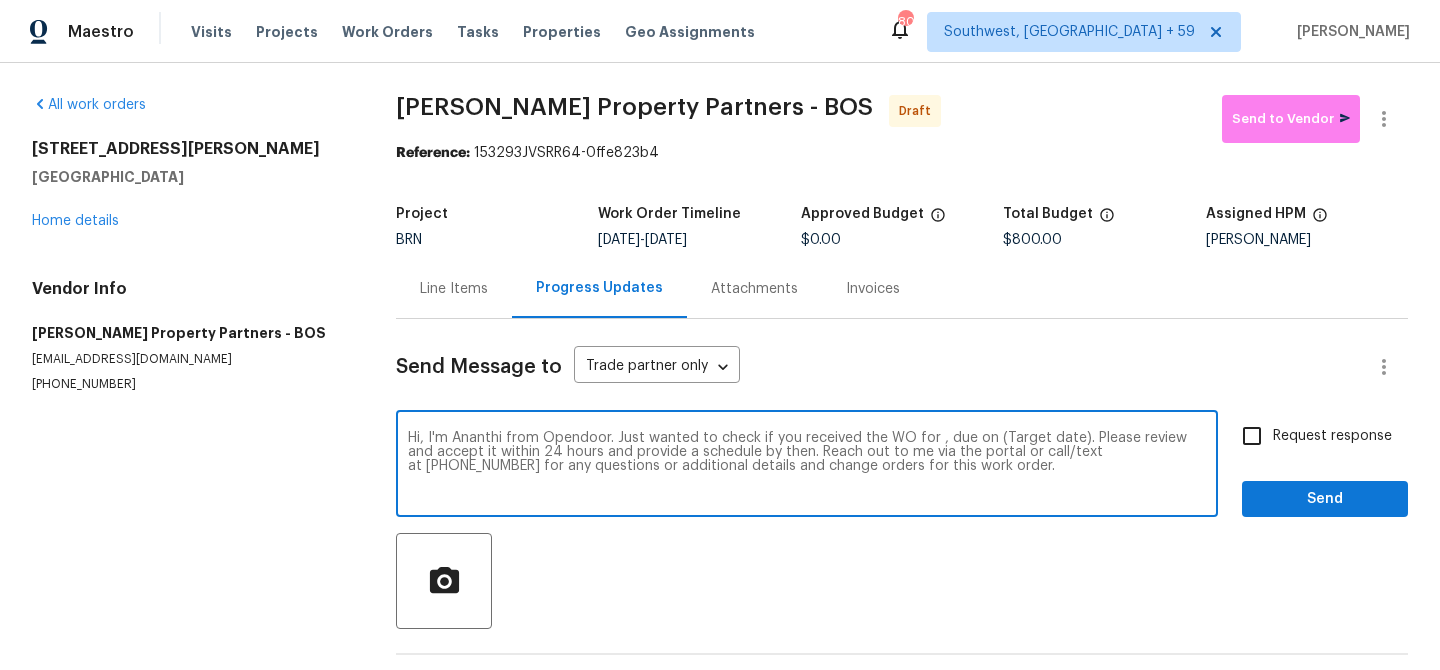paste on "[STREET_ADDRESS][PERSON_NAME]" 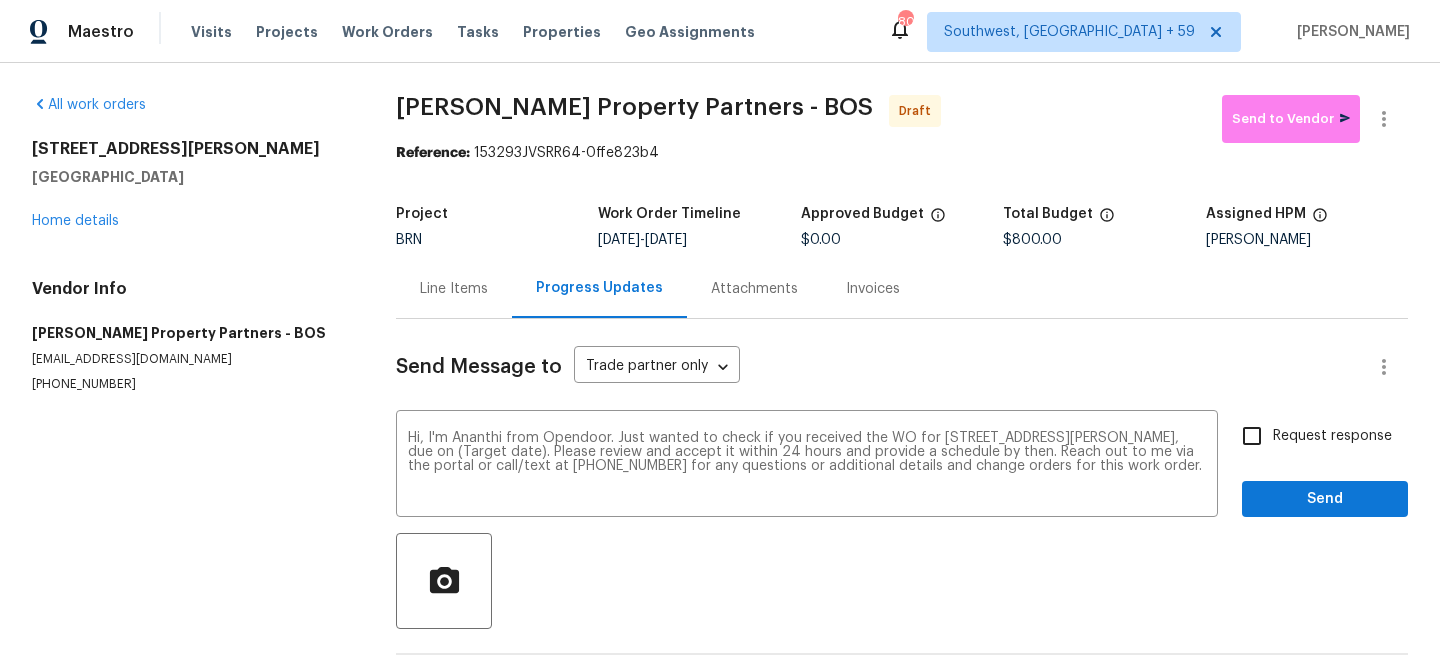 drag, startPoint x: 672, startPoint y: 241, endPoint x: 724, endPoint y: 241, distance: 52 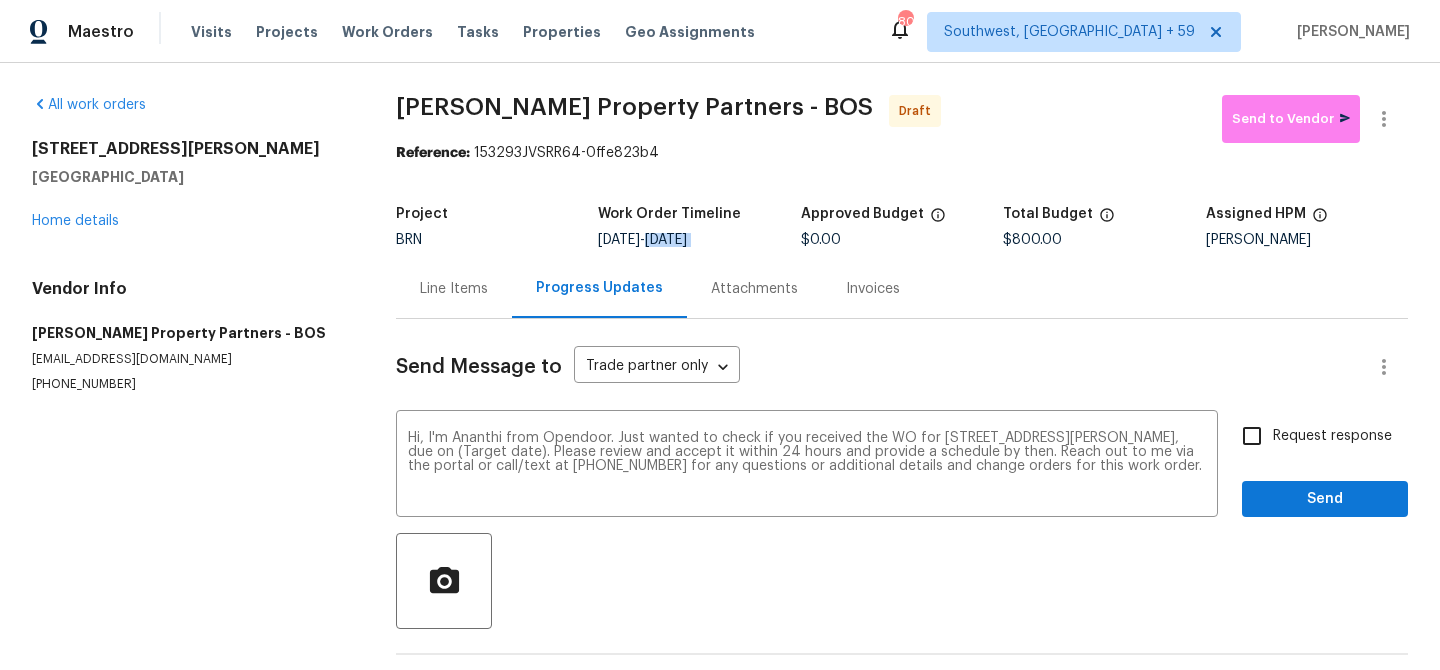 drag, startPoint x: 739, startPoint y: 241, endPoint x: 676, endPoint y: 244, distance: 63.07139 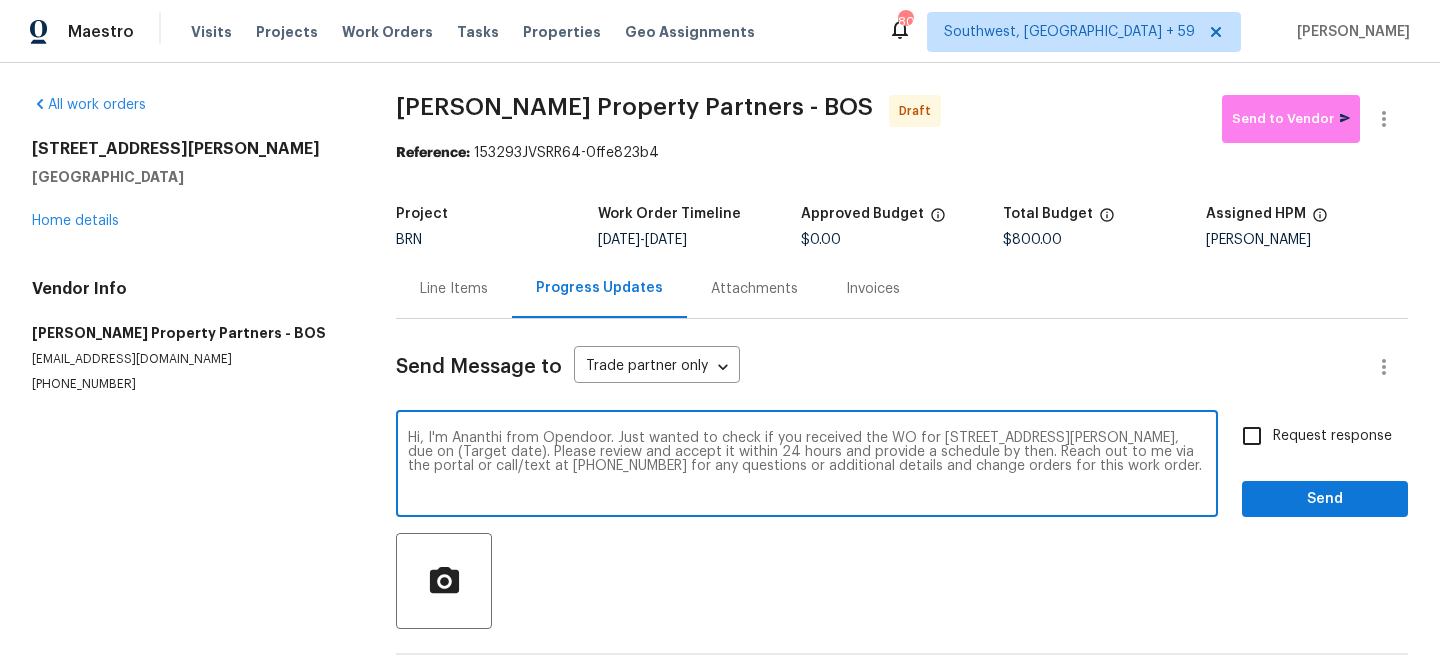 drag, startPoint x: 591, startPoint y: 451, endPoint x: 503, endPoint y: 448, distance: 88.051125 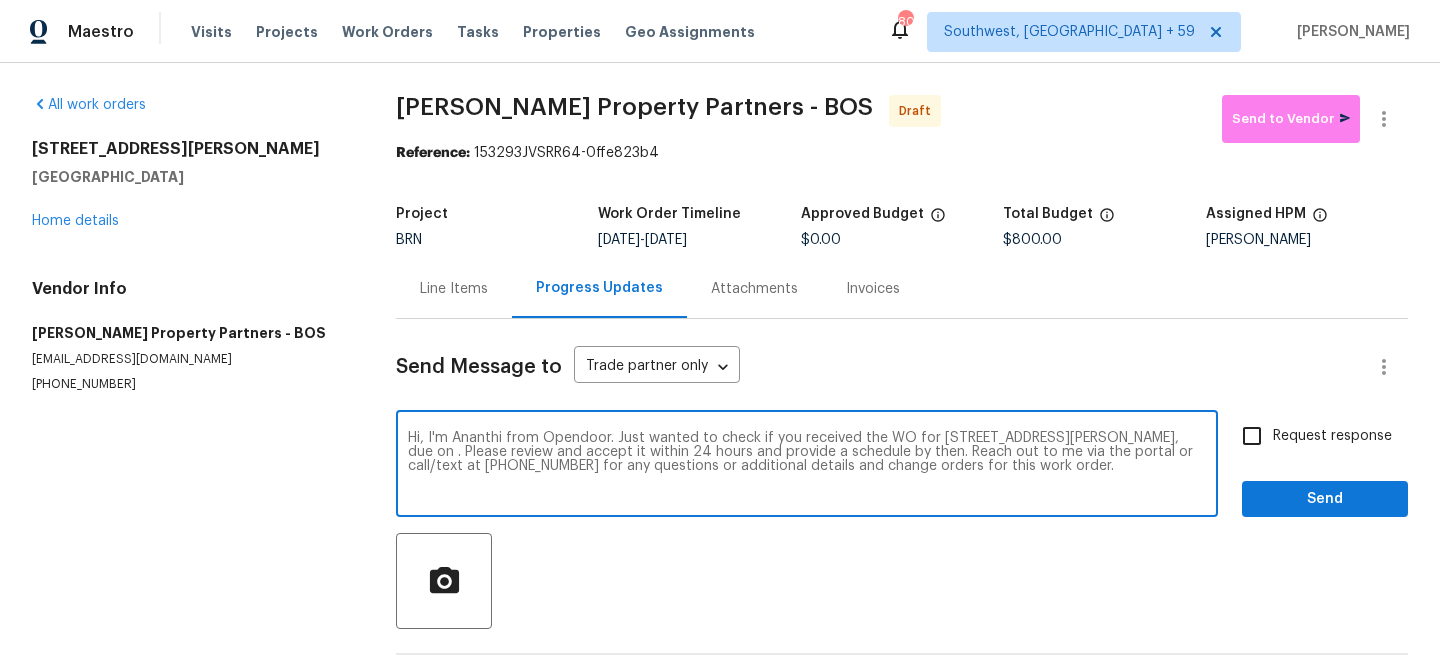 paste on "[DATE]" 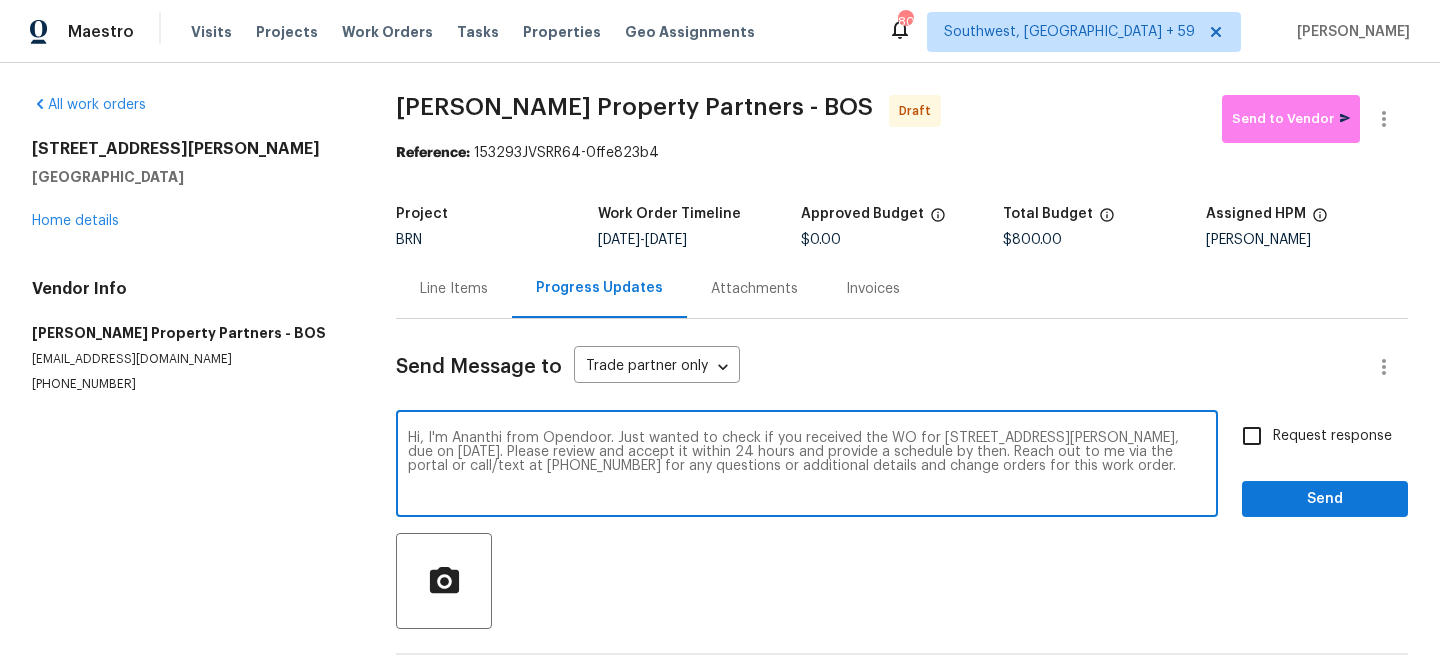 type on "Hi, I'm Ananthi from Opendoor. Just wanted to check if you received the WO for [STREET_ADDRESS][PERSON_NAME], due on [DATE]. Please review and accept it within 24 hours and provide a schedule by then. Reach out to me via the portal or call/text at [PHONE_NUMBER] for any questions or additional details and change orders for this work order." 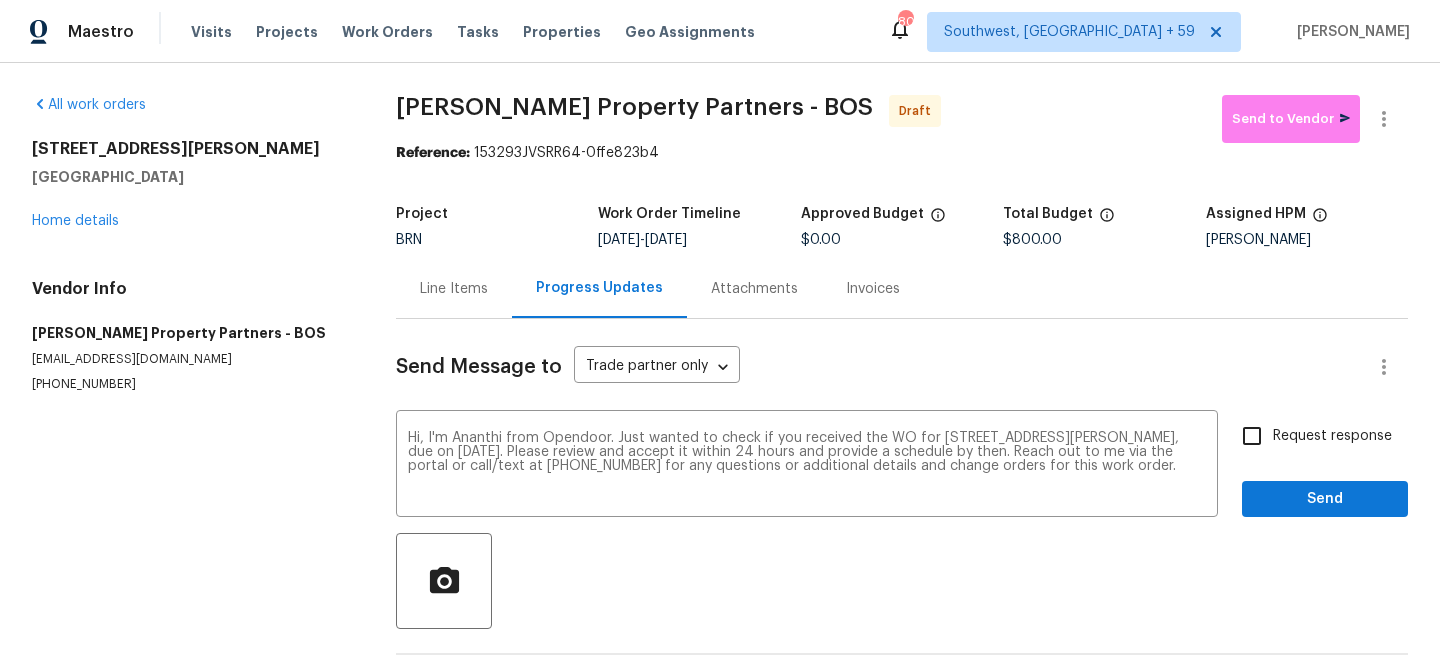 click on "Request response" at bounding box center (1332, 436) 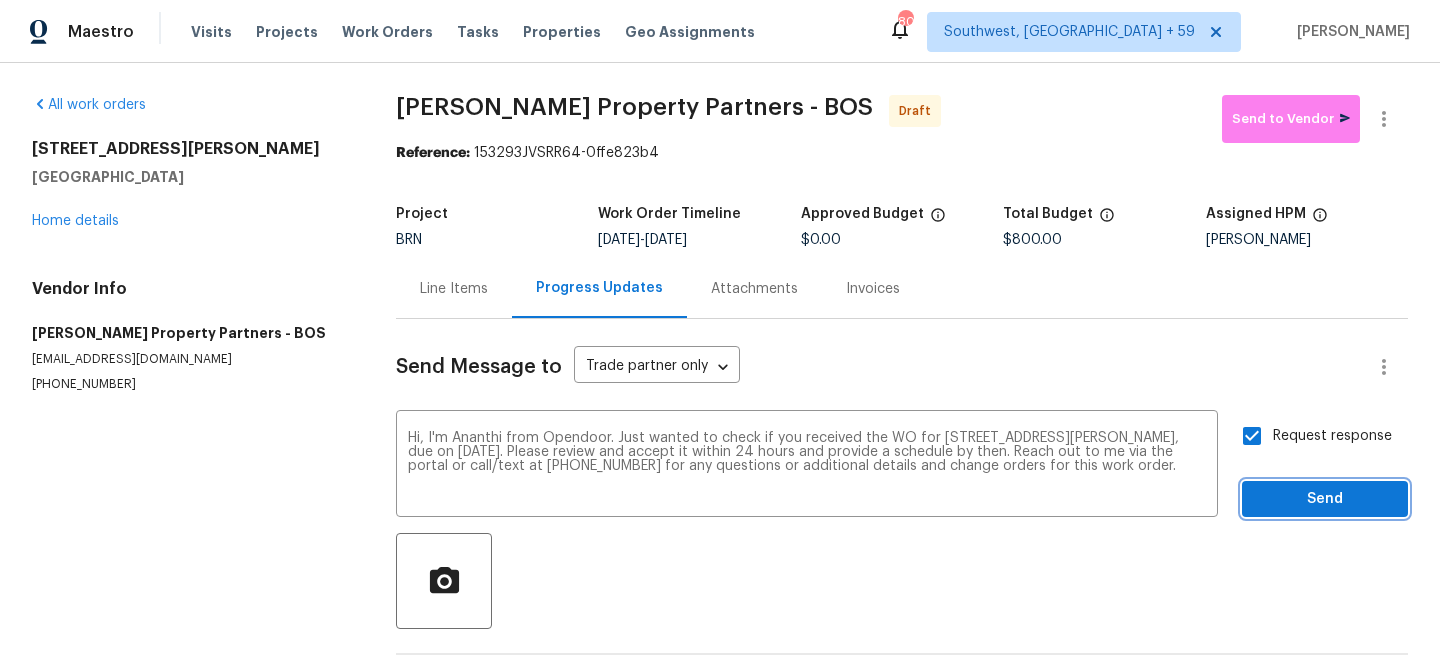 click on "Send" at bounding box center (1325, 499) 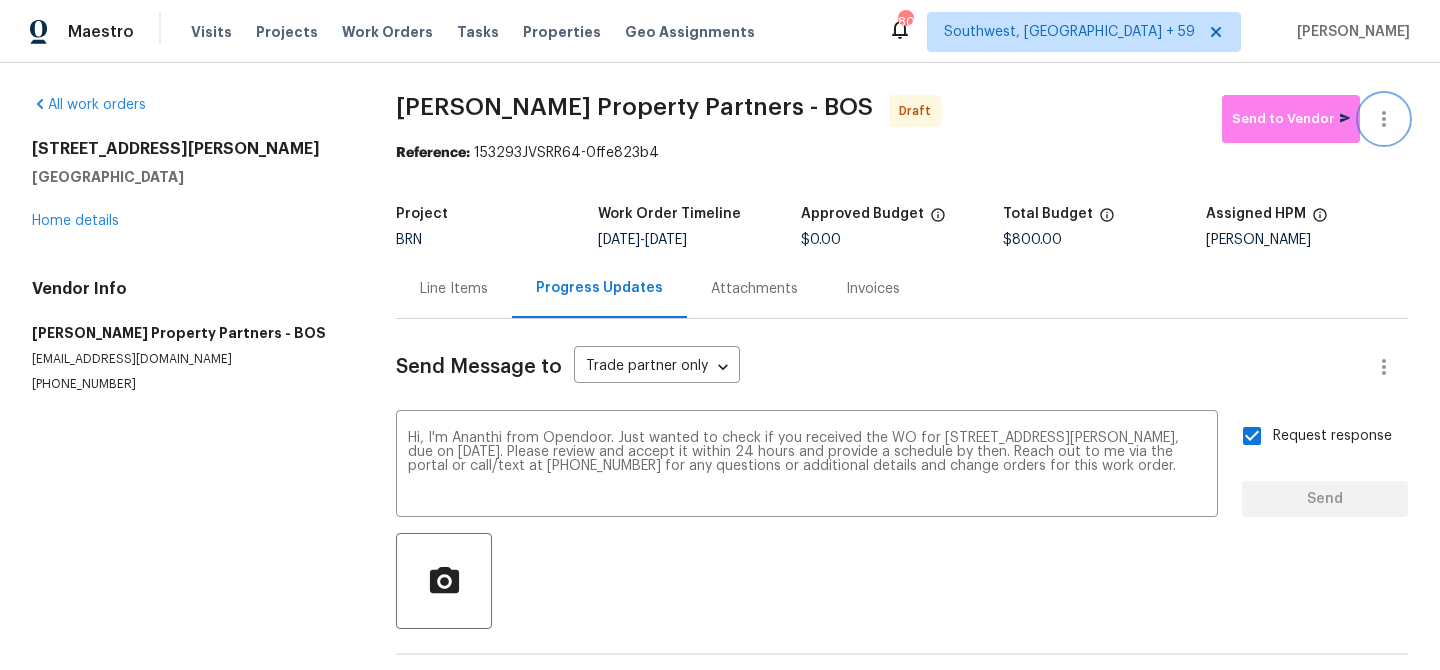 type 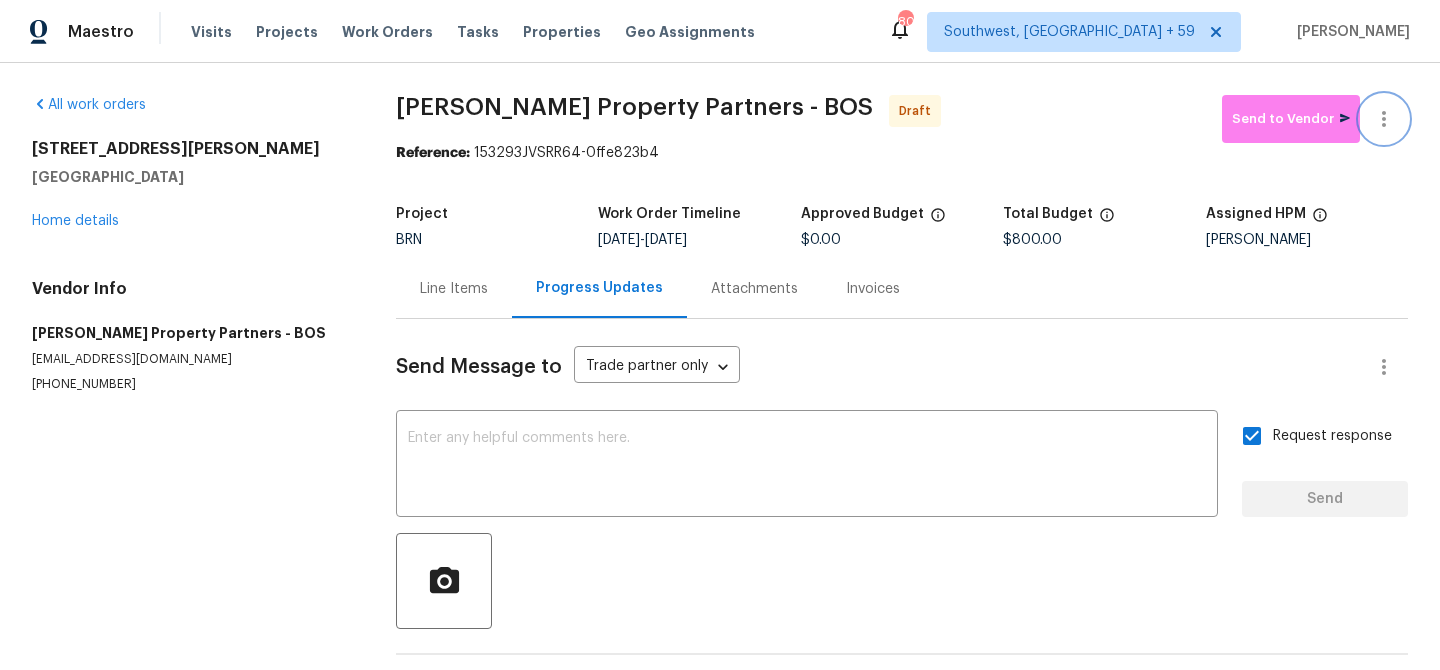 click 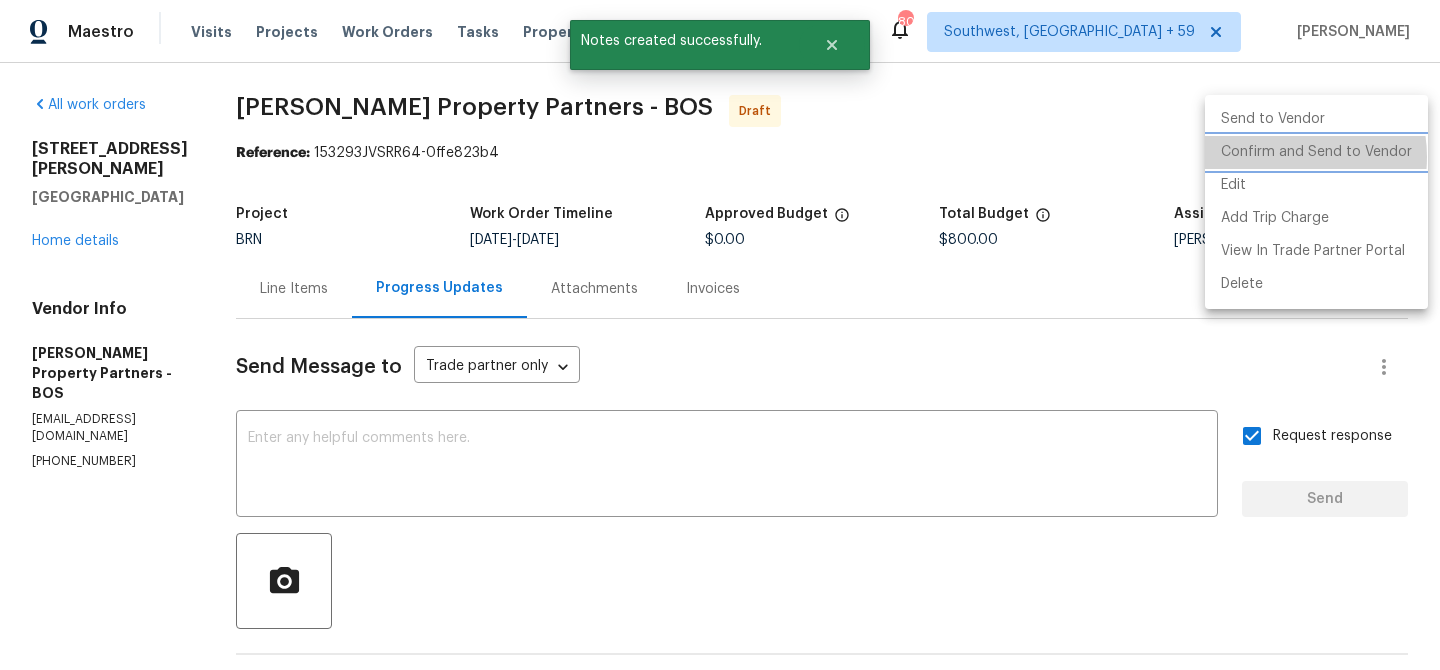 click on "Confirm and Send to Vendor" at bounding box center [1316, 152] 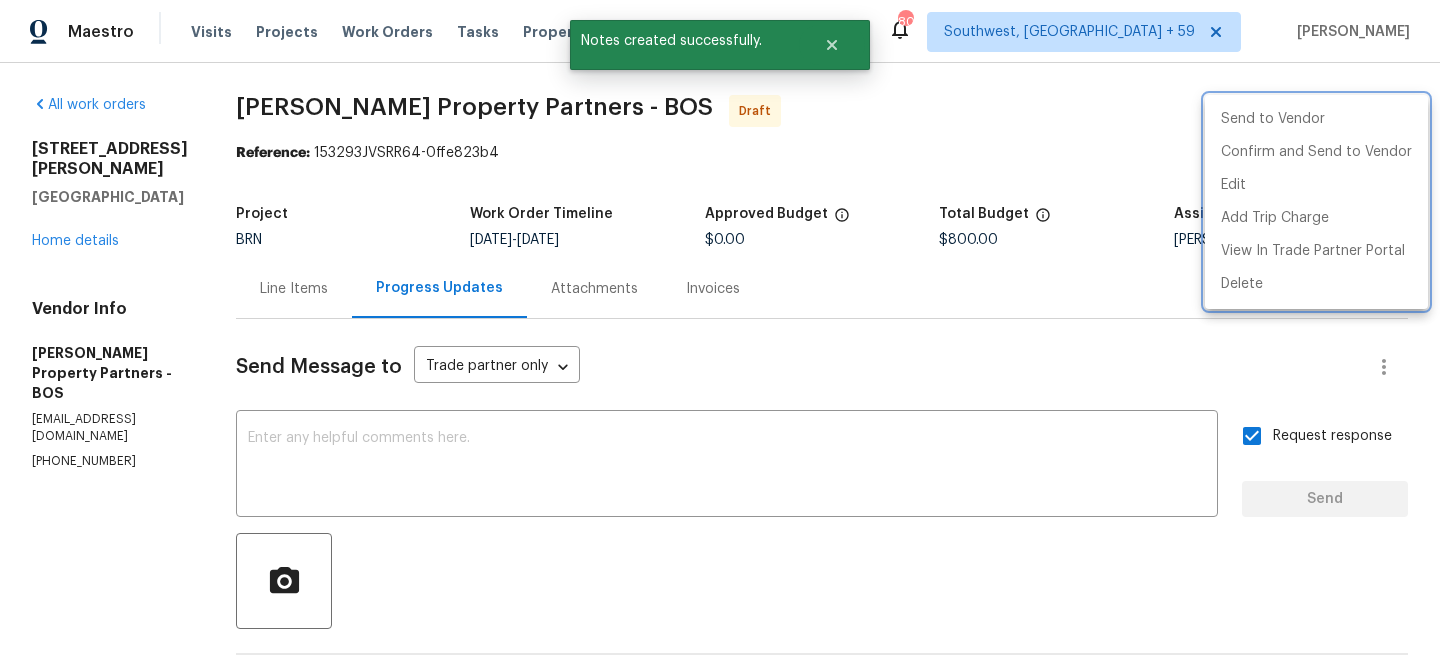 click at bounding box center (720, 335) 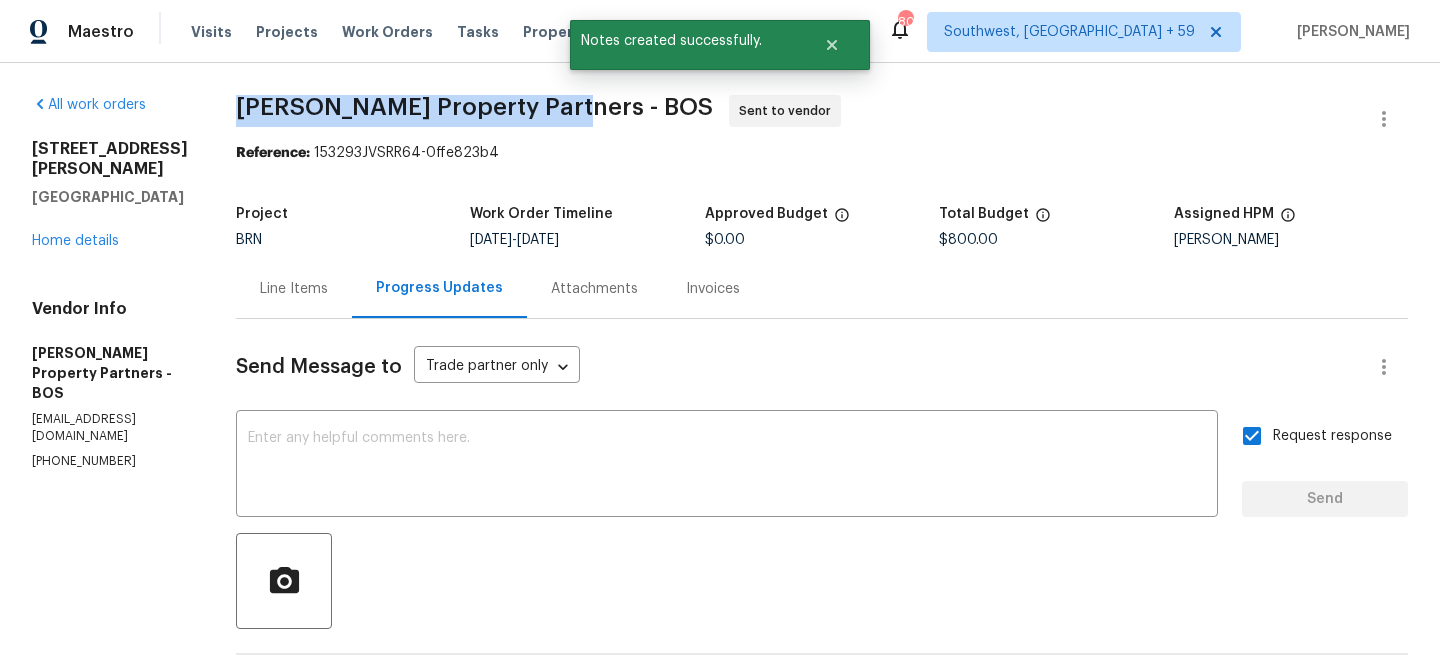 drag, startPoint x: 327, startPoint y: 110, endPoint x: 623, endPoint y: 99, distance: 296.2043 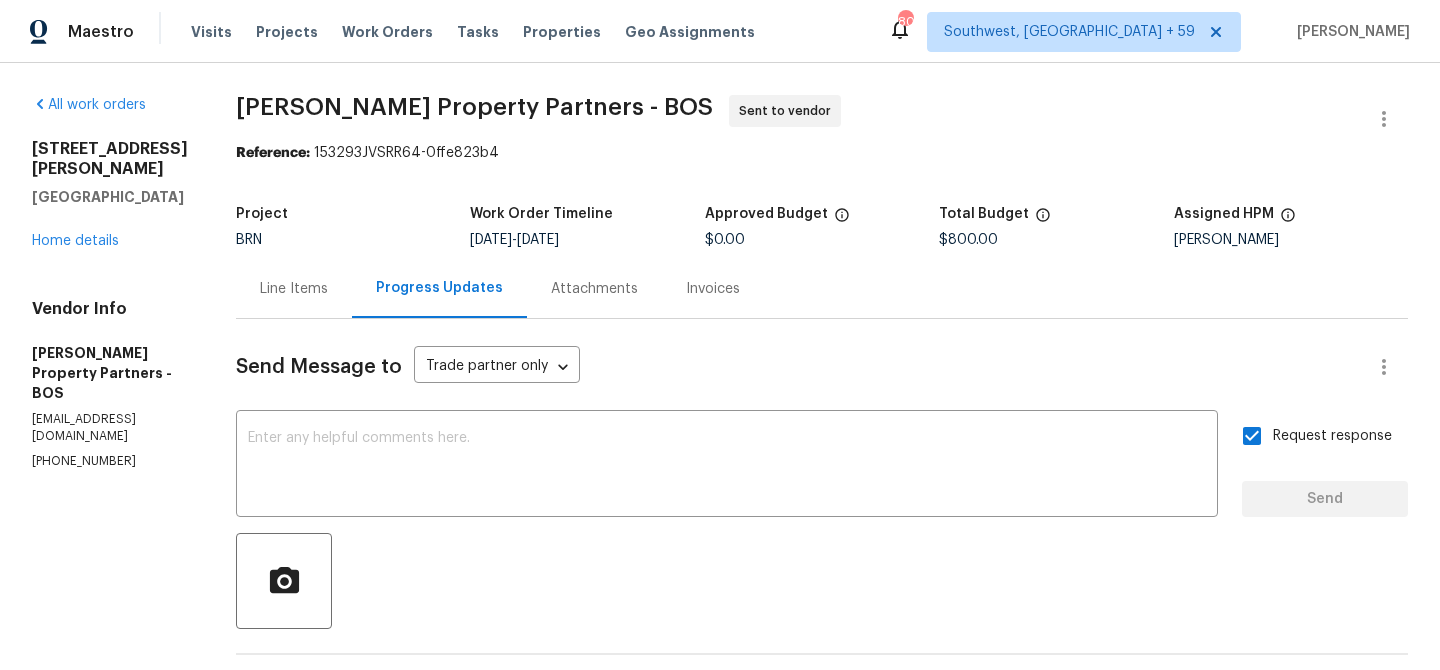 click on "All work orders [STREET_ADDRESS][PERSON_NAME] Home details Vendor Info [PERSON_NAME] Property Partners - BOS [EMAIL_ADDRESS][DOMAIN_NAME] [PHONE_NUMBER] [PERSON_NAME] Property Partners - BOS Sent to vendor Reference:   153293JVSRR64-0ffe823b4 Project BRN   Work Order Timeline [DATE]  -  [DATE] Approved Budget $0.00 Total Budget $800.00 Assigned HPM [PERSON_NAME] Line Items Progress Updates Attachments Invoices Send Message to Trade partner only Trade partner only ​ x ​ Request response Send Trade Partner Updates [PERSON_NAME] [DATE] 5:53 PM Hi, I'm Ananthi from Opendoor. Just wanted to check if you received the WO for [STREET_ADDRESS][PERSON_NAME], due on [DATE]. Please review and accept it within 24 hours and provide a schedule by then. Reach out to me via the portal or call/text at [PHONE_NUMBER] for any questions or additional details and change orders for this work order. On-site Worker Updates" at bounding box center (720, 482) 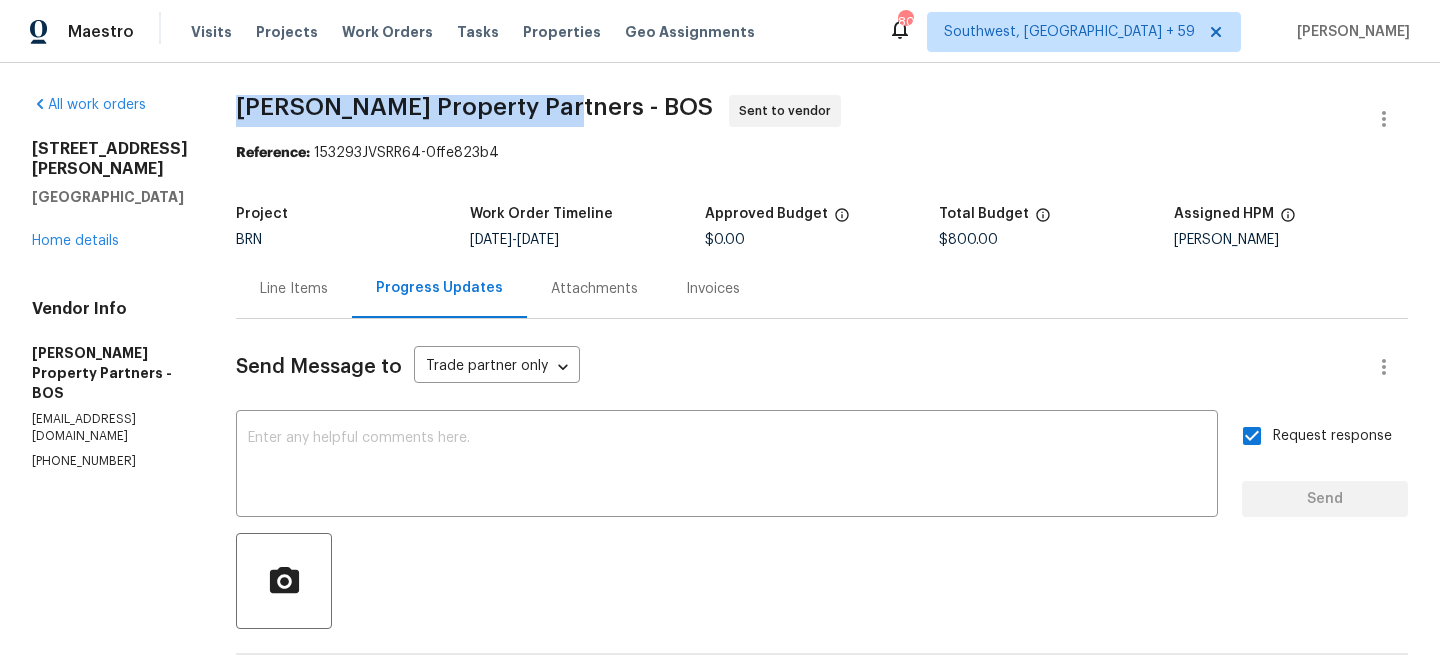 drag, startPoint x: 319, startPoint y: 117, endPoint x: 617, endPoint y: 104, distance: 298.28342 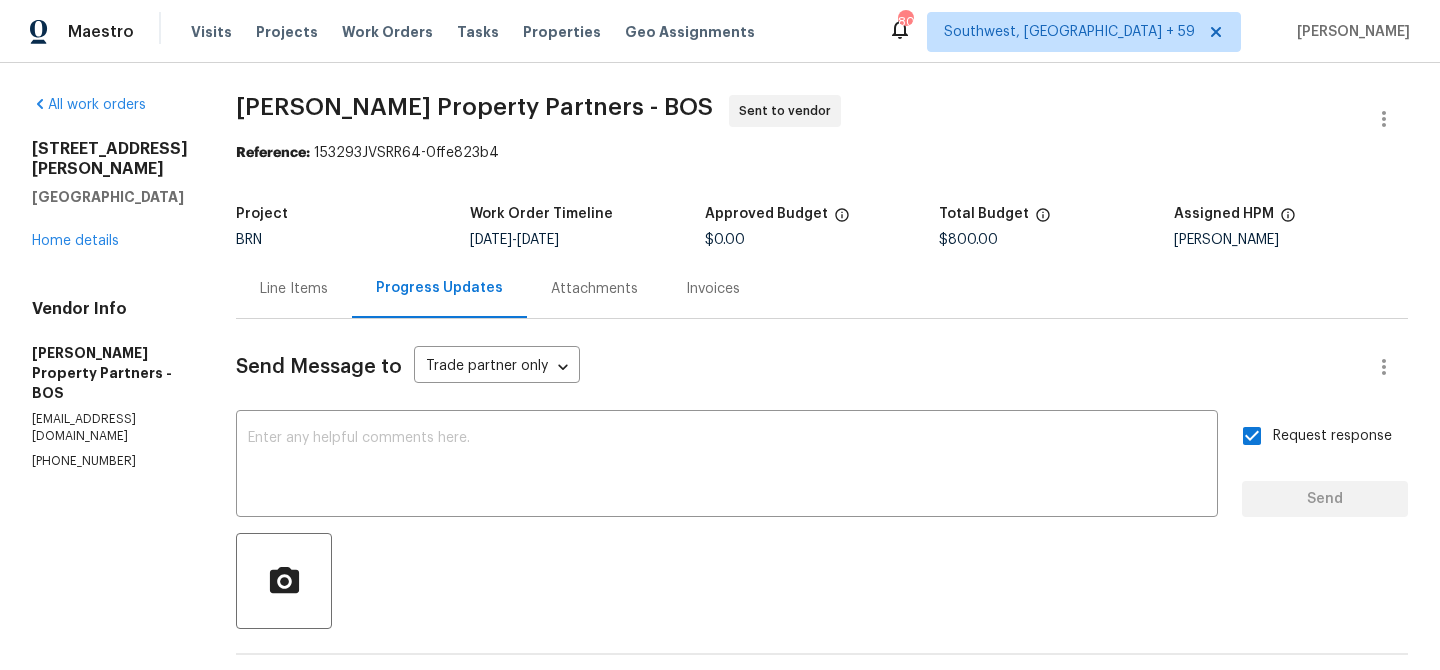 click on "[PERSON_NAME] Property Partners - BOS Sent to vendor Reference:   153293JVSRR64-0ffe823b4 Project BRN   Work Order Timeline [DATE]  -  [DATE] Approved Budget $0.00 Total Budget $800.00 Assigned HPM [PERSON_NAME] Line Items Progress Updates Attachments Invoices Send Message to Trade partner only Trade partner only ​ x ​ Request response Send Trade Partner Updates [PERSON_NAME] [DATE] 5:53 PM Hi, I'm Ananthi from Opendoor. Just wanted to check if you received the WO for [STREET_ADDRESS][PERSON_NAME], due on [DATE]. Please review and accept it within 24 hours and provide a schedule by then. Reach out to me via the portal or call/text at [PHONE_NUMBER] for any questions or additional details and change orders for this work order. On-site Worker Updates" at bounding box center (822, 482) 